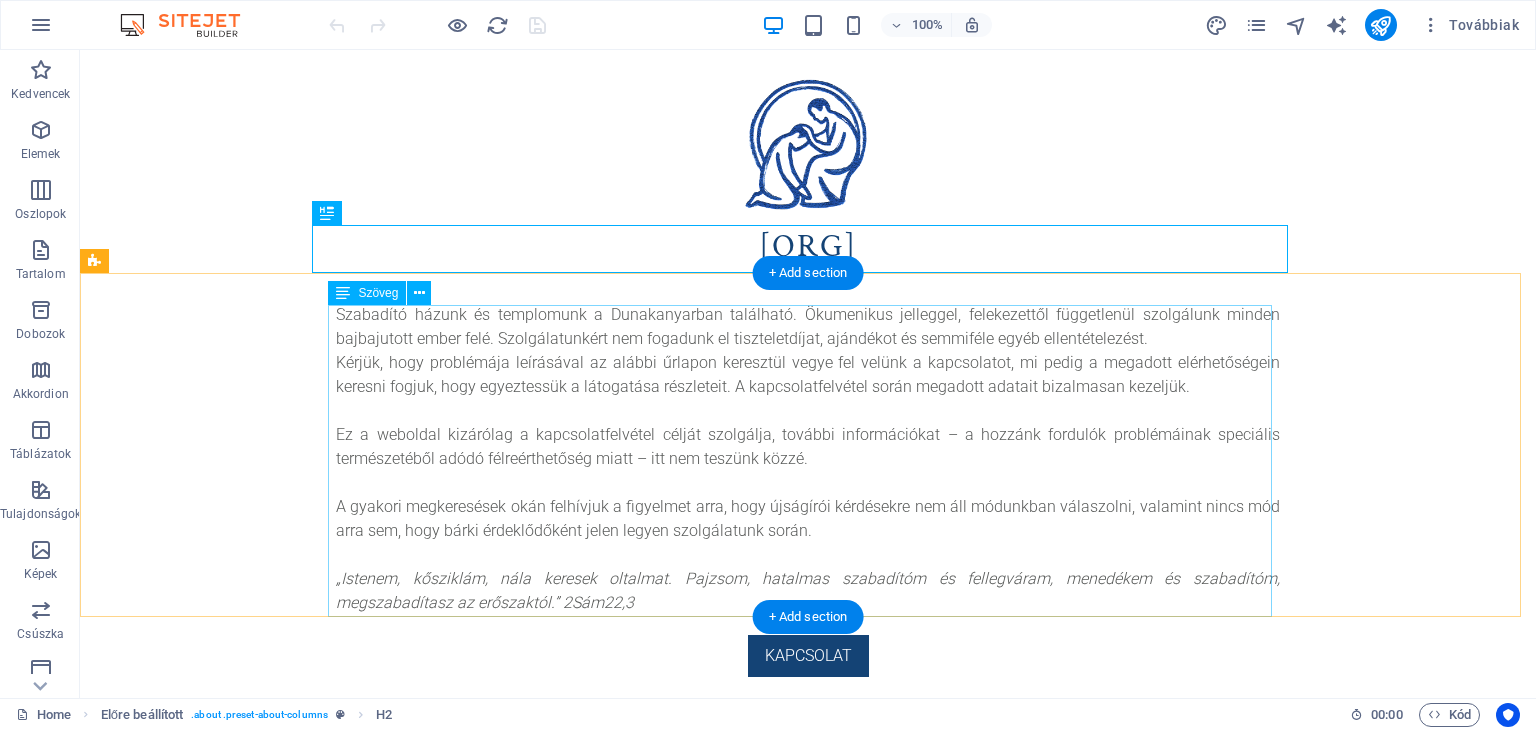 scroll, scrollTop: 128, scrollLeft: 0, axis: vertical 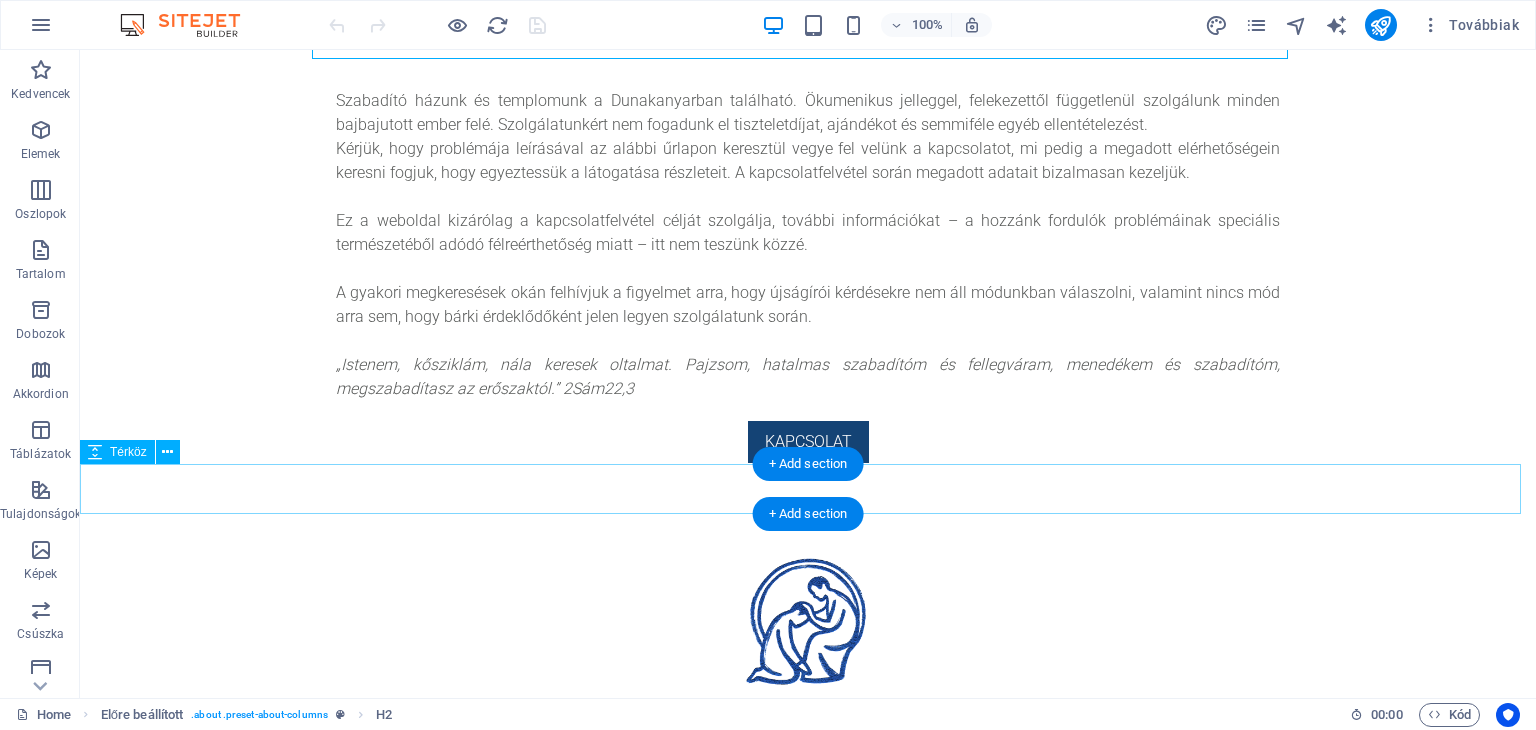 click at bounding box center [808, 488] 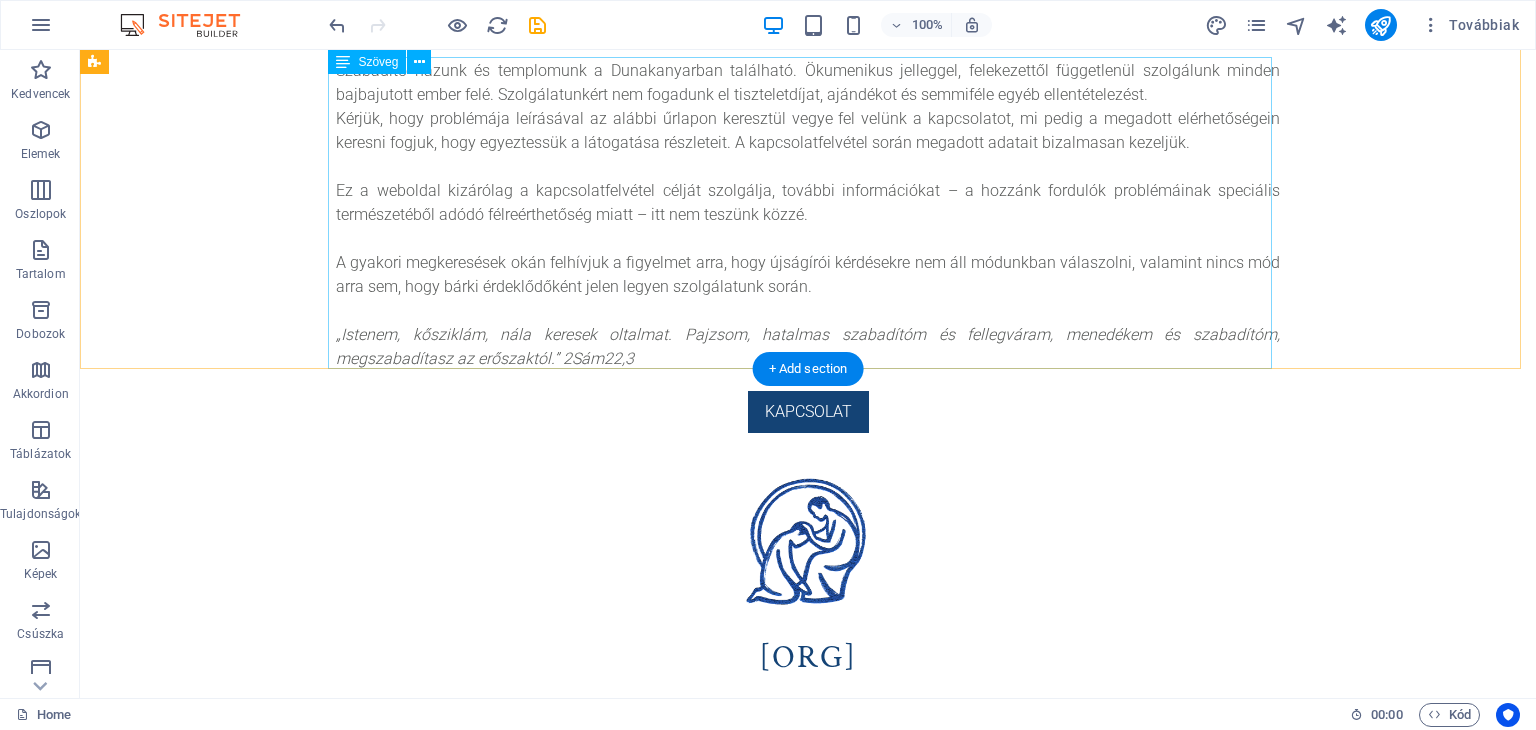 scroll, scrollTop: 240, scrollLeft: 0, axis: vertical 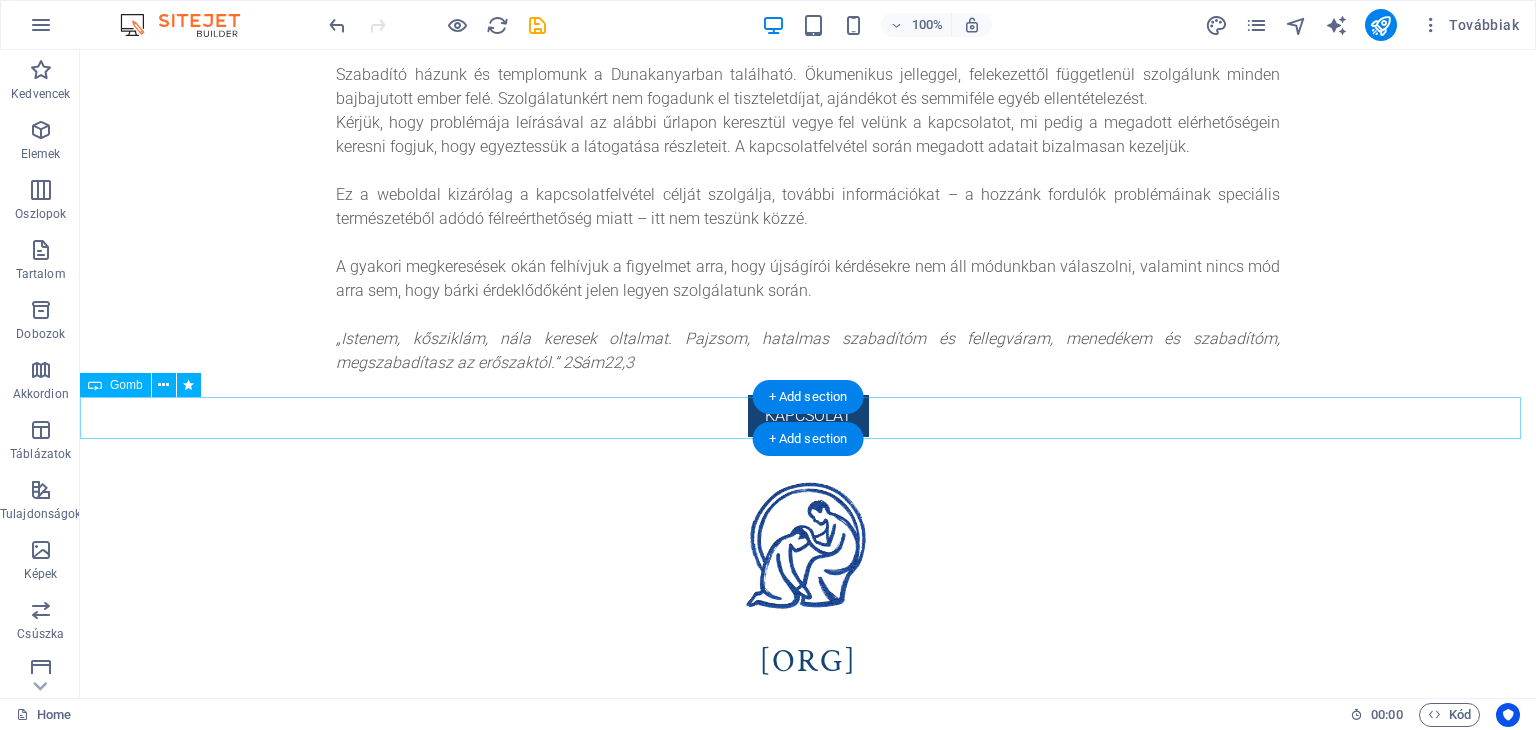 click on "Kapcsolat" at bounding box center (808, 416) 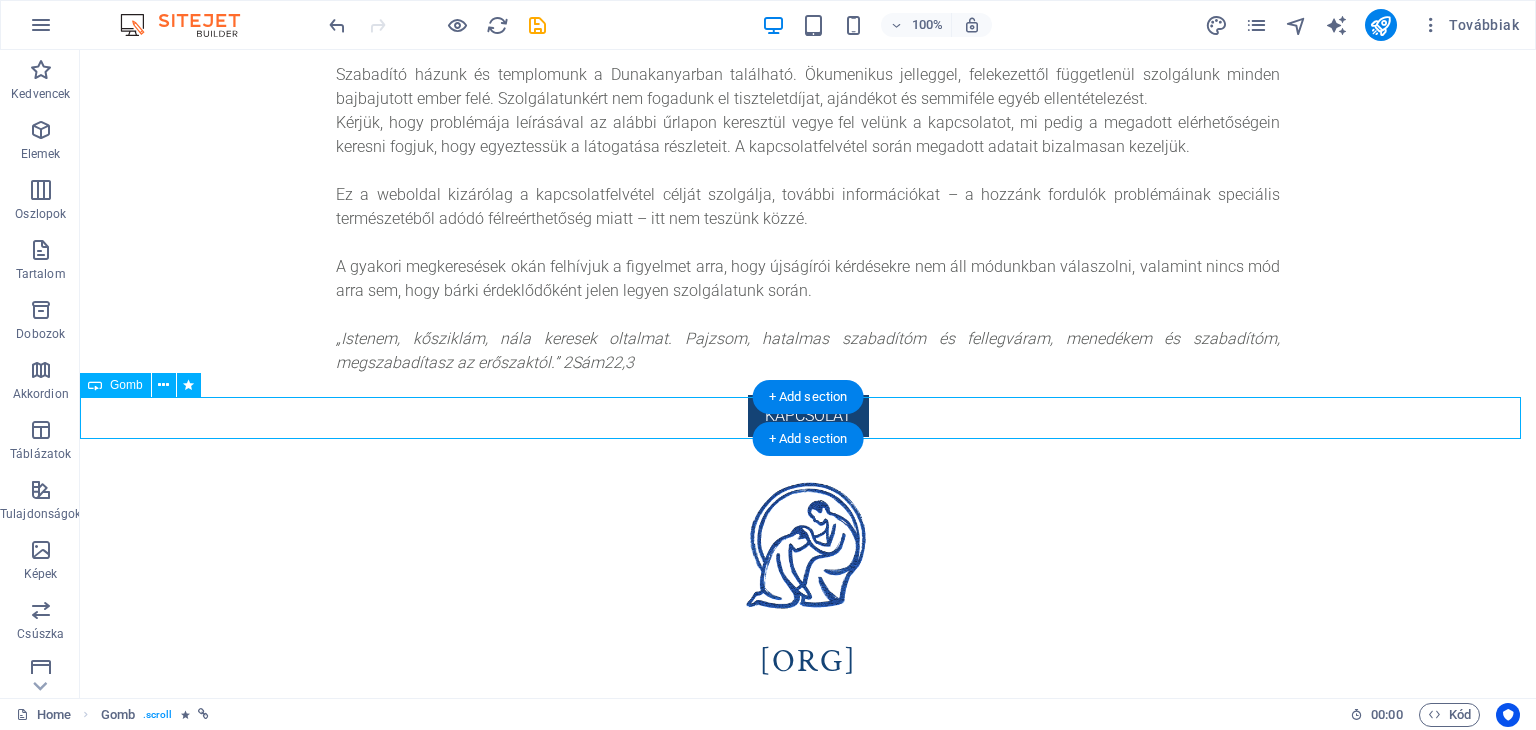 click on "Kapcsolat" at bounding box center (808, 416) 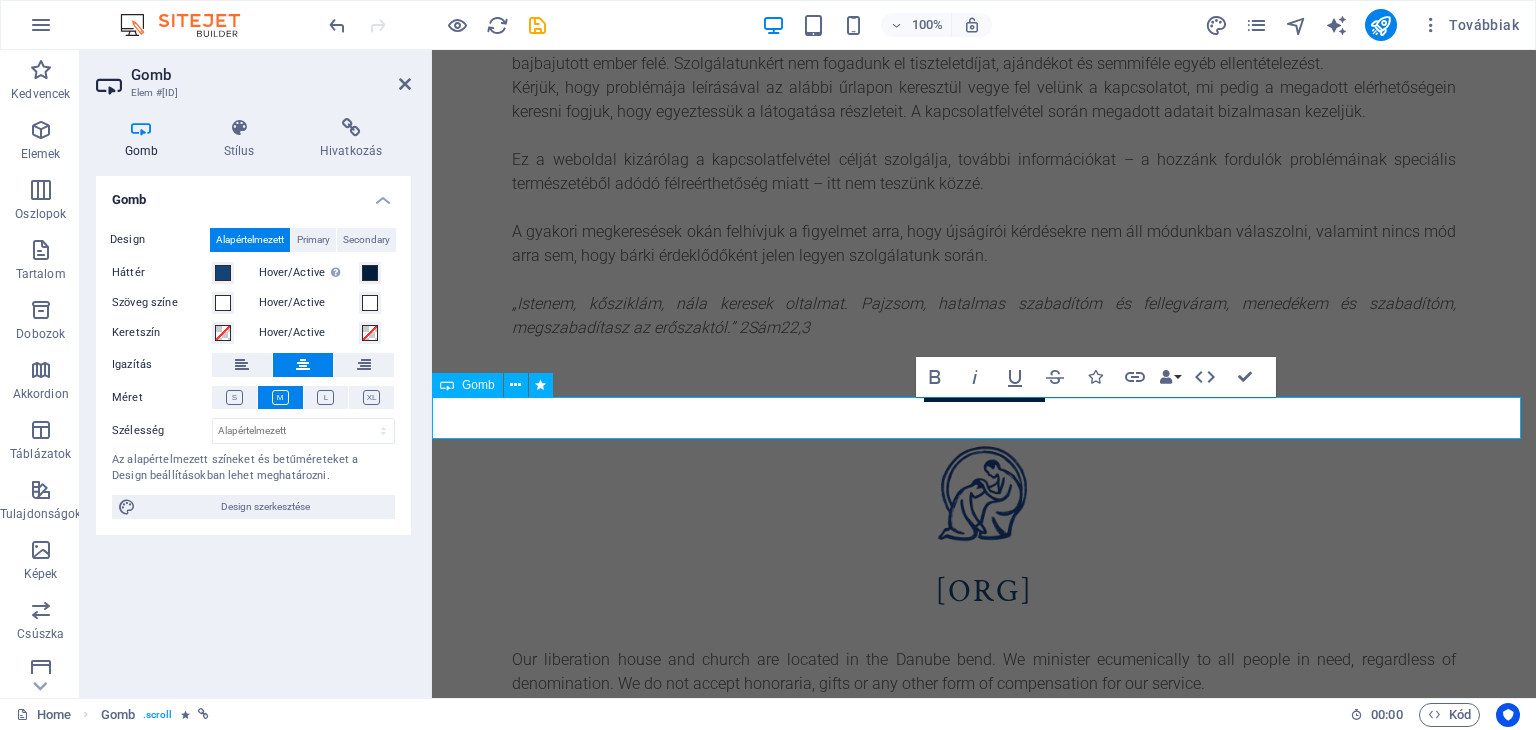 scroll, scrollTop: 204, scrollLeft: 0, axis: vertical 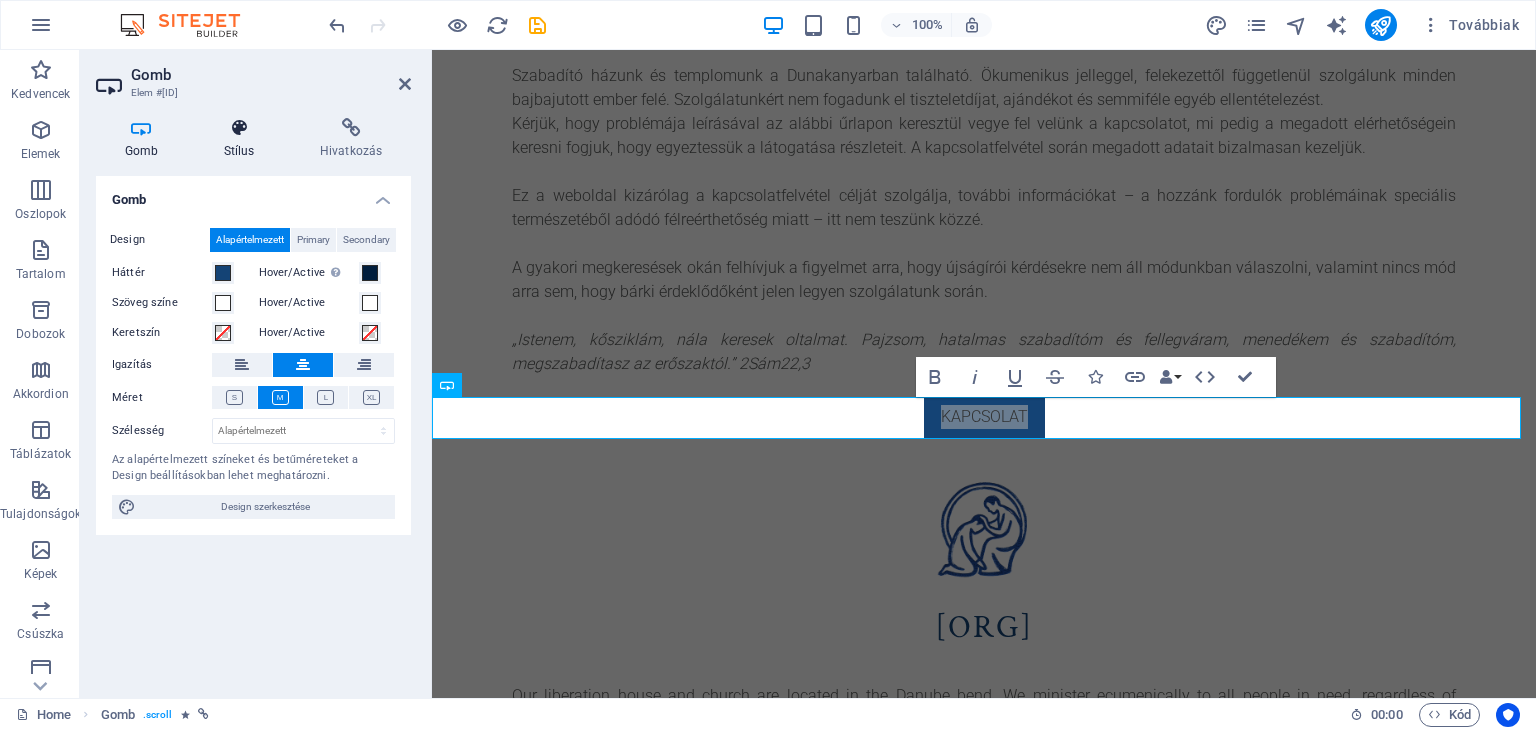 click on "Stílus" at bounding box center [243, 139] 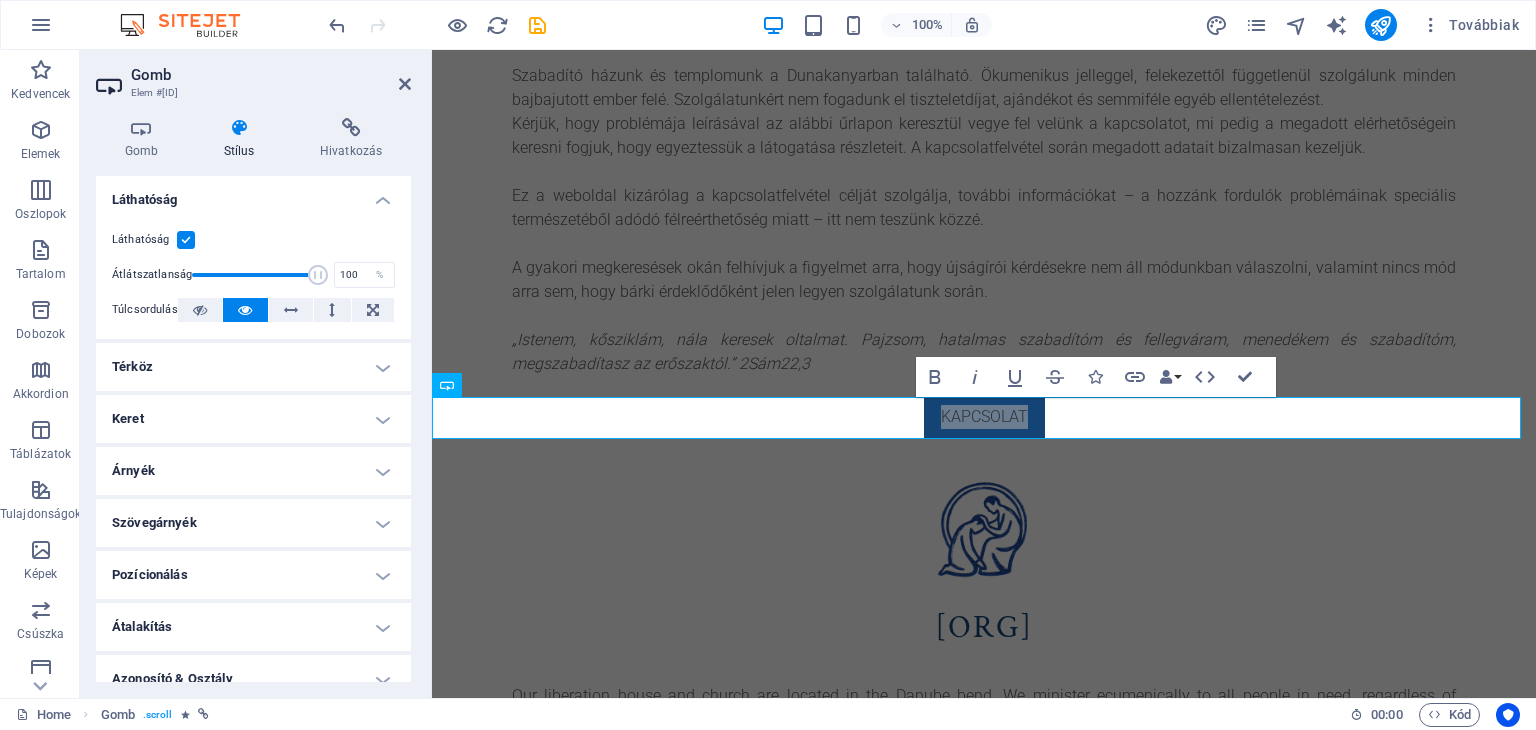 scroll, scrollTop: 124, scrollLeft: 0, axis: vertical 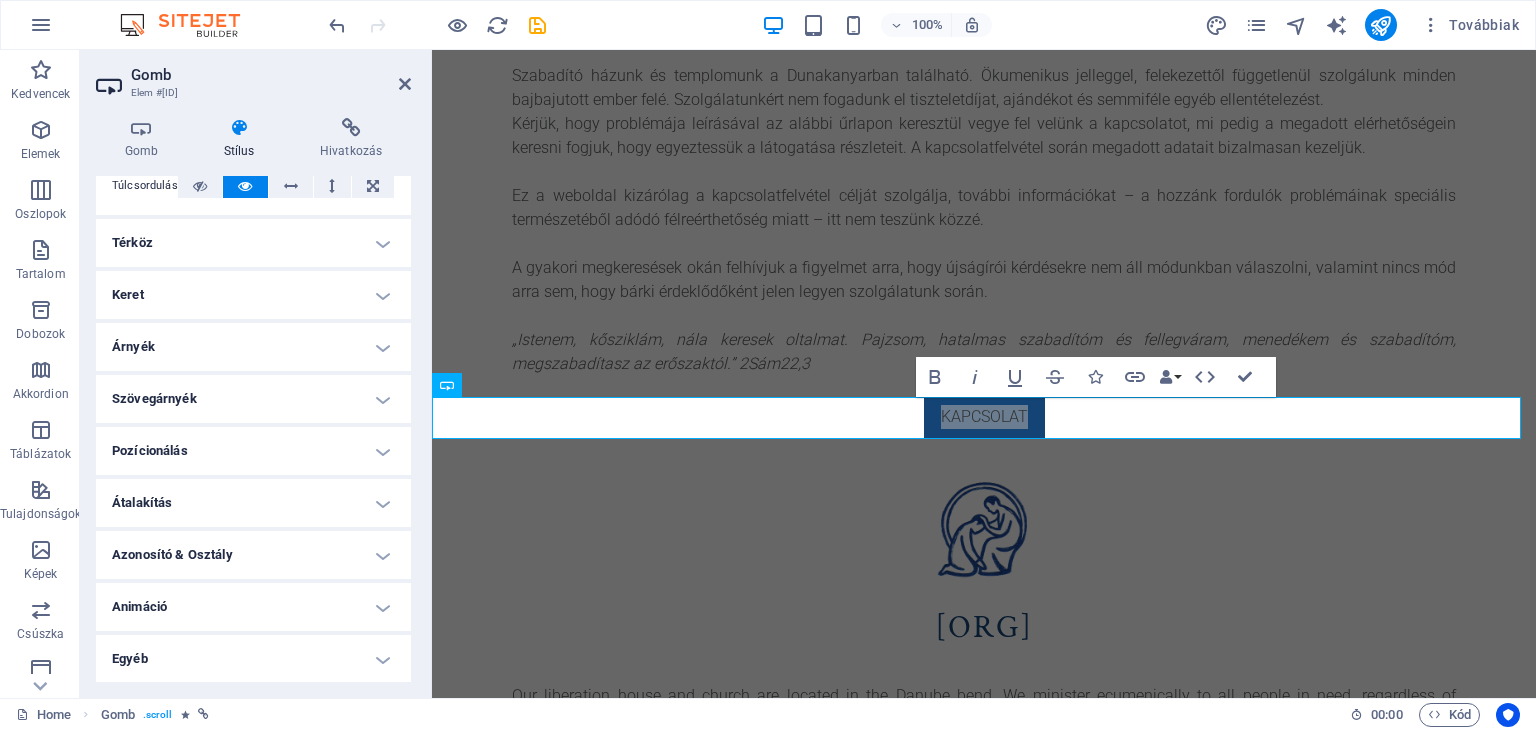 click on "Animáció" at bounding box center [253, 607] 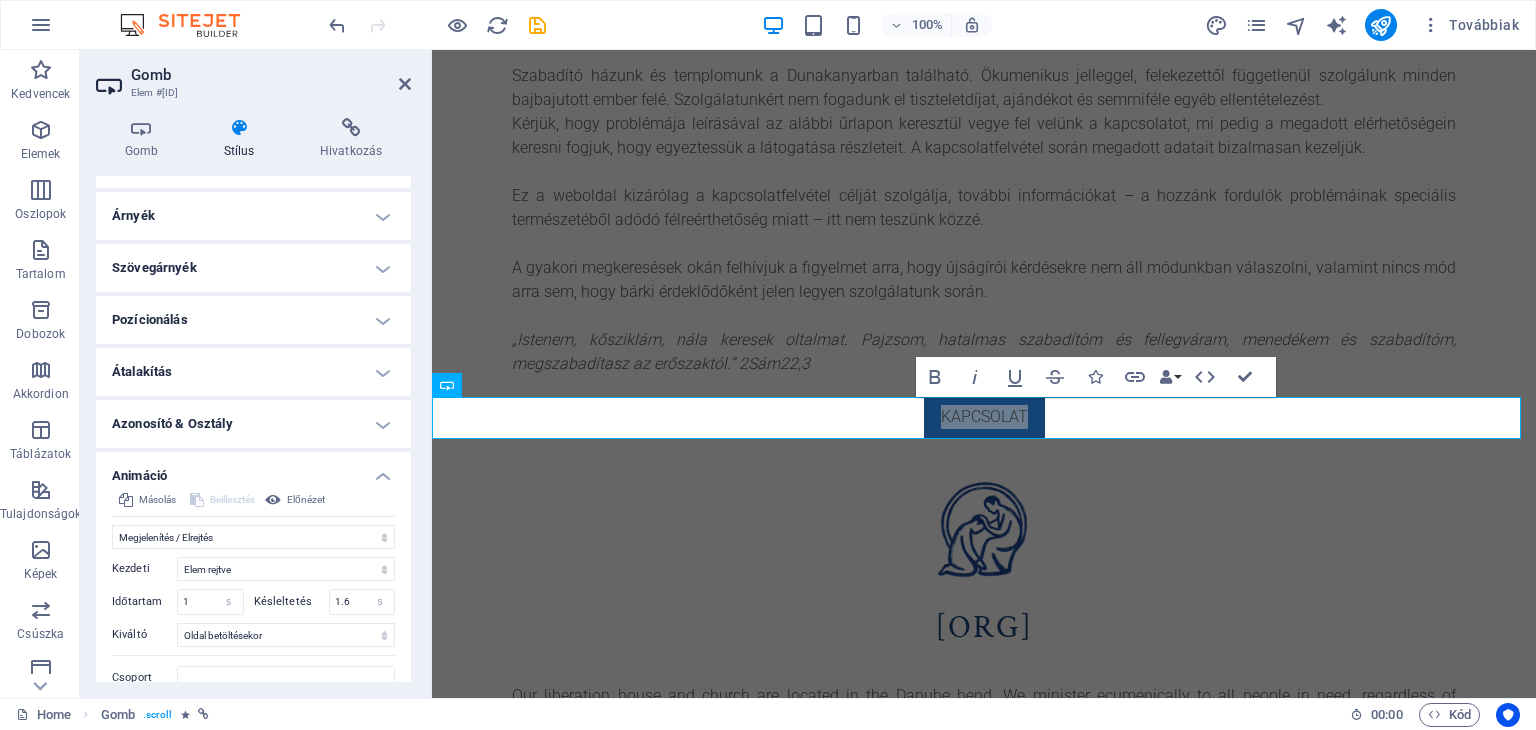 scroll, scrollTop: 260, scrollLeft: 0, axis: vertical 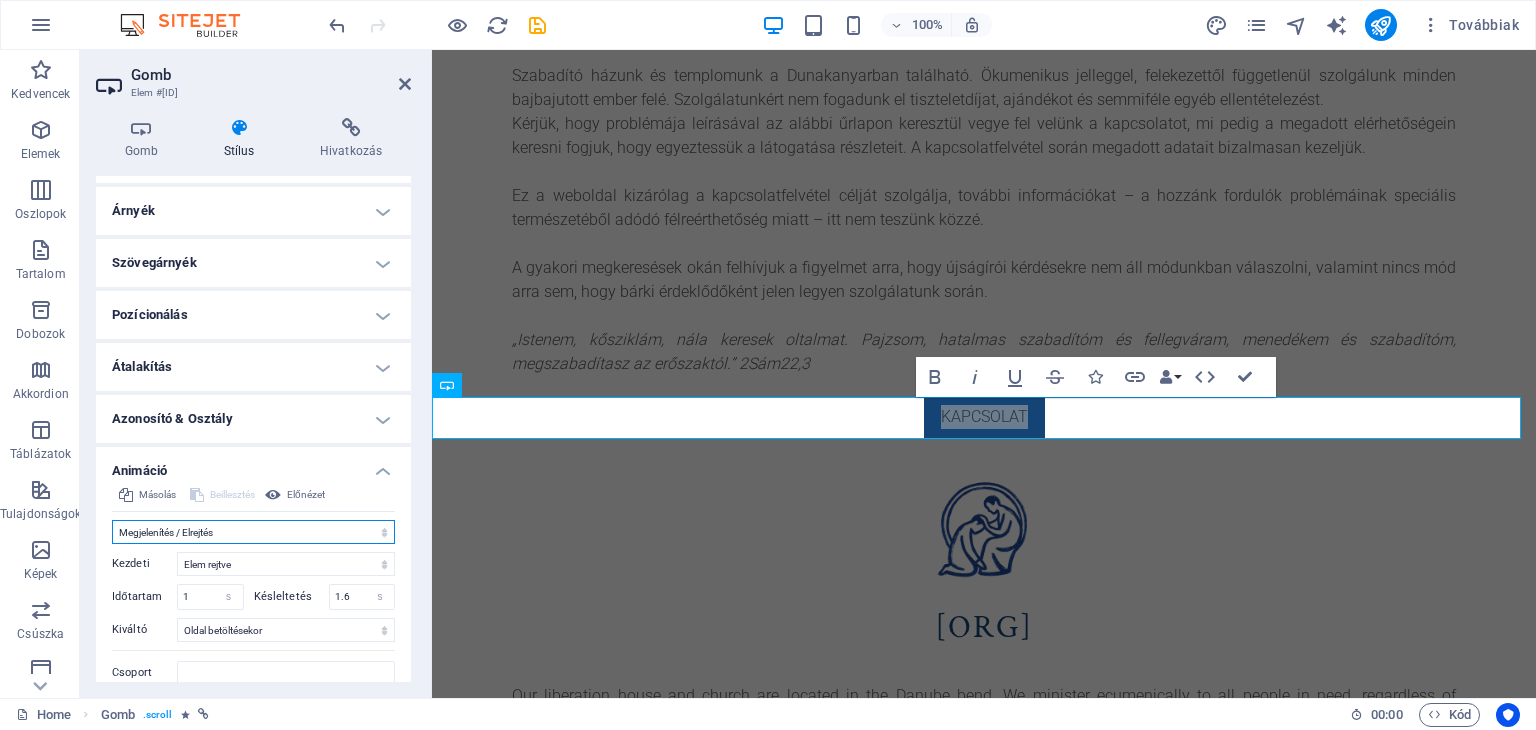 click on "Ne animáljon Megjelenítés / Elrejtés Fel/le csúszás Nagyítás/kicsinyítés Balról jobbra csúszás Jobbról balra csúszás Felülről lefelé csúszás Lentről felfelé csúszás Lüktetés Villanás Megnyitás átfedésként" at bounding box center (253, 532) 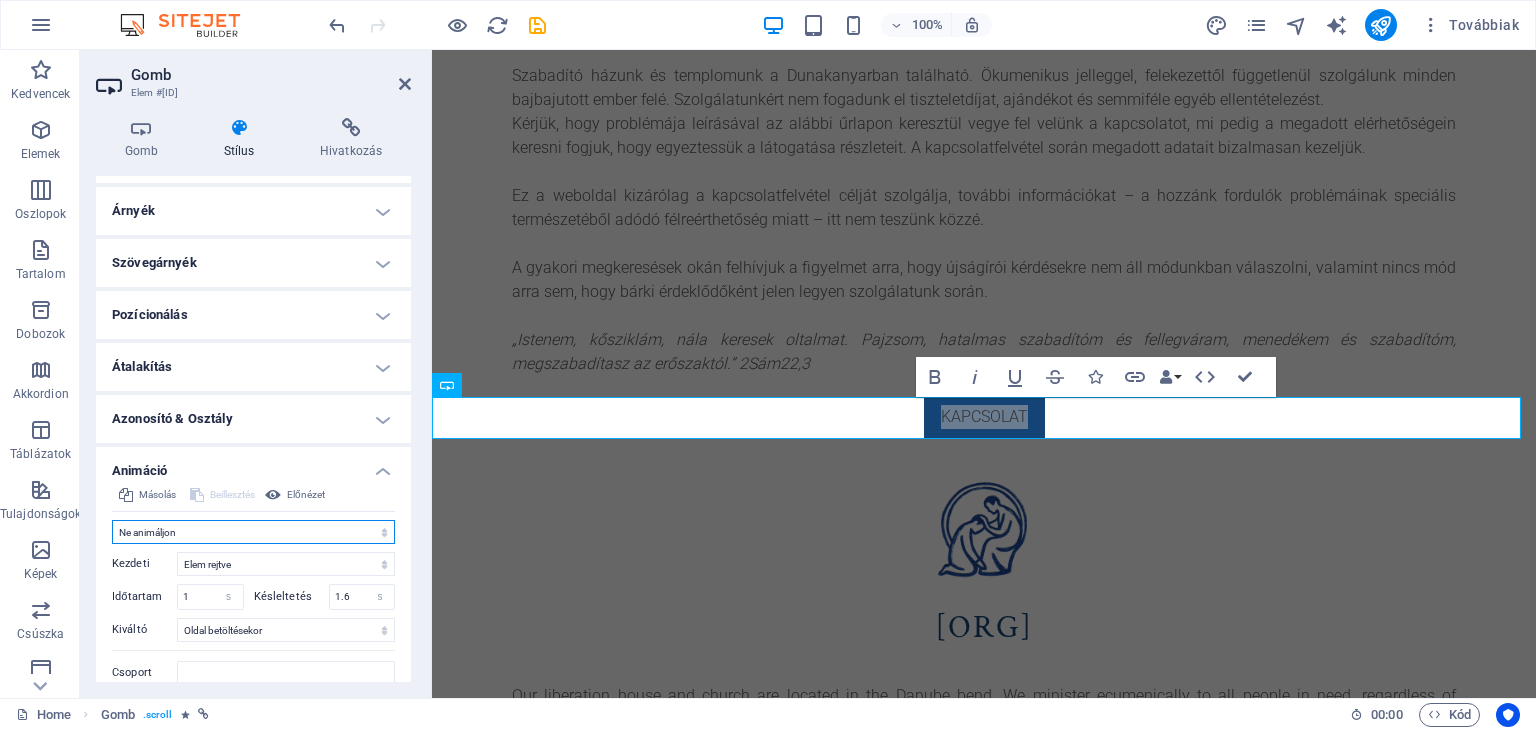 click on "Ne animáljon Megjelenítés / Elrejtés Fel/le csúszás Nagyítás/kicsinyítés Balról jobbra csúszás Jobbról balra csúszás Felülről lefelé csúszás Lentről felfelé csúszás Lüktetés Villanás Megnyitás átfedésként" at bounding box center (253, 532) 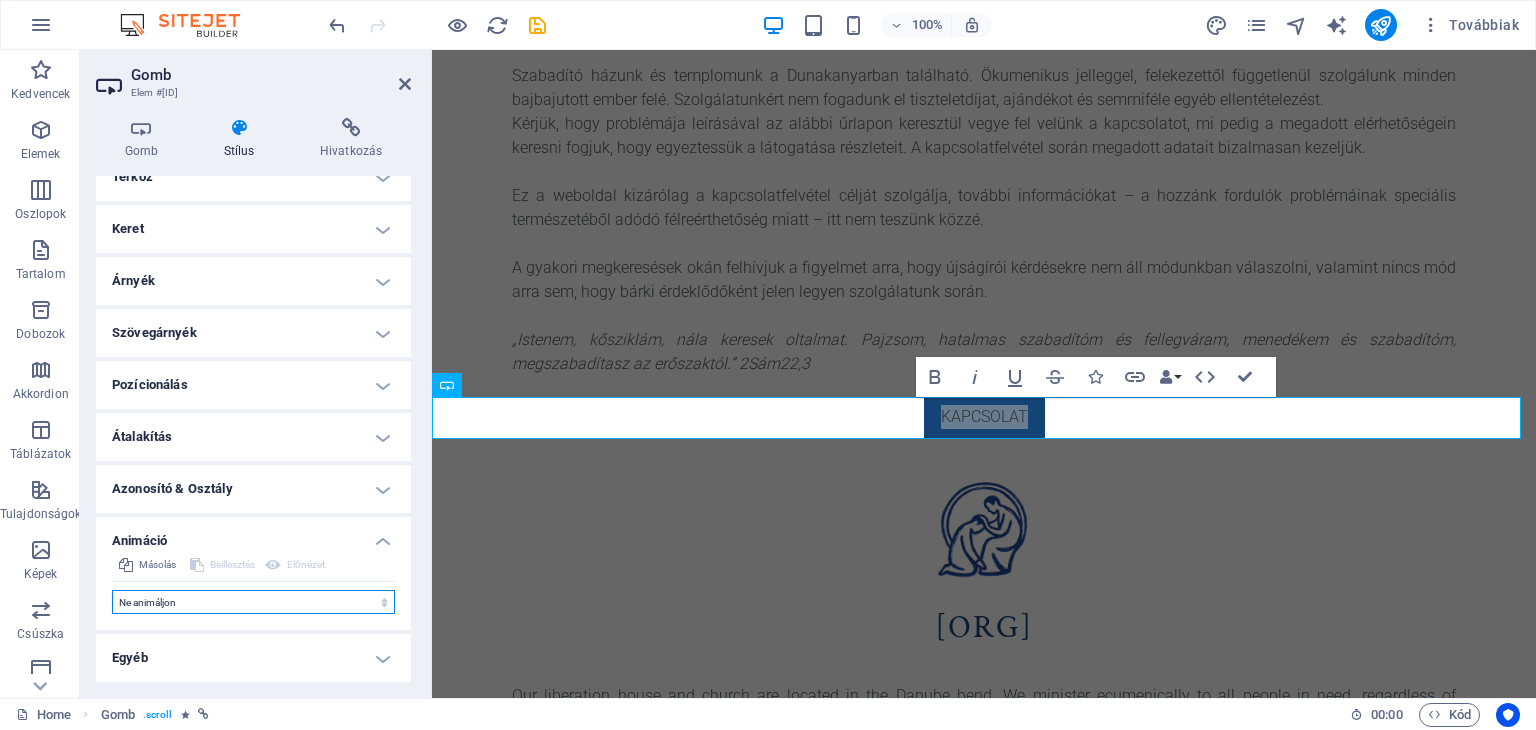 scroll, scrollTop: 189, scrollLeft: 0, axis: vertical 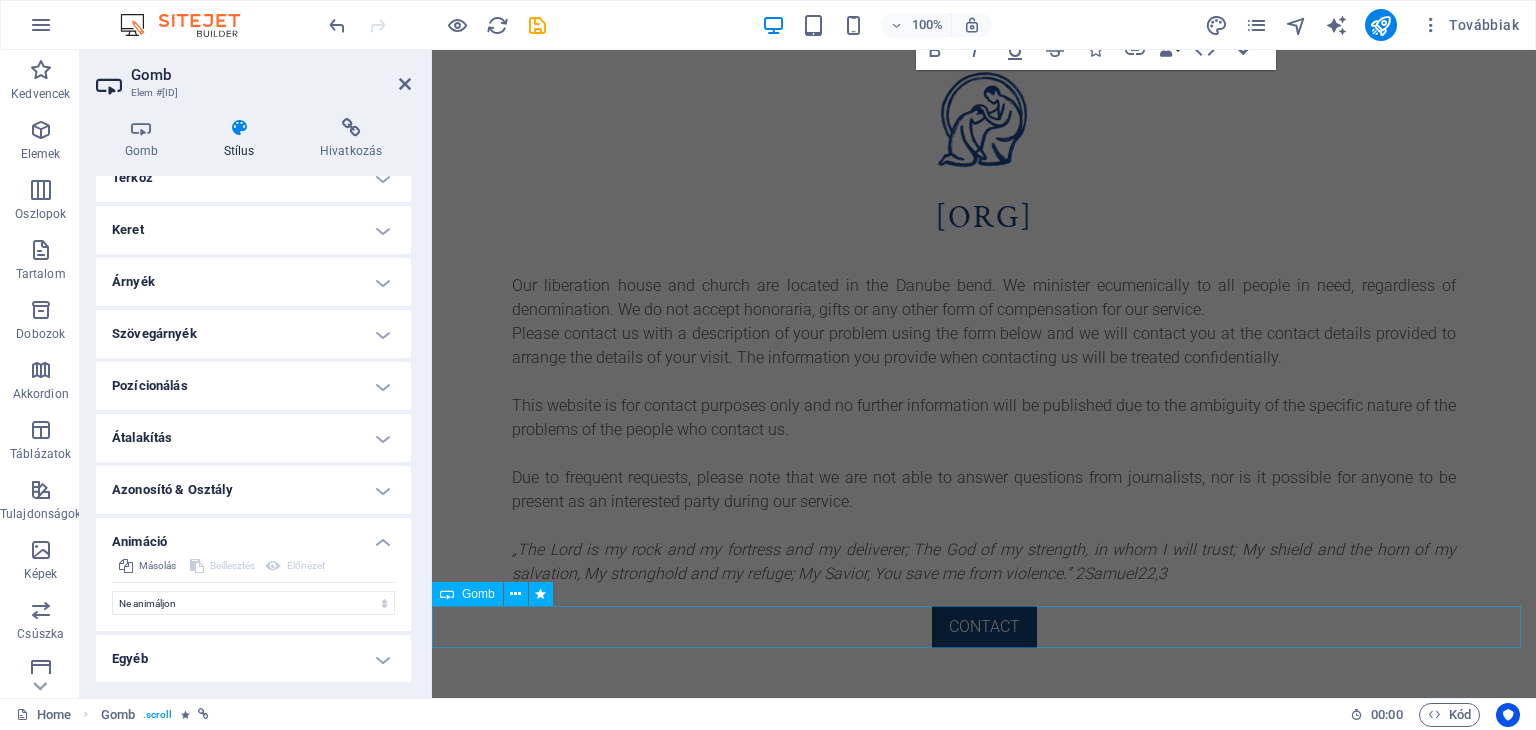 click on "Contact" at bounding box center (984, 627) 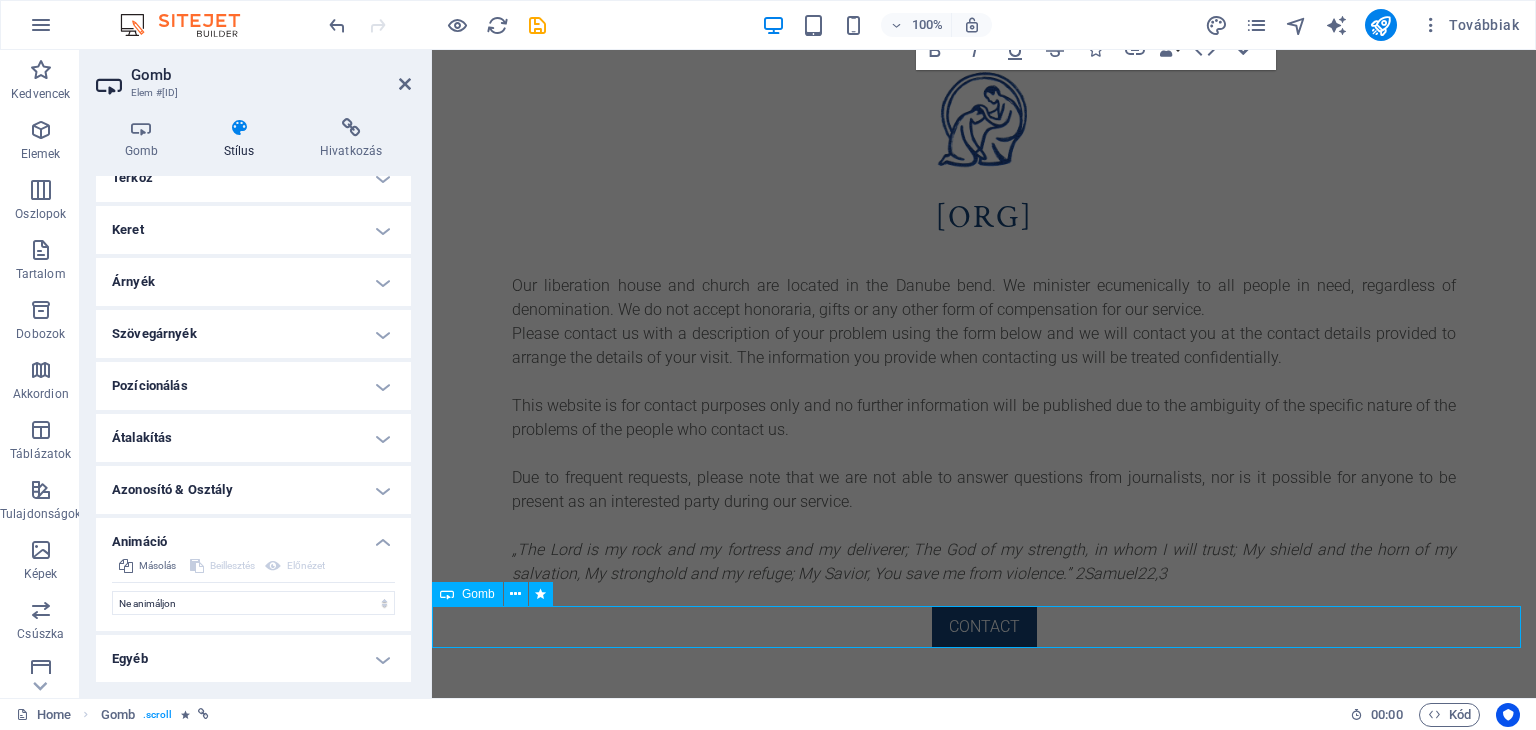 scroll, scrollTop: 649, scrollLeft: 0, axis: vertical 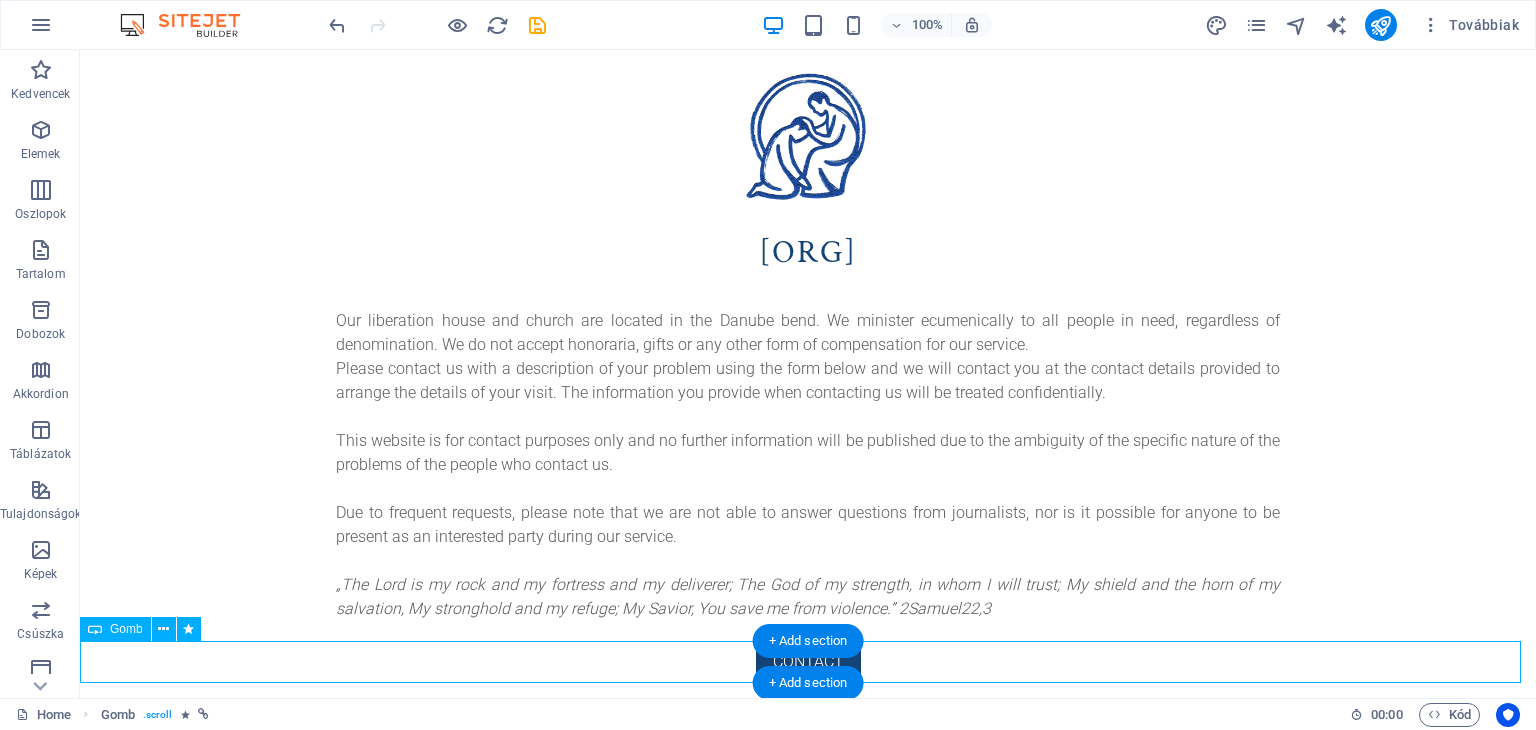 click on "Contact" at bounding box center [808, 662] 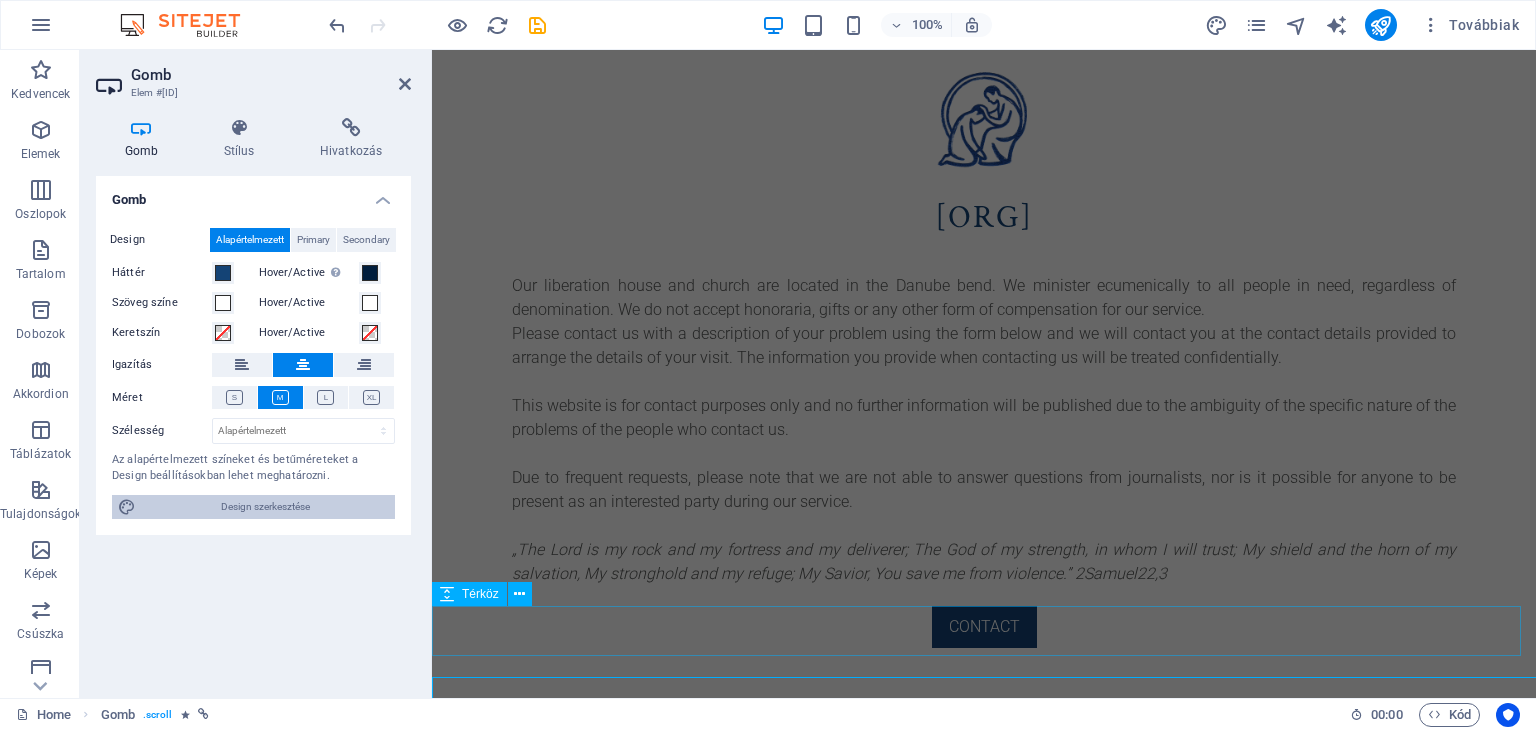 select on "fade" 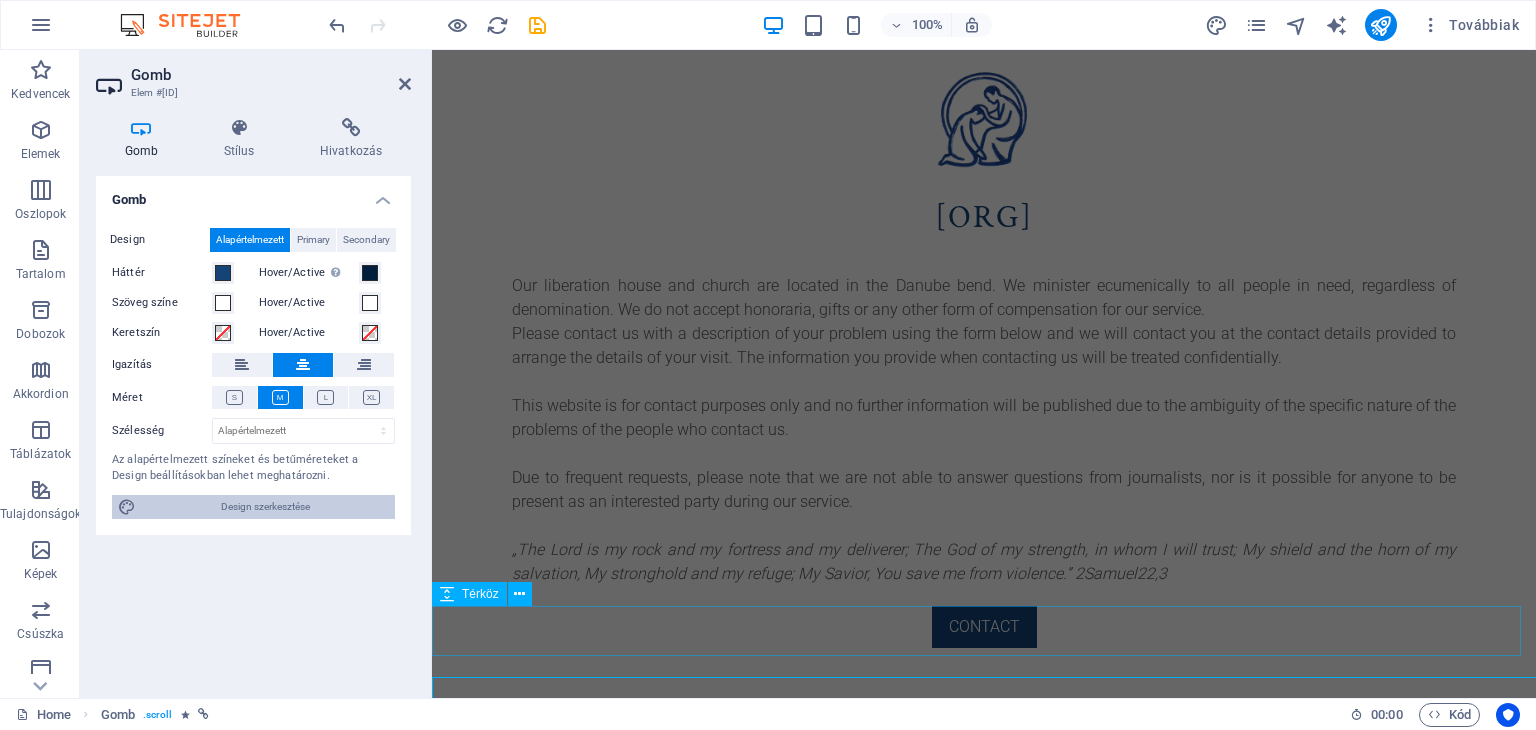 select on "s" 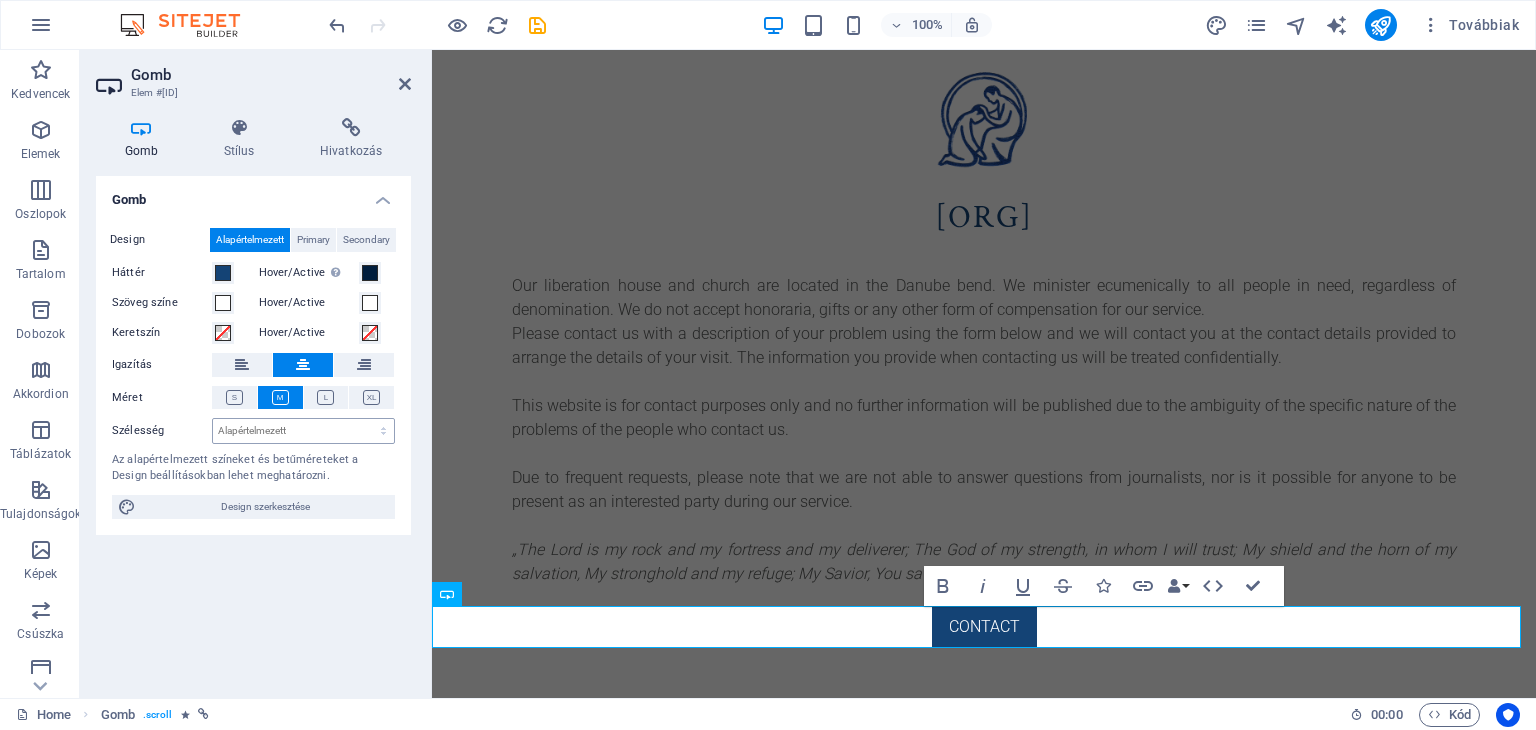scroll, scrollTop: 614, scrollLeft: 0, axis: vertical 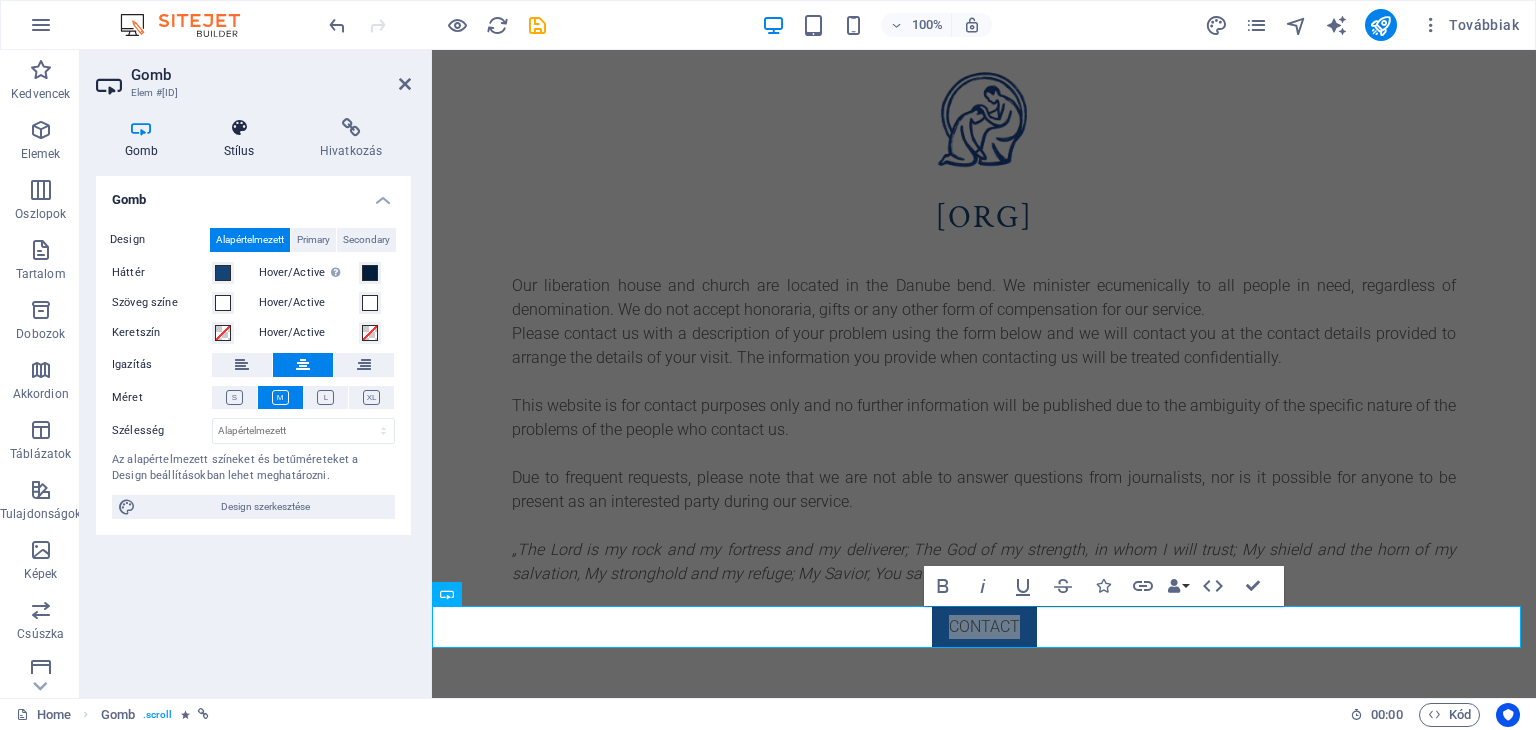 click on "Stílus" at bounding box center [243, 139] 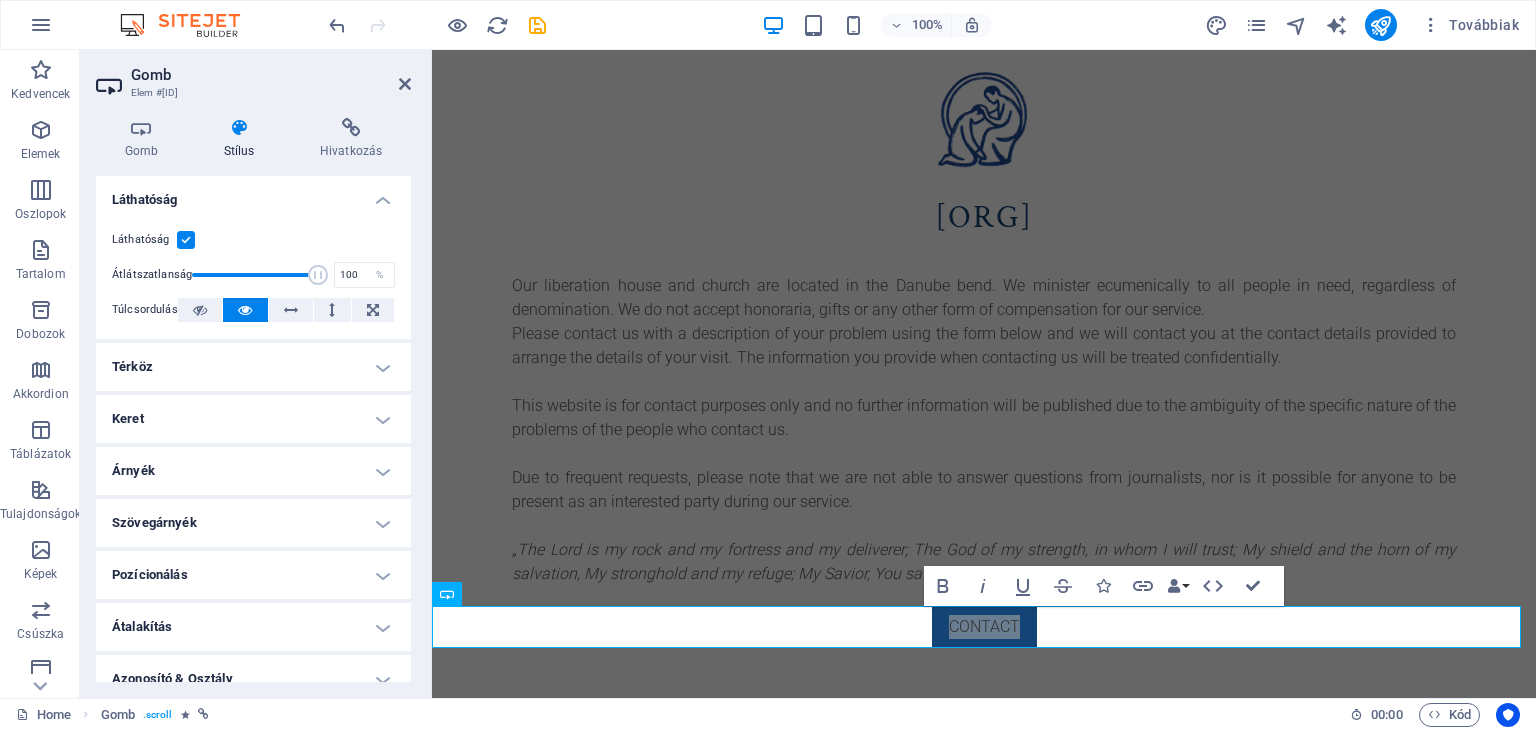 scroll, scrollTop: 124, scrollLeft: 0, axis: vertical 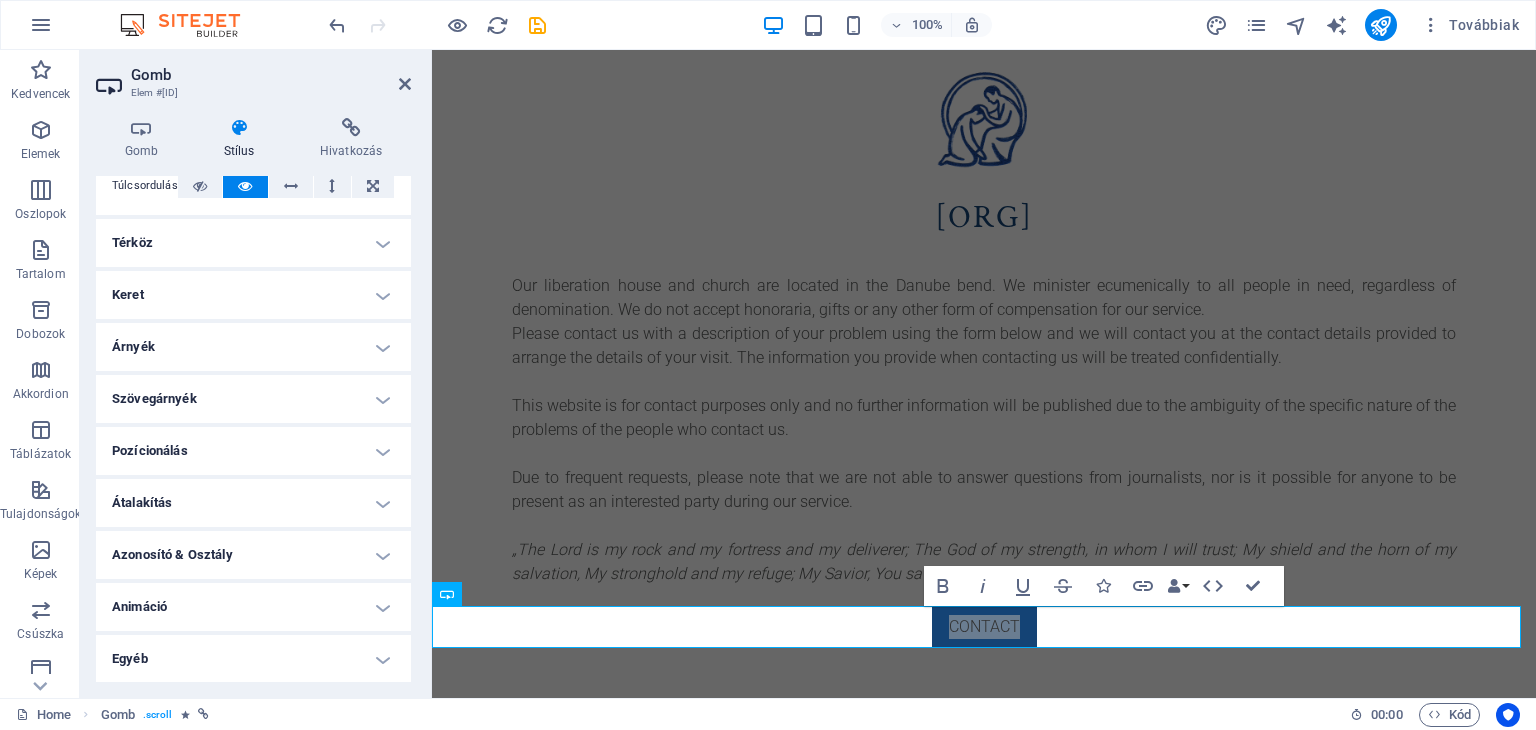 click on "Animáció" at bounding box center (253, 607) 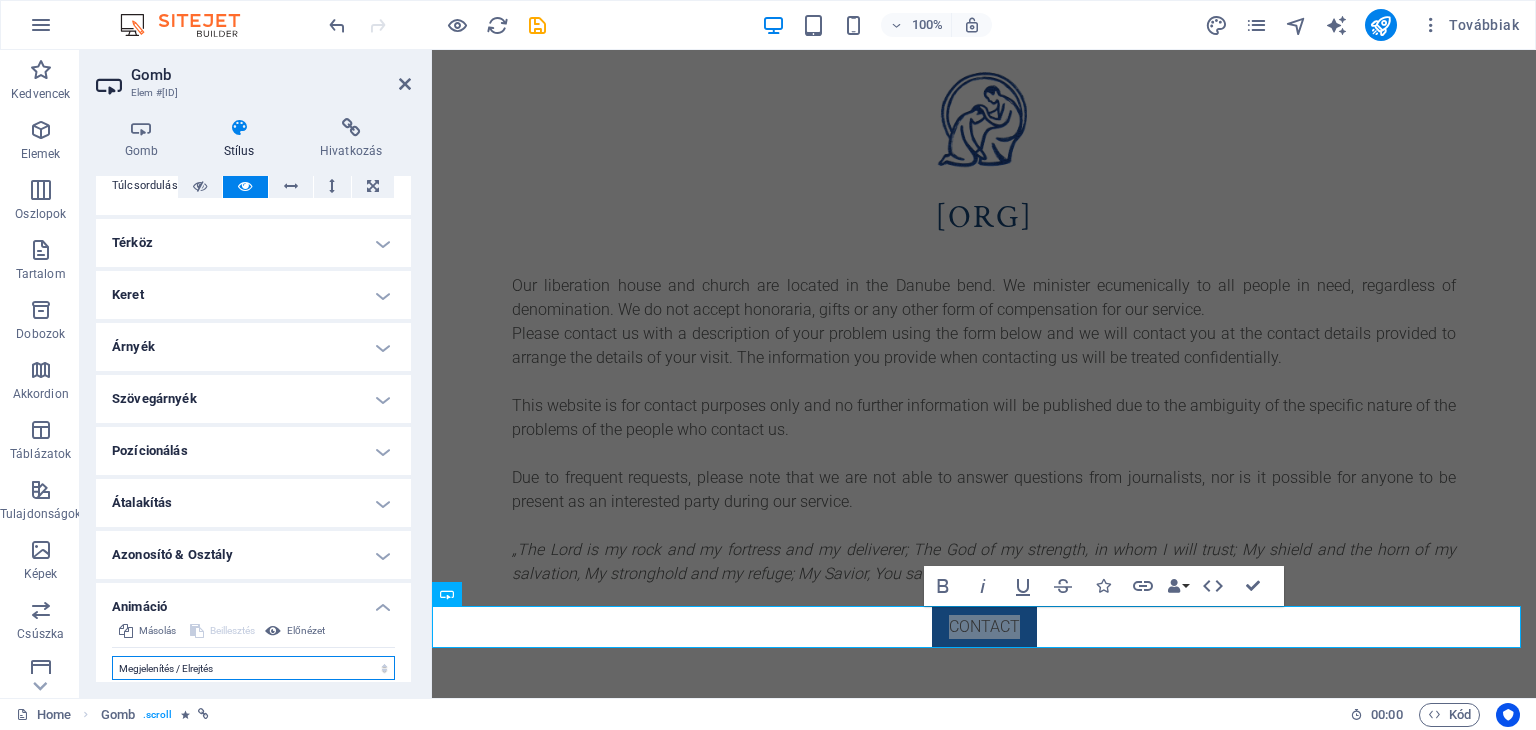 click on "Ne animáljon Megjelenítés / Elrejtés Fel/le csúszás Nagyítás/kicsinyítés Balról jobbra csúszás Jobbról balra csúszás Felülről lefelé csúszás Lentről felfelé csúszás Lüktetés Villanás Megnyitás átfedésként" at bounding box center [253, 668] 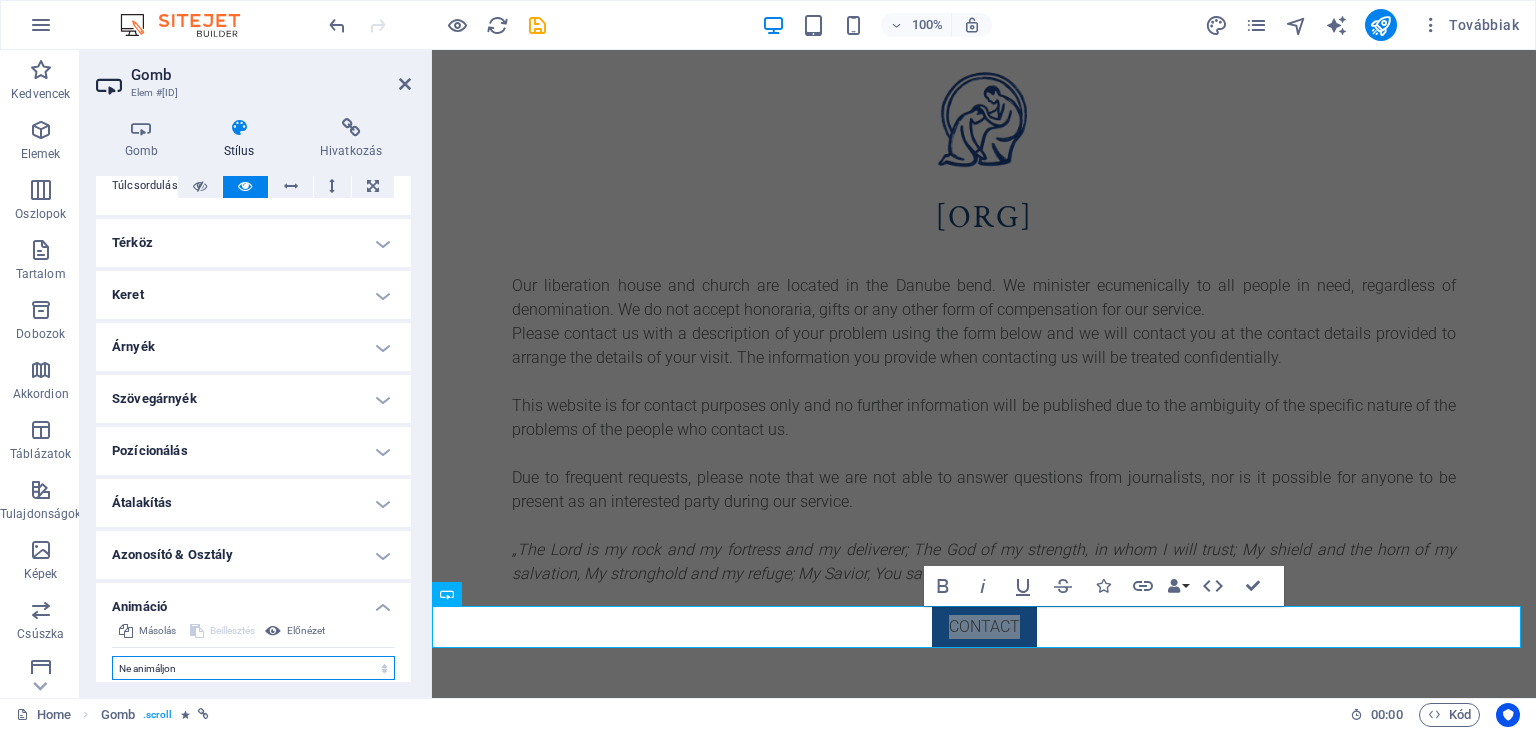 click on "Ne animáljon Megjelenítés / Elrejtés Fel/le csúszás Nagyítás/kicsinyítés Balról jobbra csúszás Jobbról balra csúszás Felülről lefelé csúszás Lentről felfelé csúszás Lüktetés Villanás Megnyitás átfedésként" at bounding box center [253, 668] 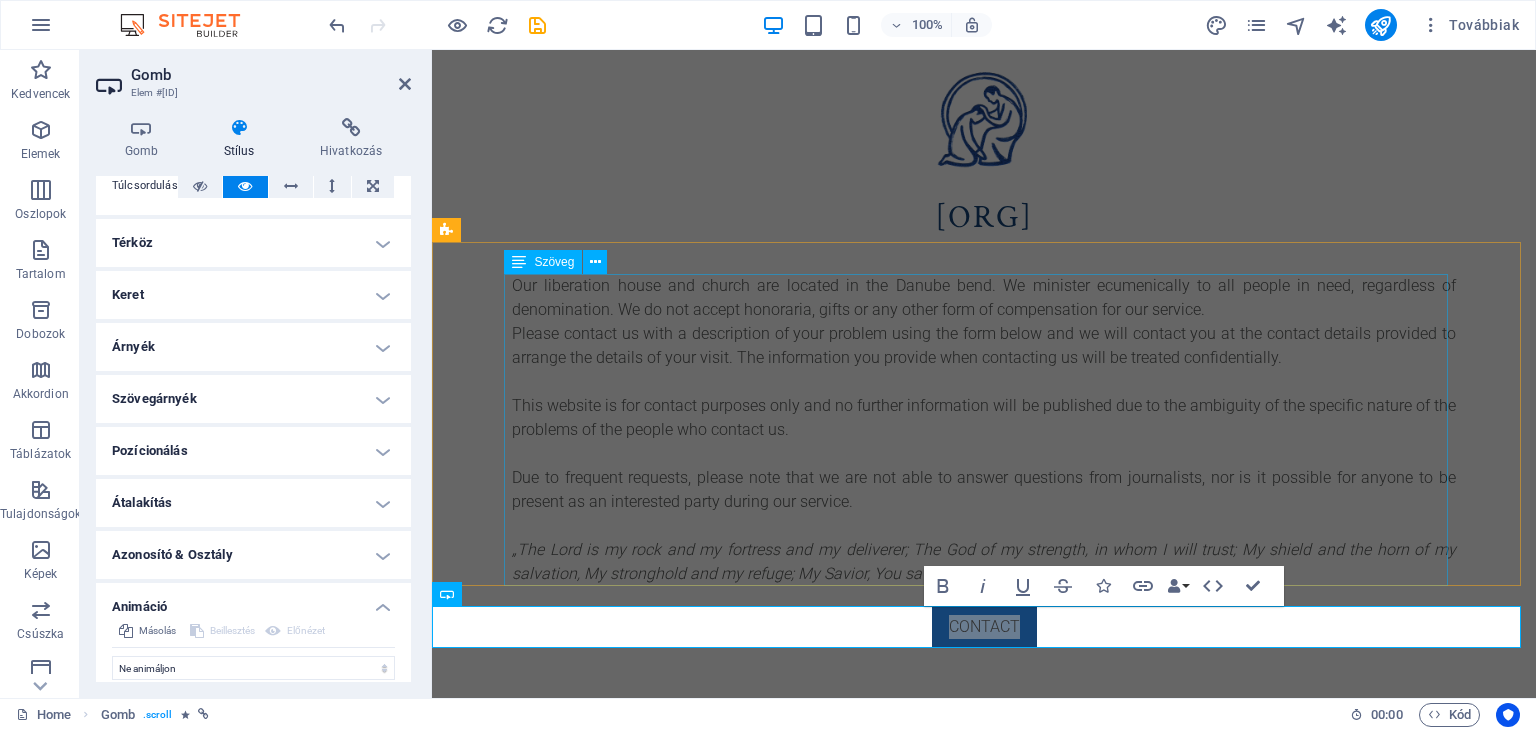 scroll, scrollTop: 612, scrollLeft: 0, axis: vertical 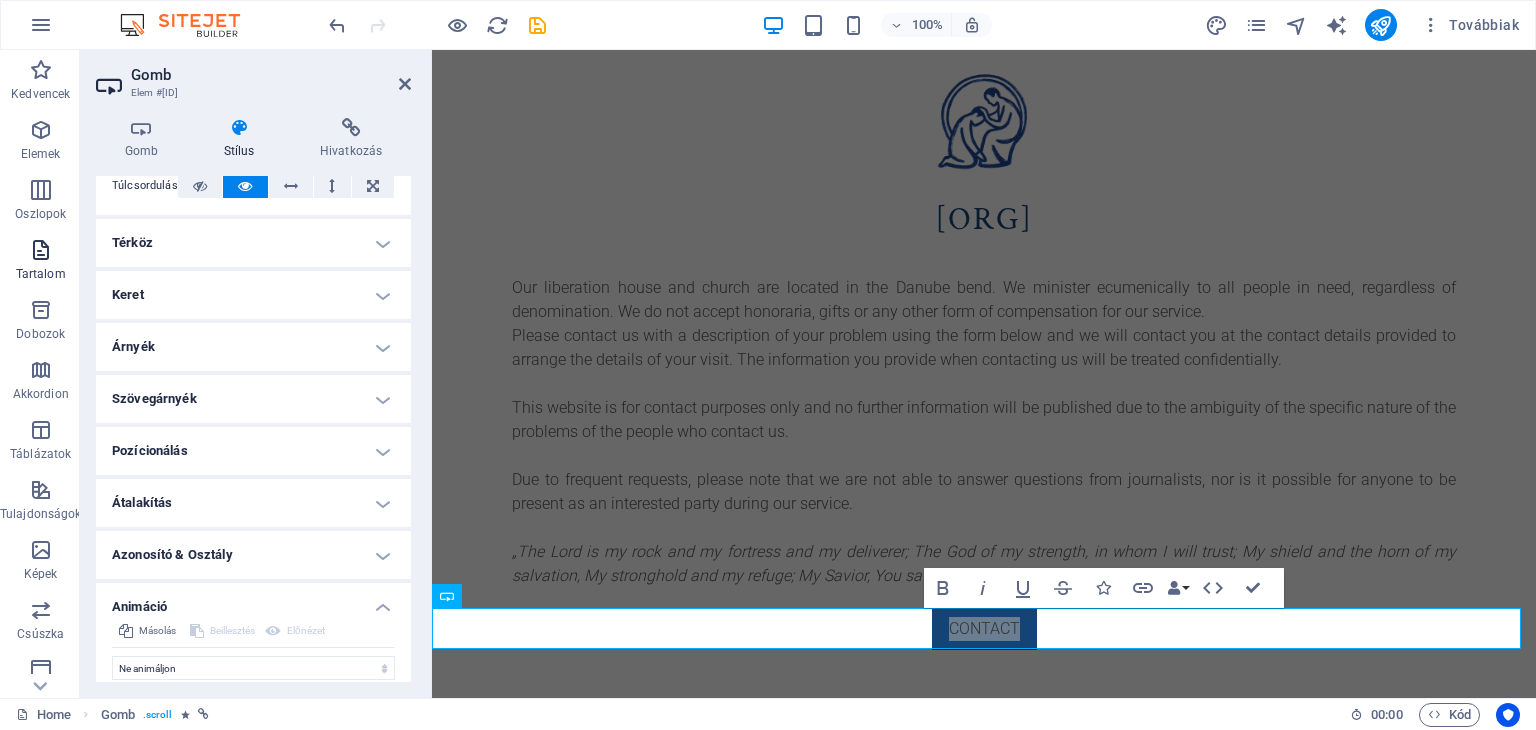 click on "Tartalom" at bounding box center (40, 262) 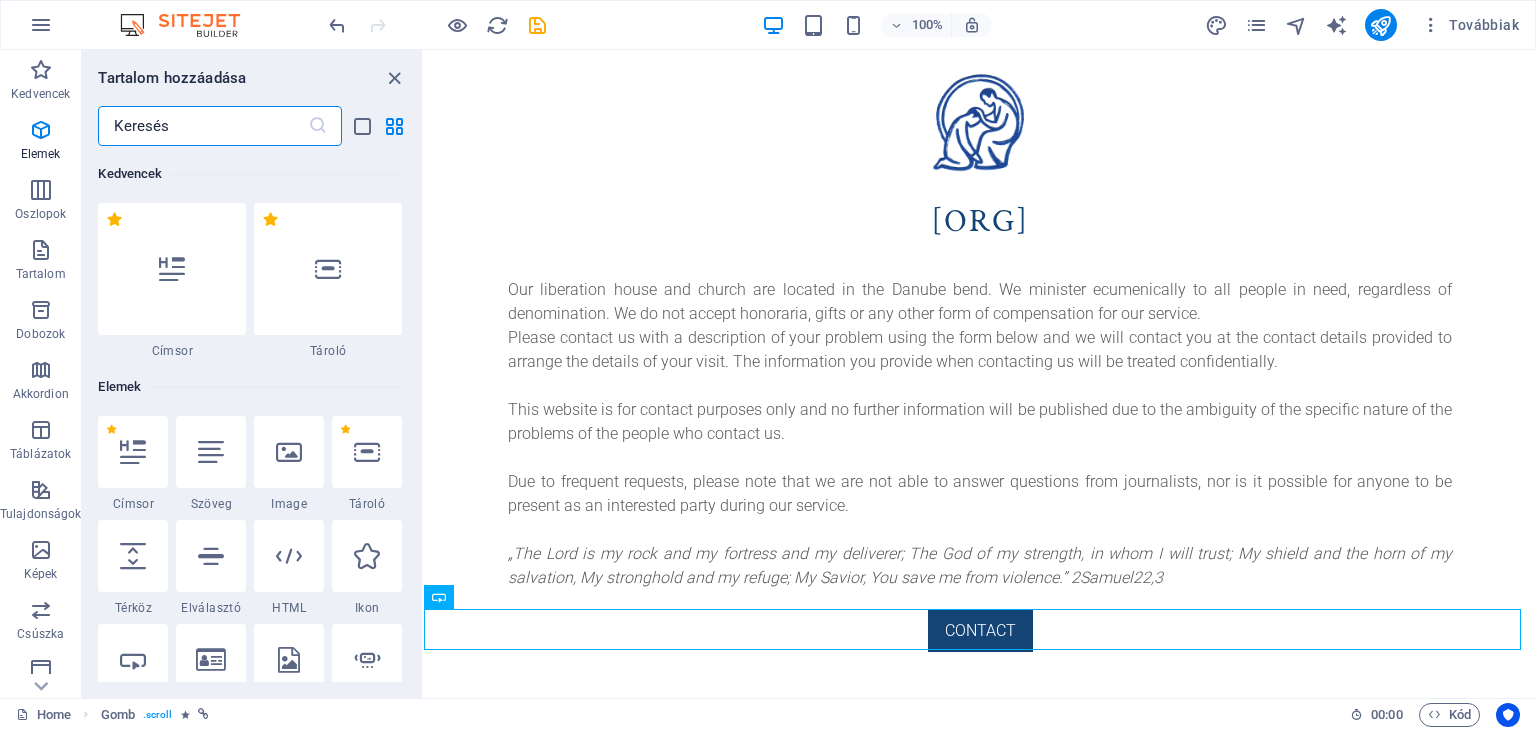 scroll, scrollTop: 613, scrollLeft: 0, axis: vertical 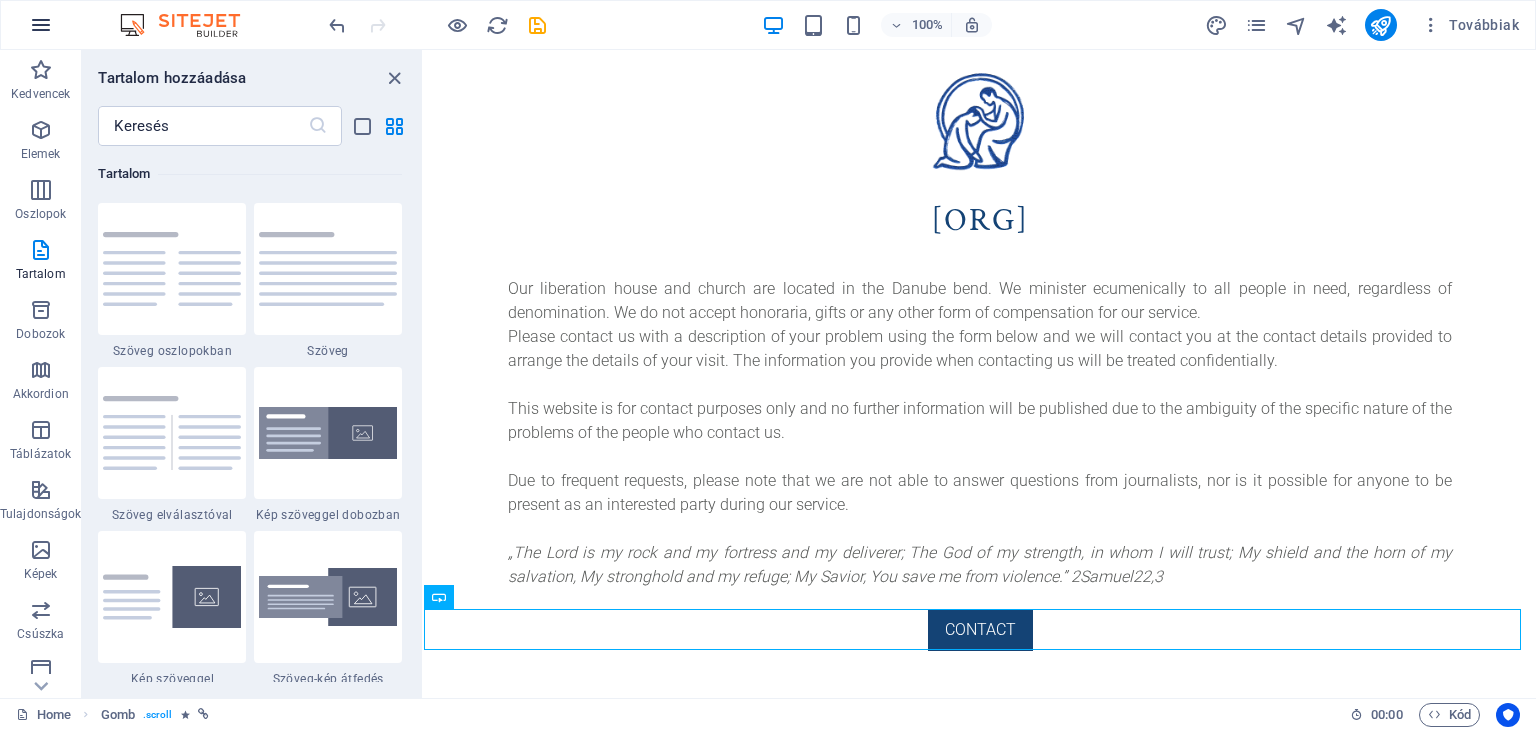 click at bounding box center (41, 25) 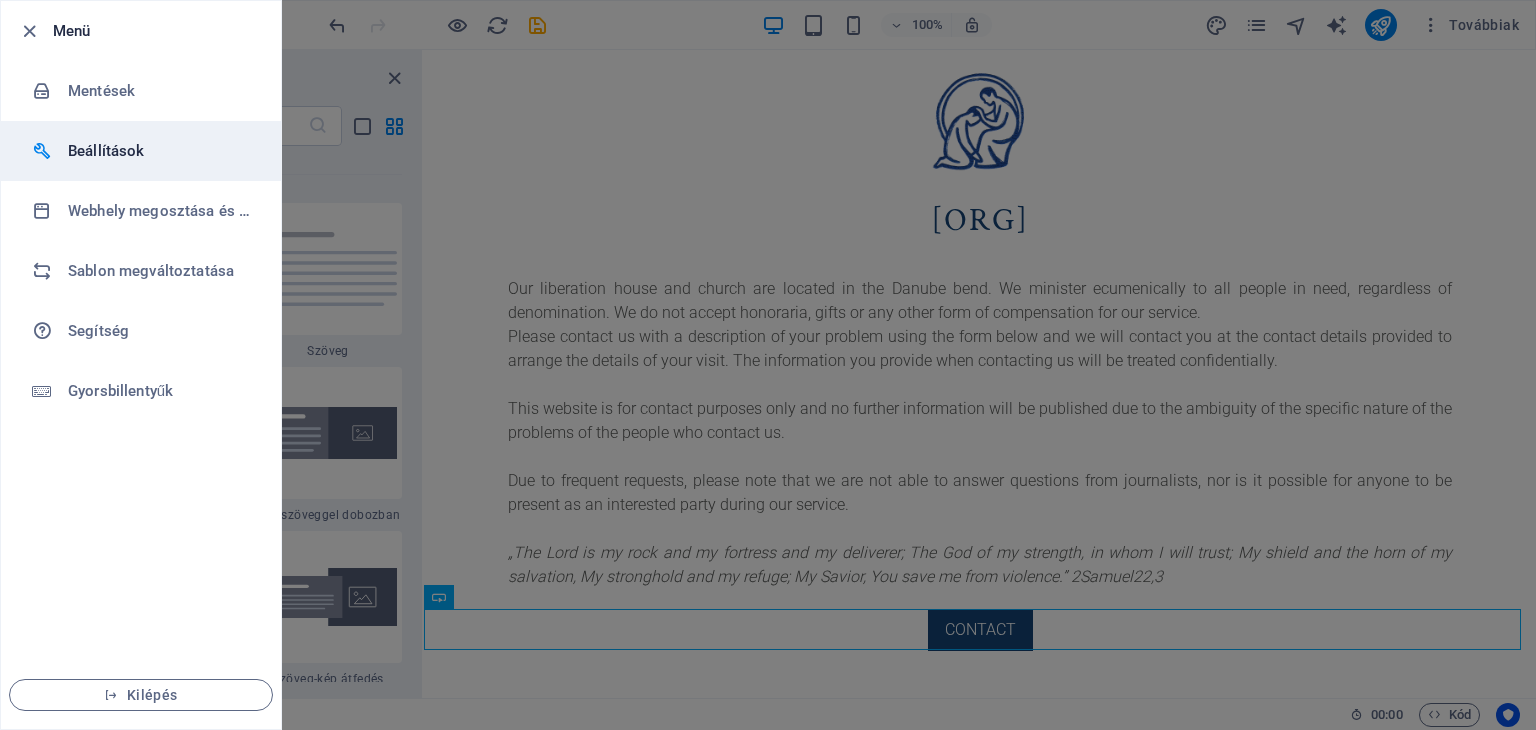 click on "Beállítások" at bounding box center [160, 151] 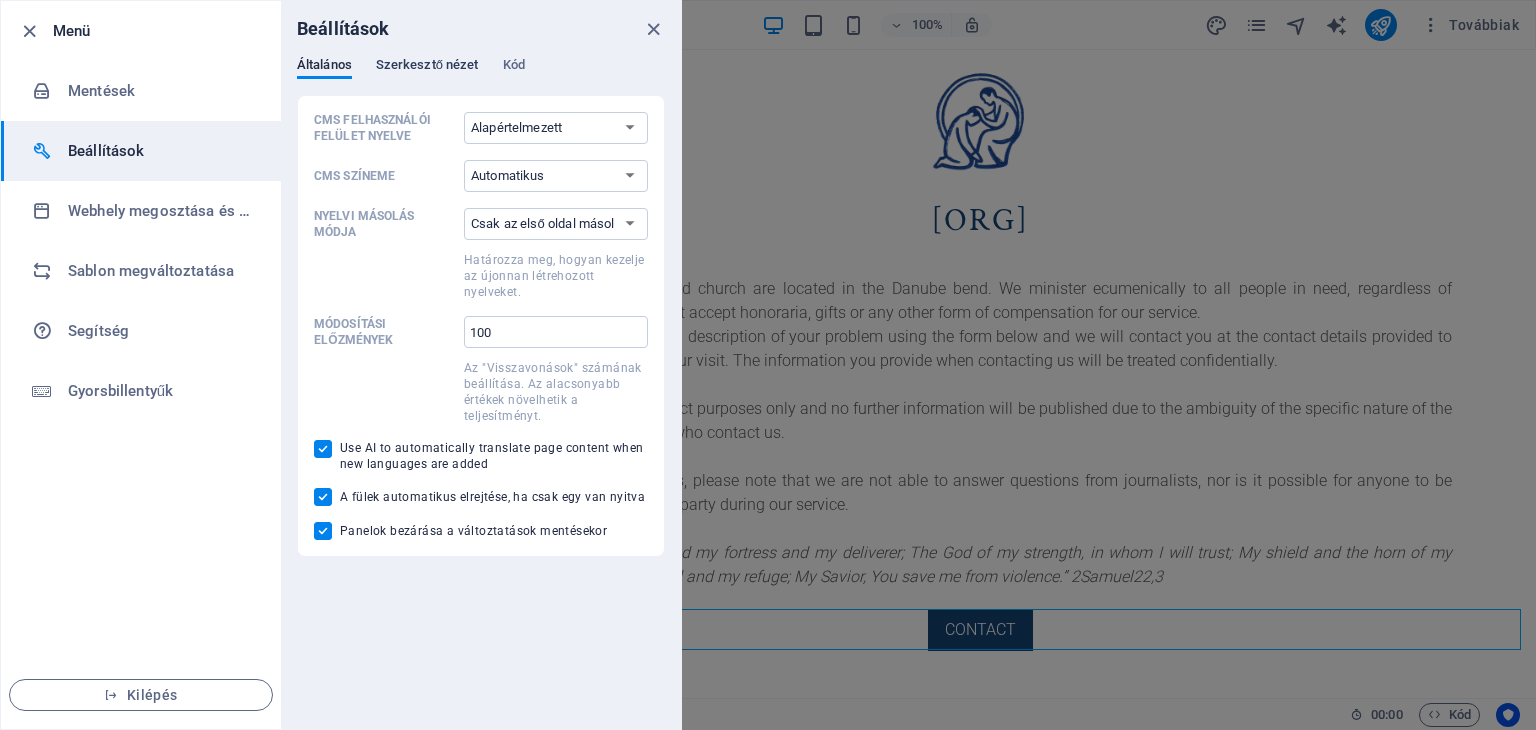 click on "Szerkesztő nézet" at bounding box center [427, 67] 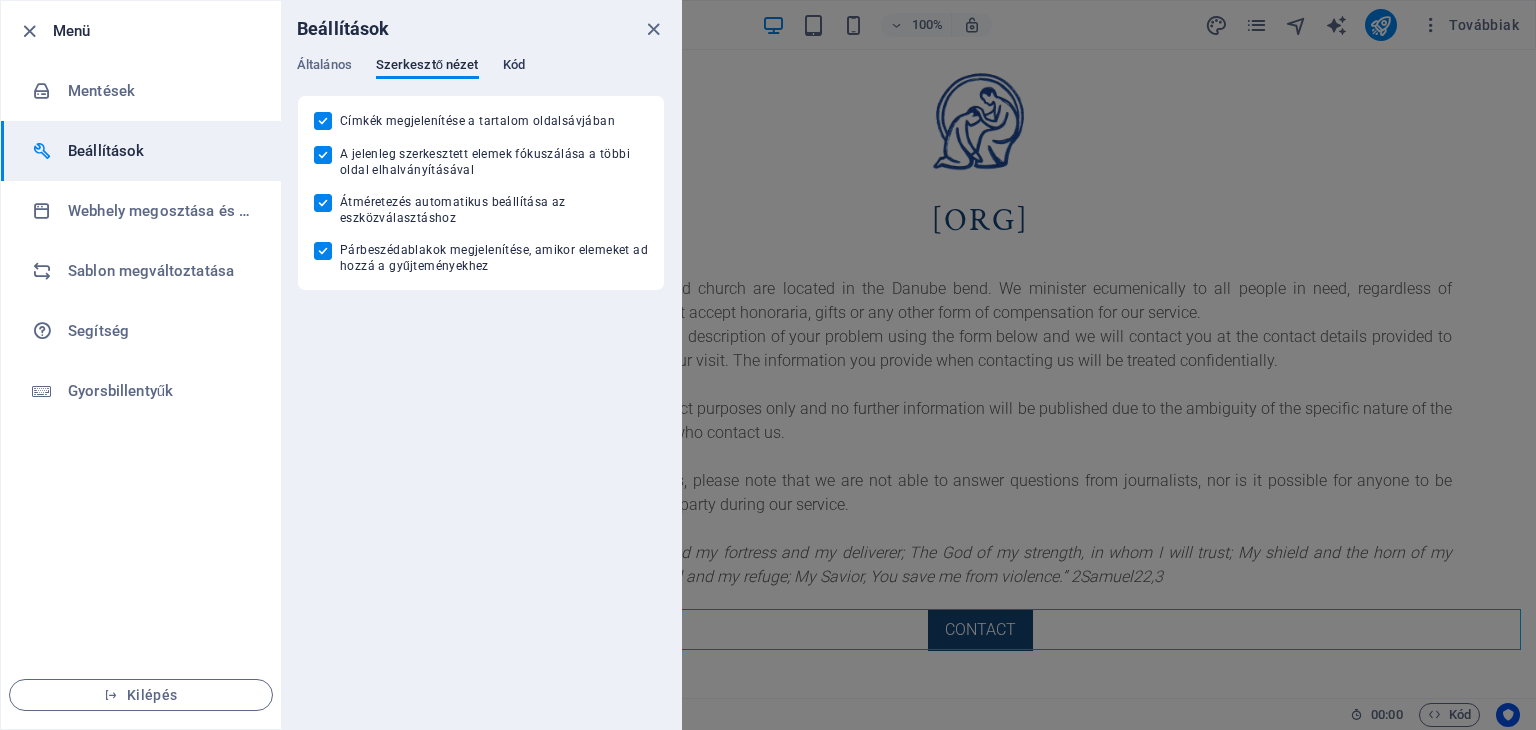click on "Kód" at bounding box center [514, 67] 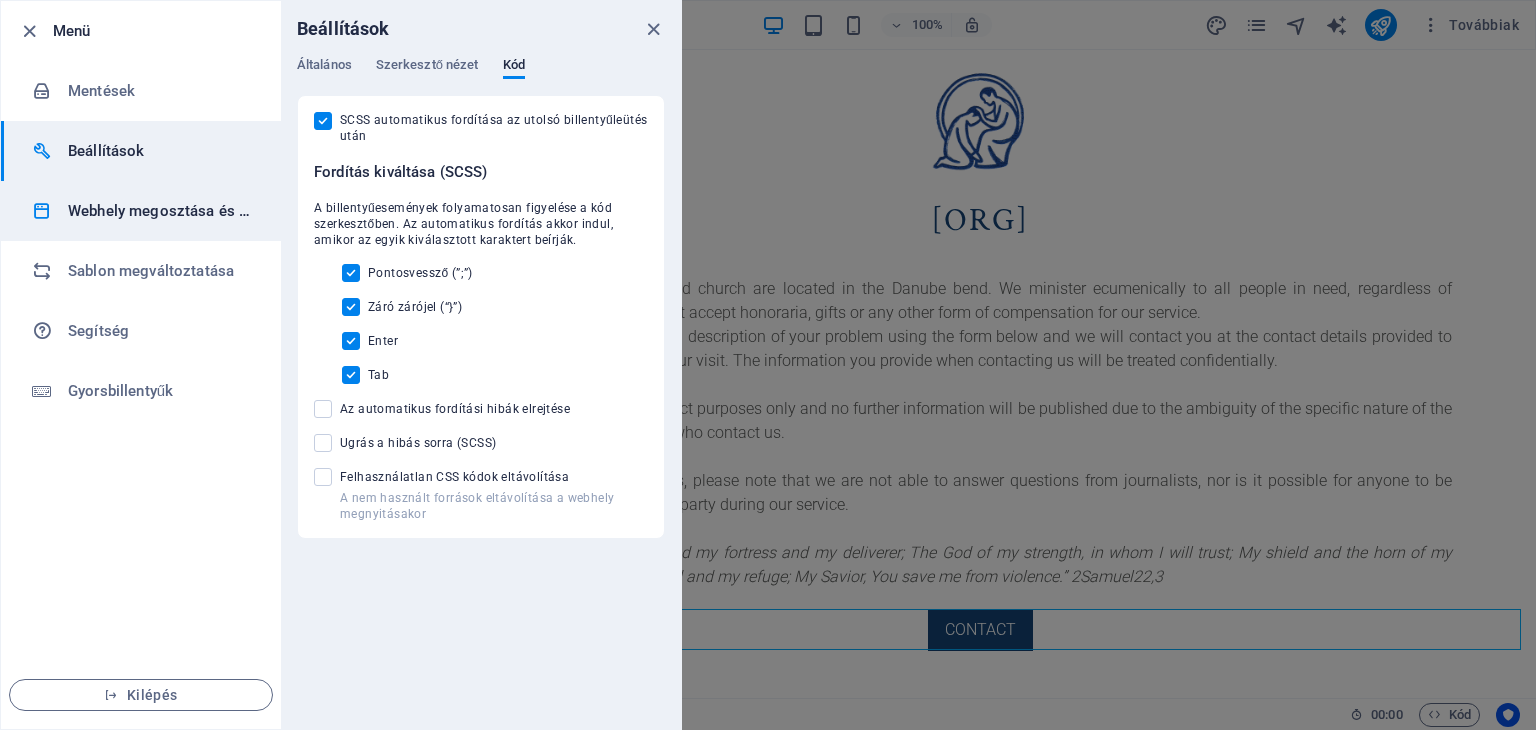 click on "Webhely megosztása és másolása" at bounding box center (160, 211) 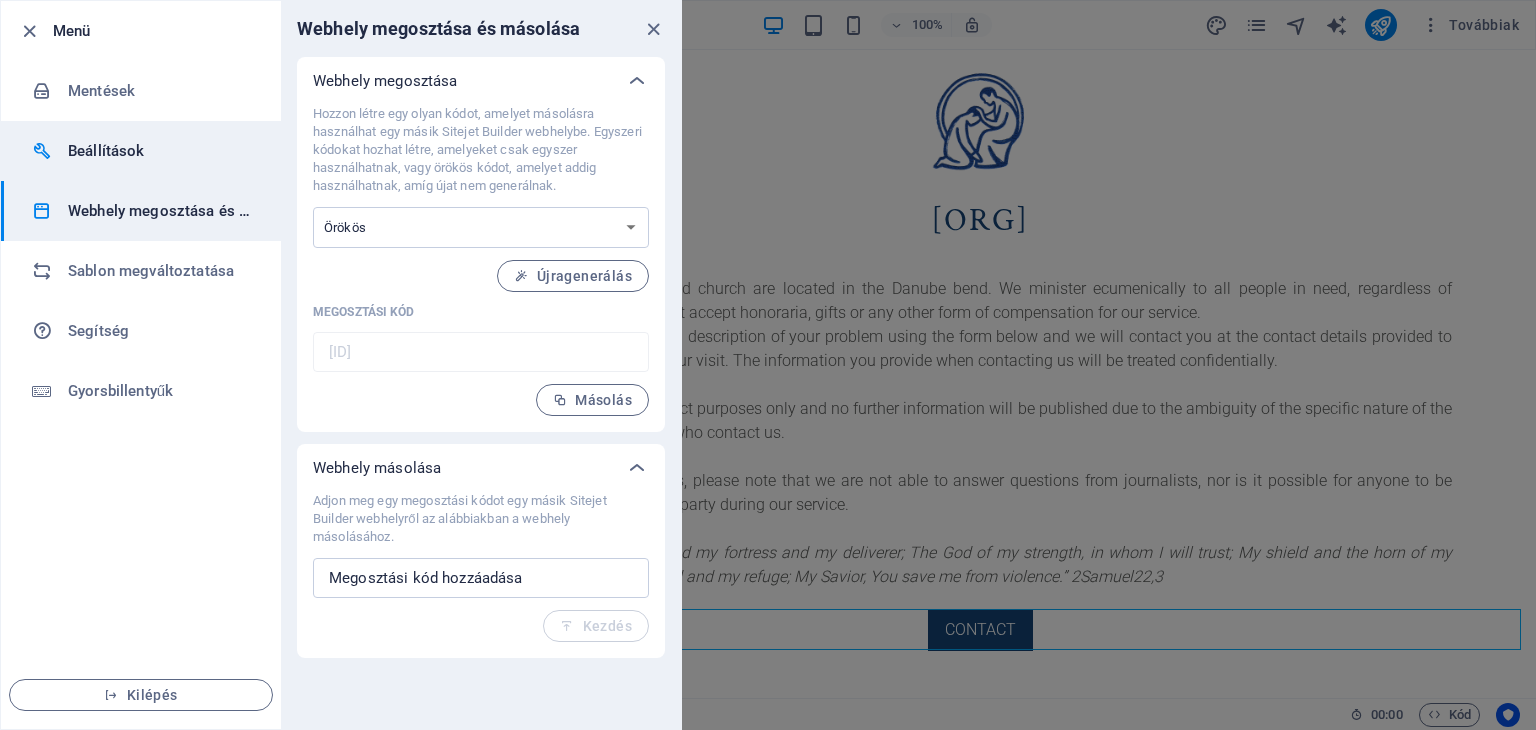 click on "Beállítások" at bounding box center (160, 151) 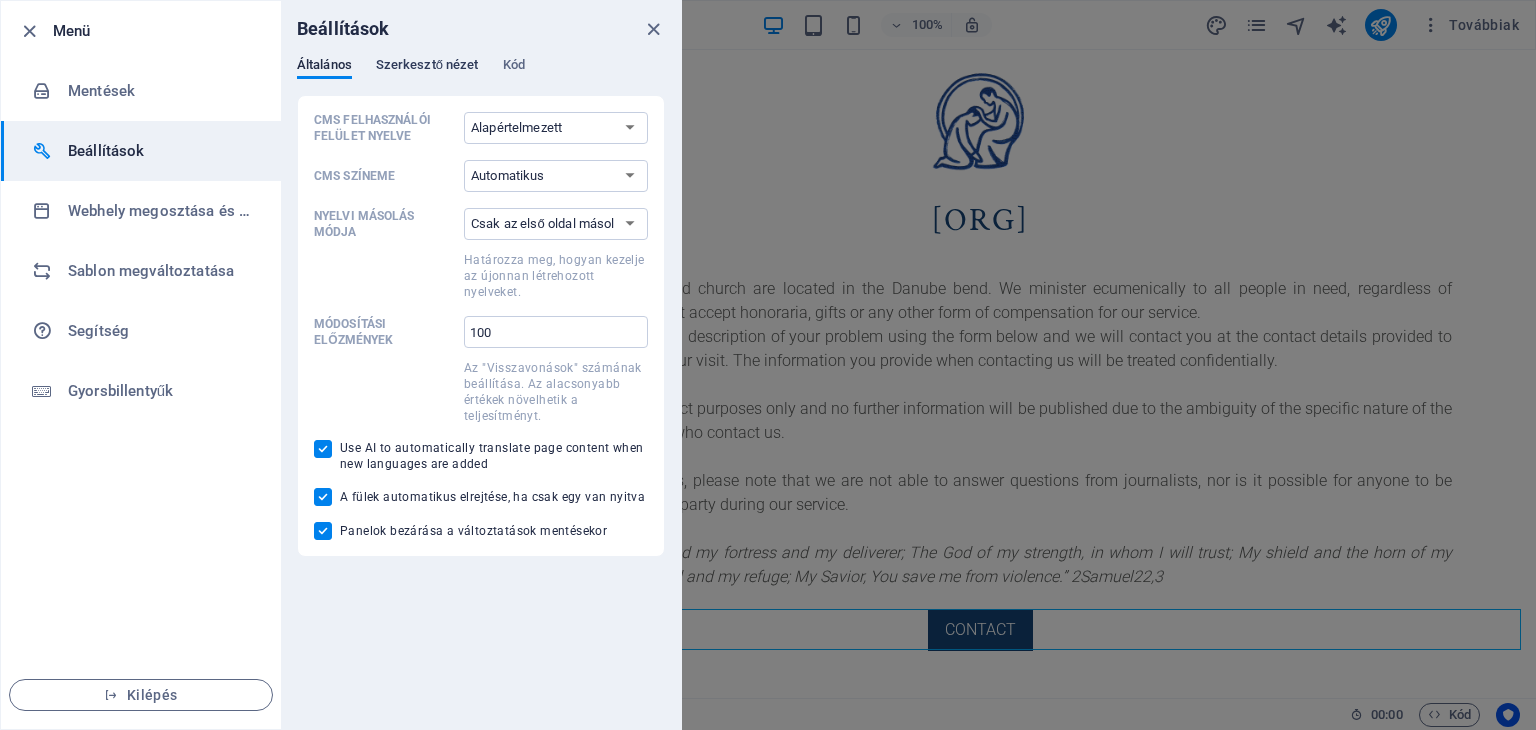 click on "Szerkesztő nézet" at bounding box center (427, 67) 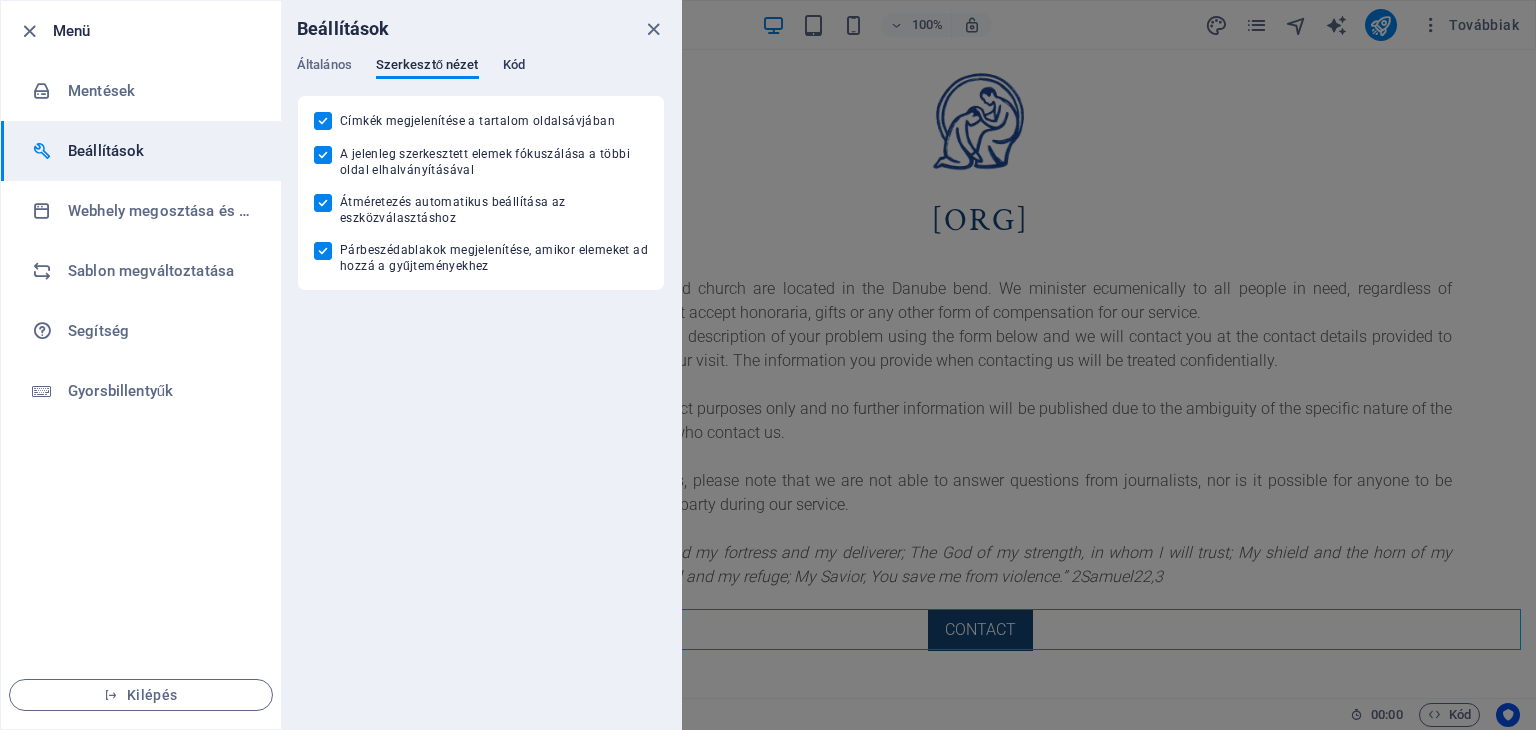 click on "Kód" at bounding box center (514, 67) 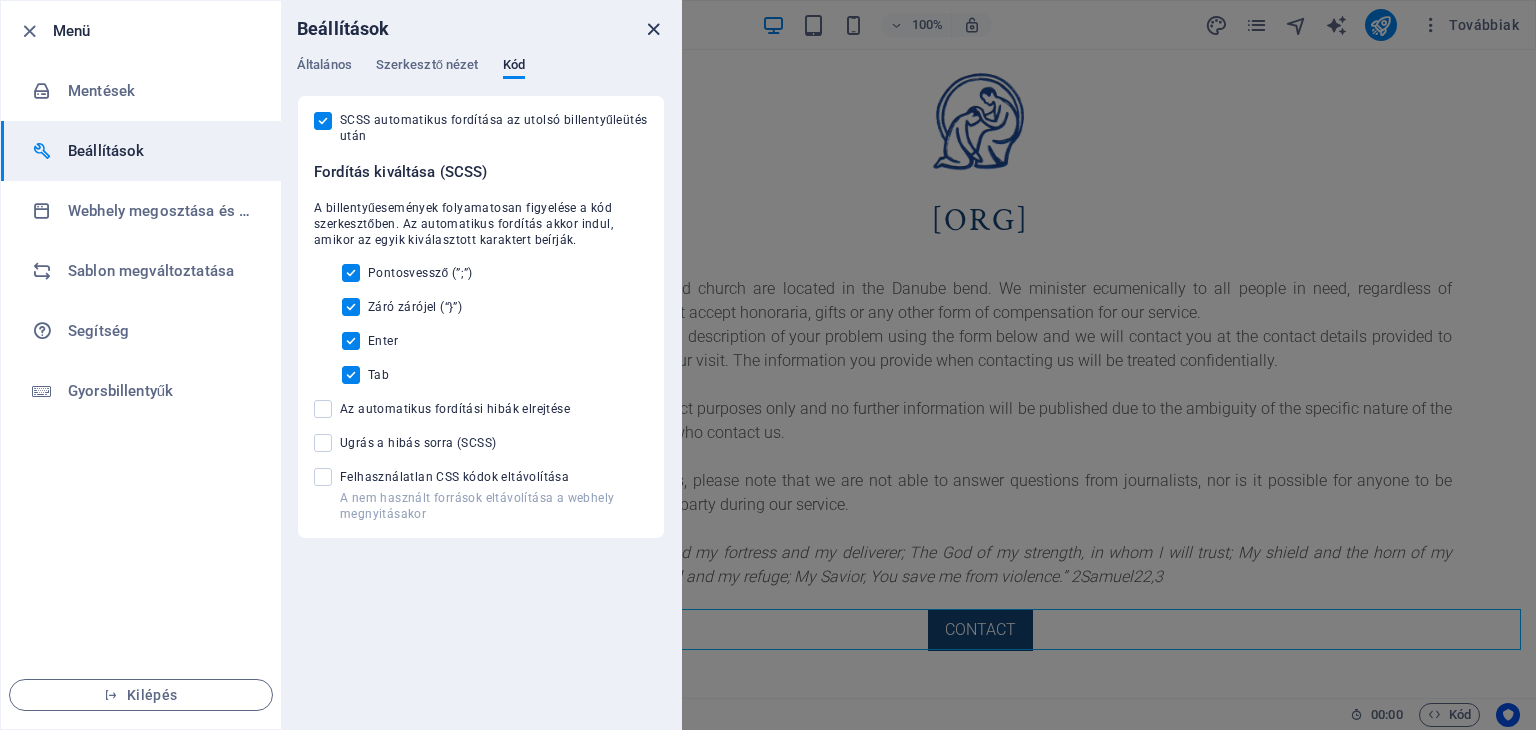 click at bounding box center (653, 29) 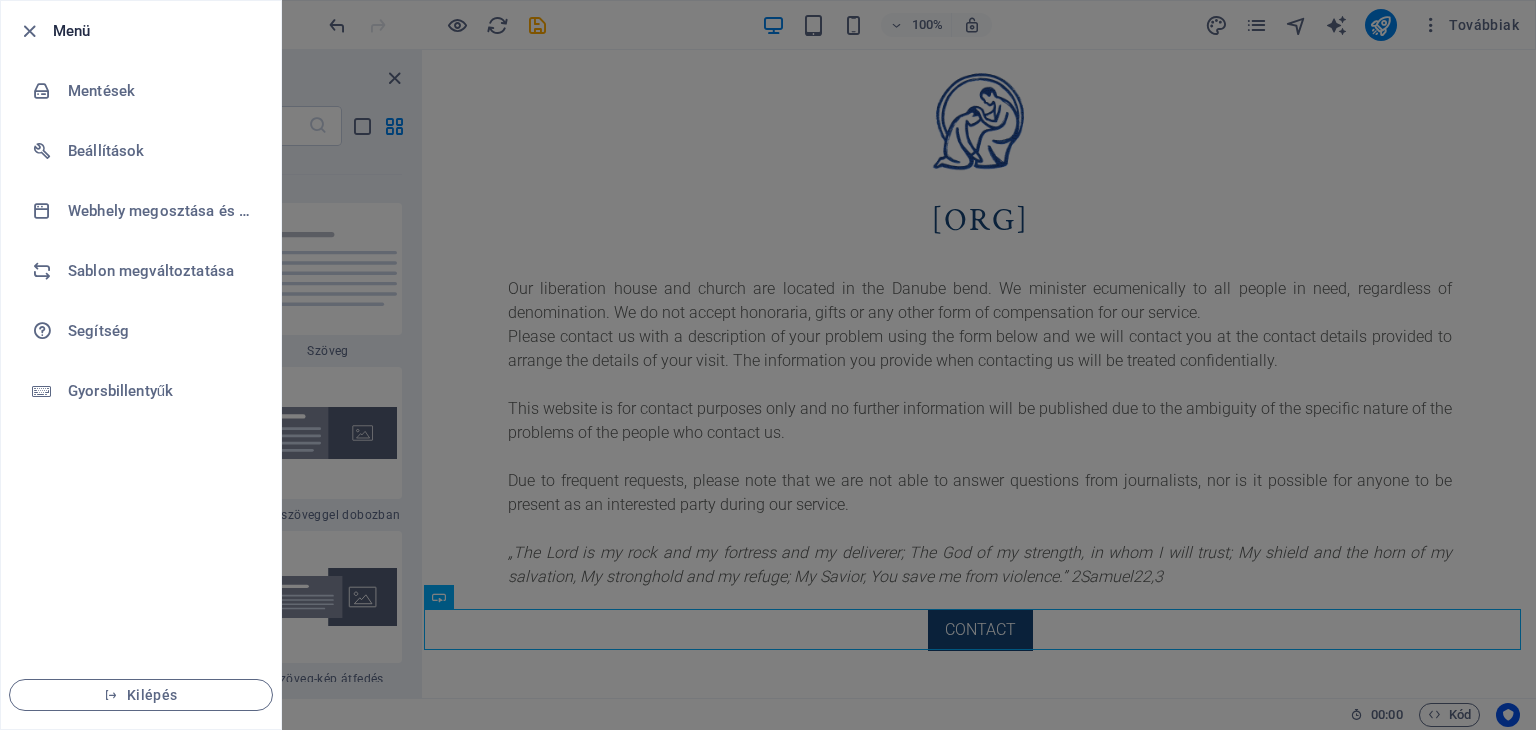 click at bounding box center (768, 365) 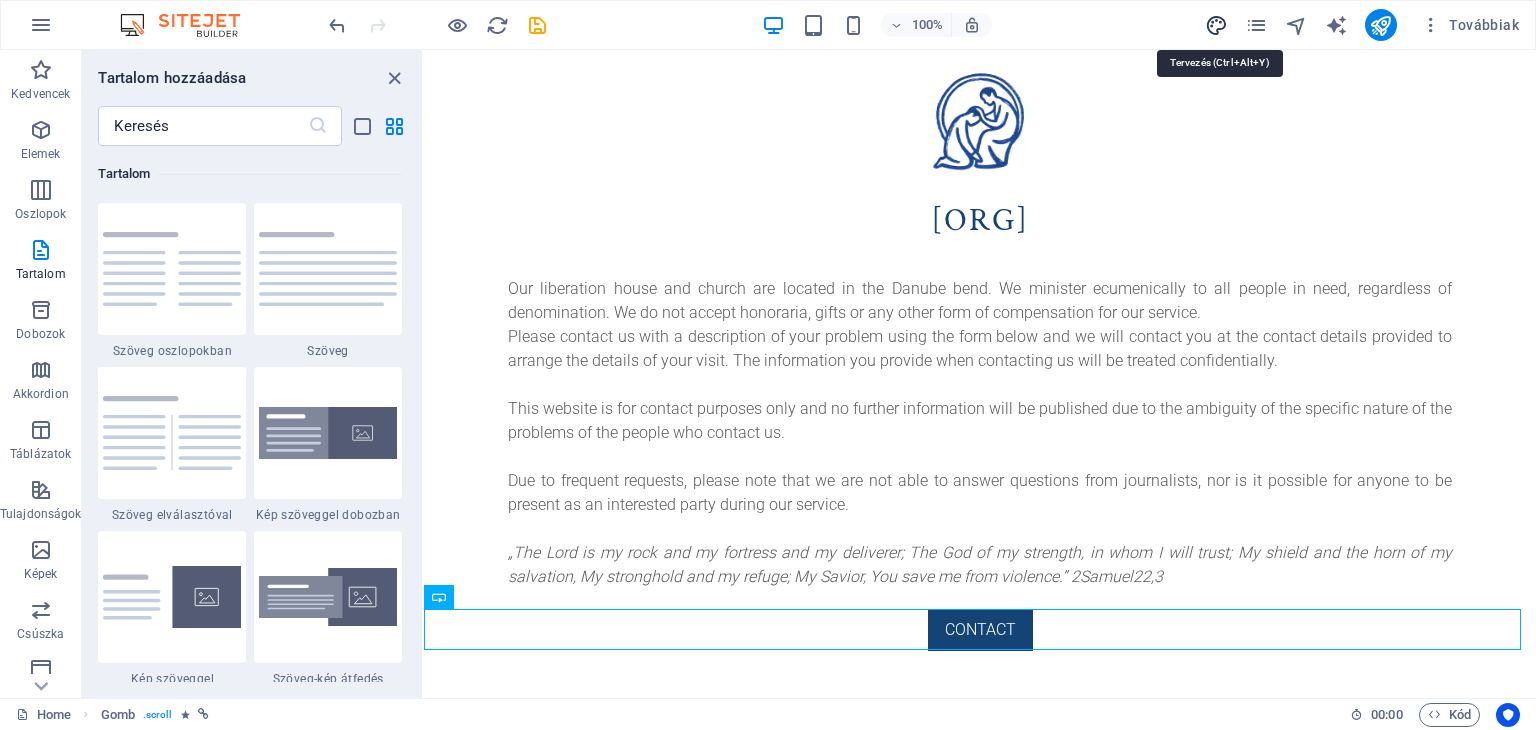 click at bounding box center [1216, 25] 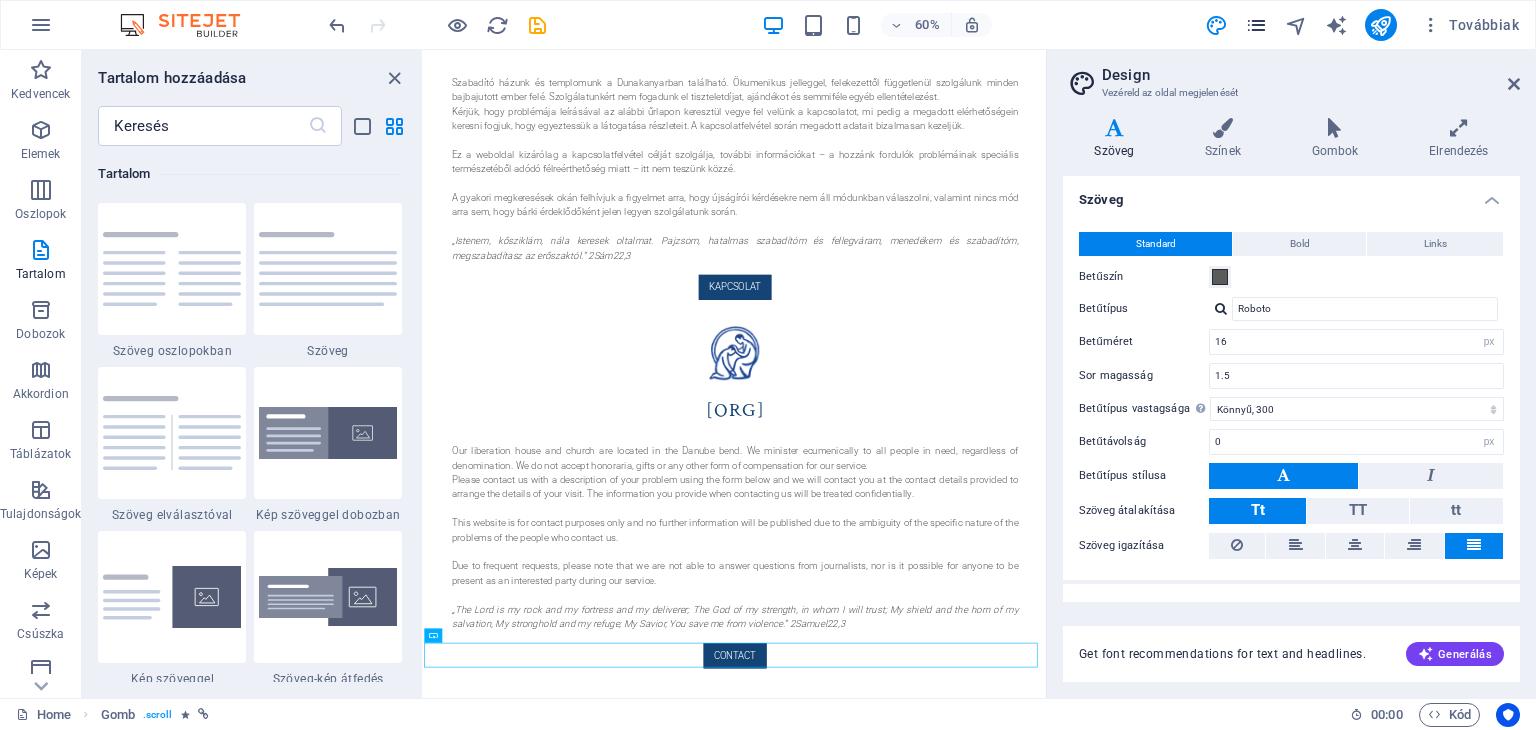 scroll, scrollTop: 169, scrollLeft: 0, axis: vertical 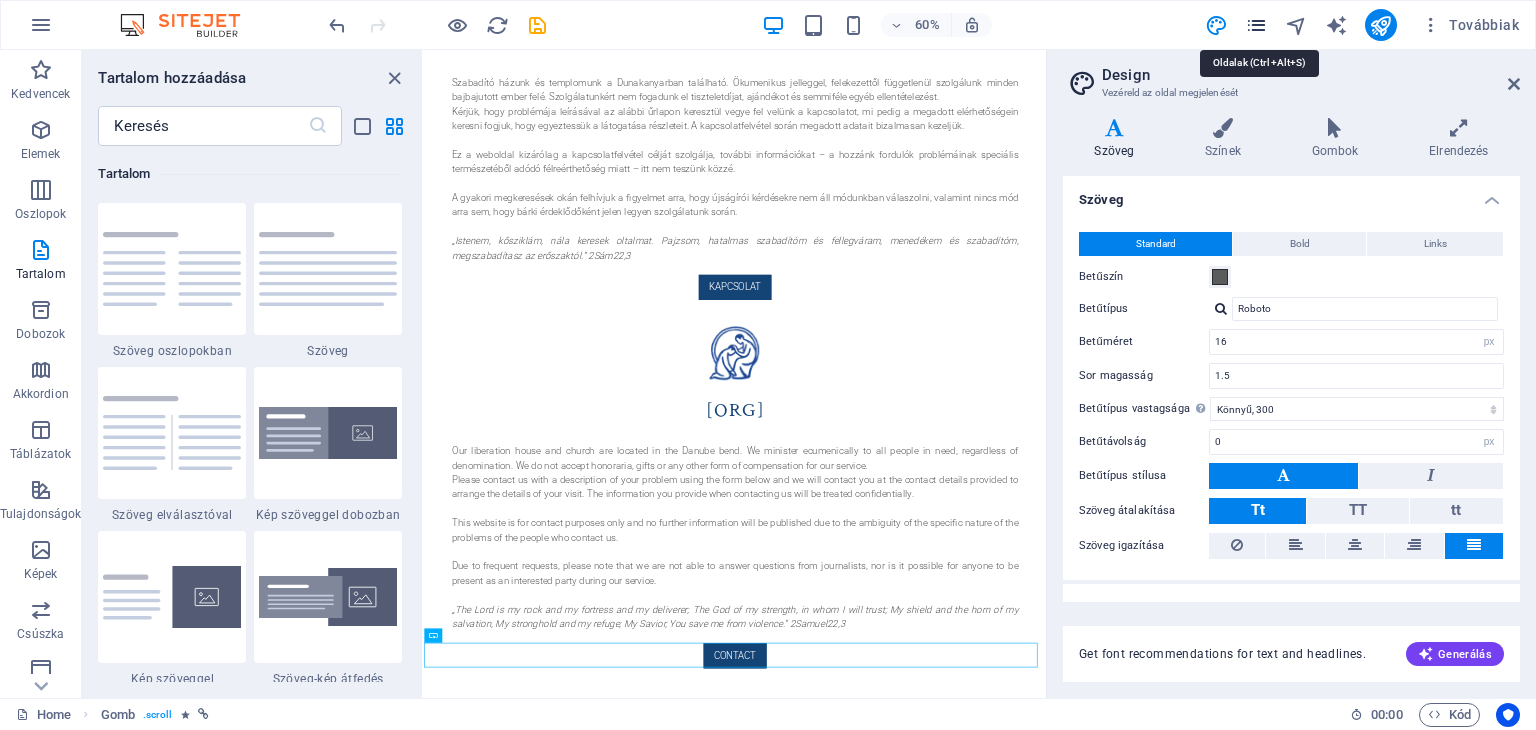 click at bounding box center [1256, 25] 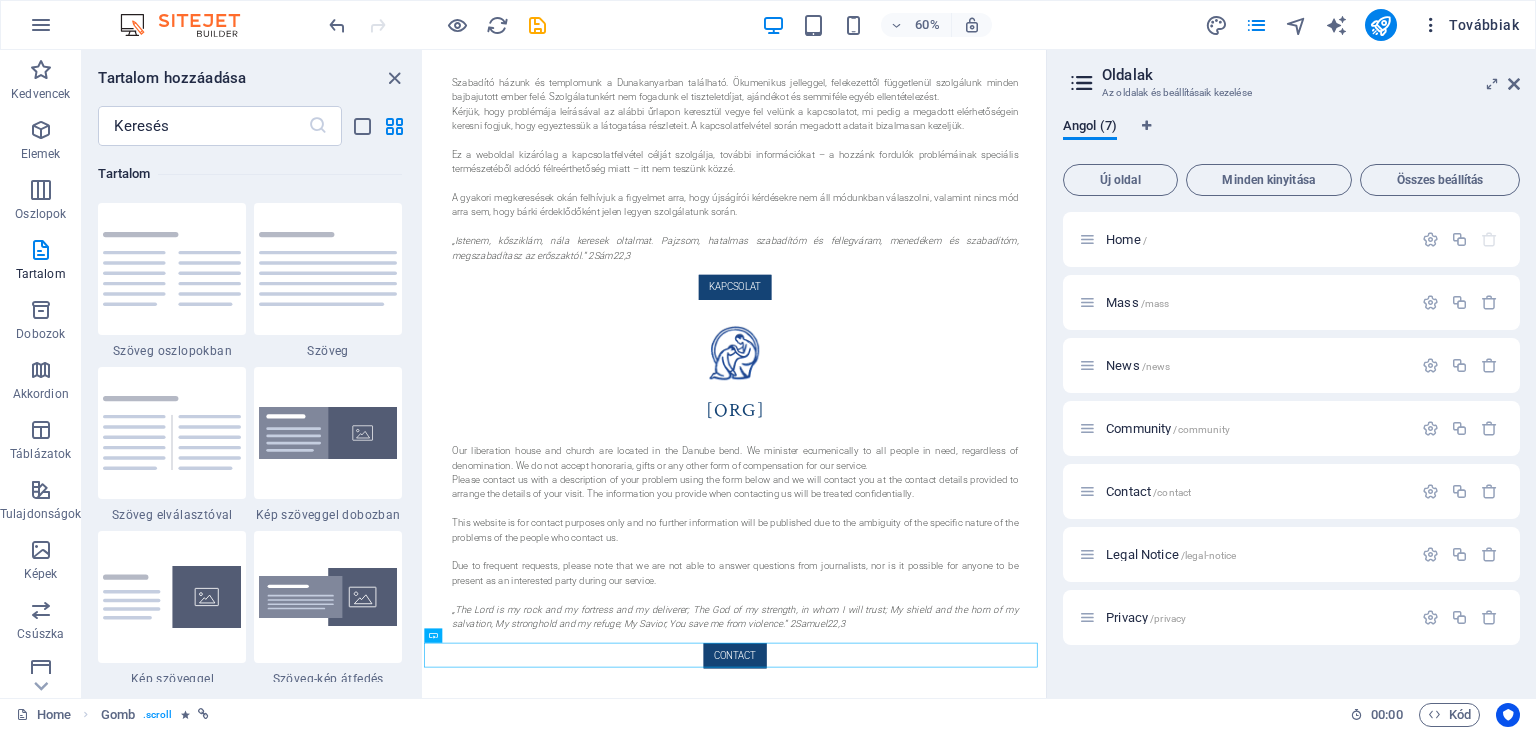 click at bounding box center [1431, 25] 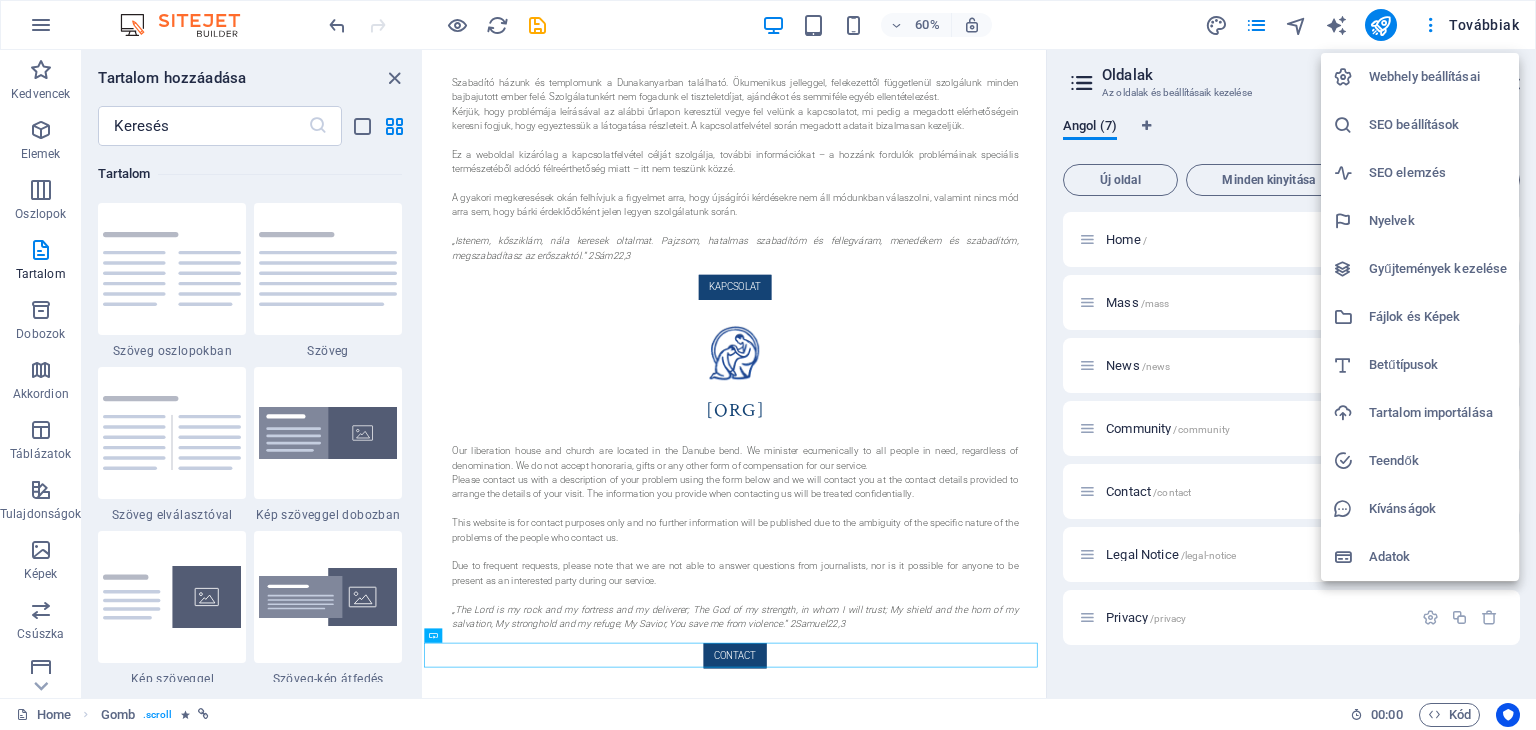 click on "Webhely beállításai" at bounding box center (1438, 77) 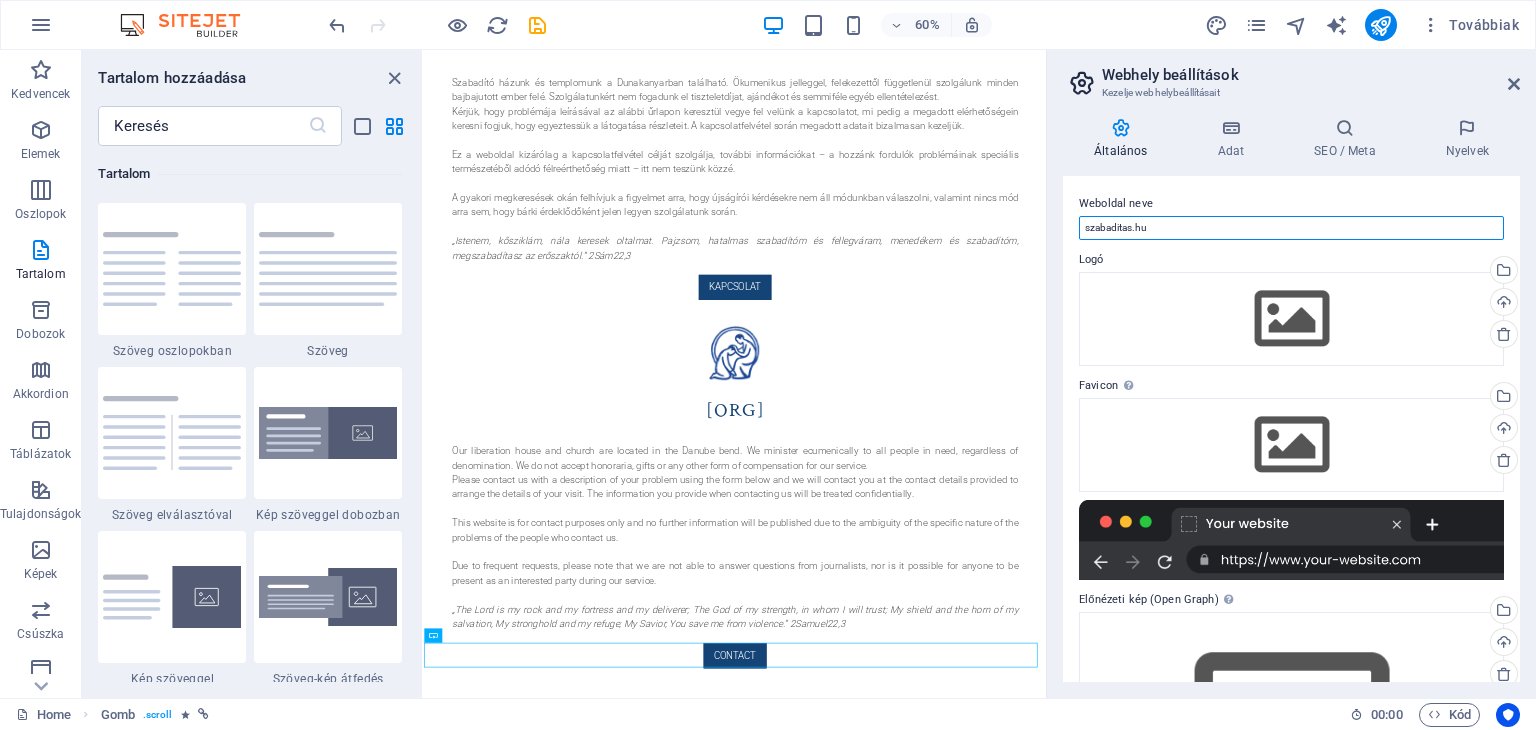 drag, startPoint x: 1578, startPoint y: 282, endPoint x: 1458, endPoint y: 348, distance: 136.95255 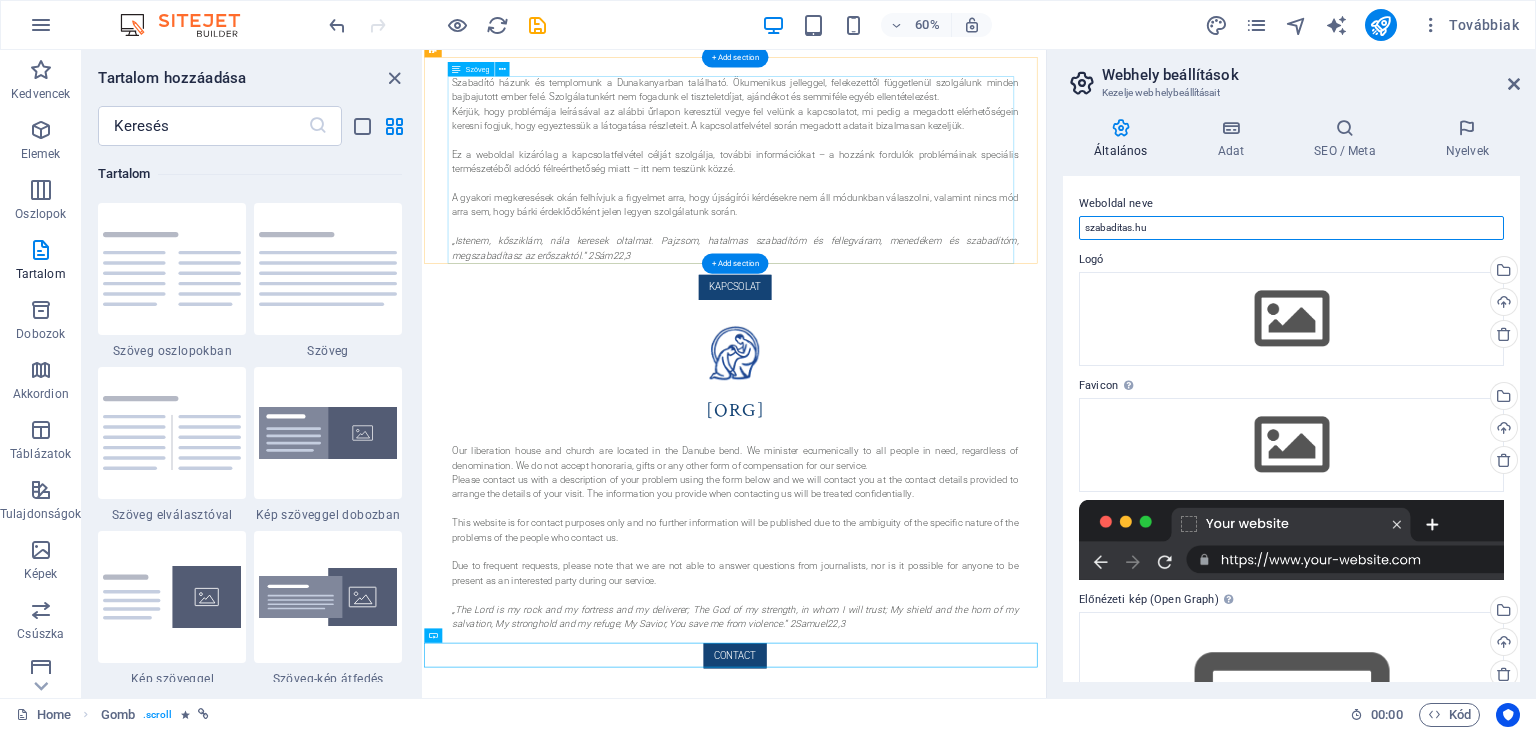 drag, startPoint x: 1622, startPoint y: 278, endPoint x: 1359, endPoint y: 322, distance: 266.6552 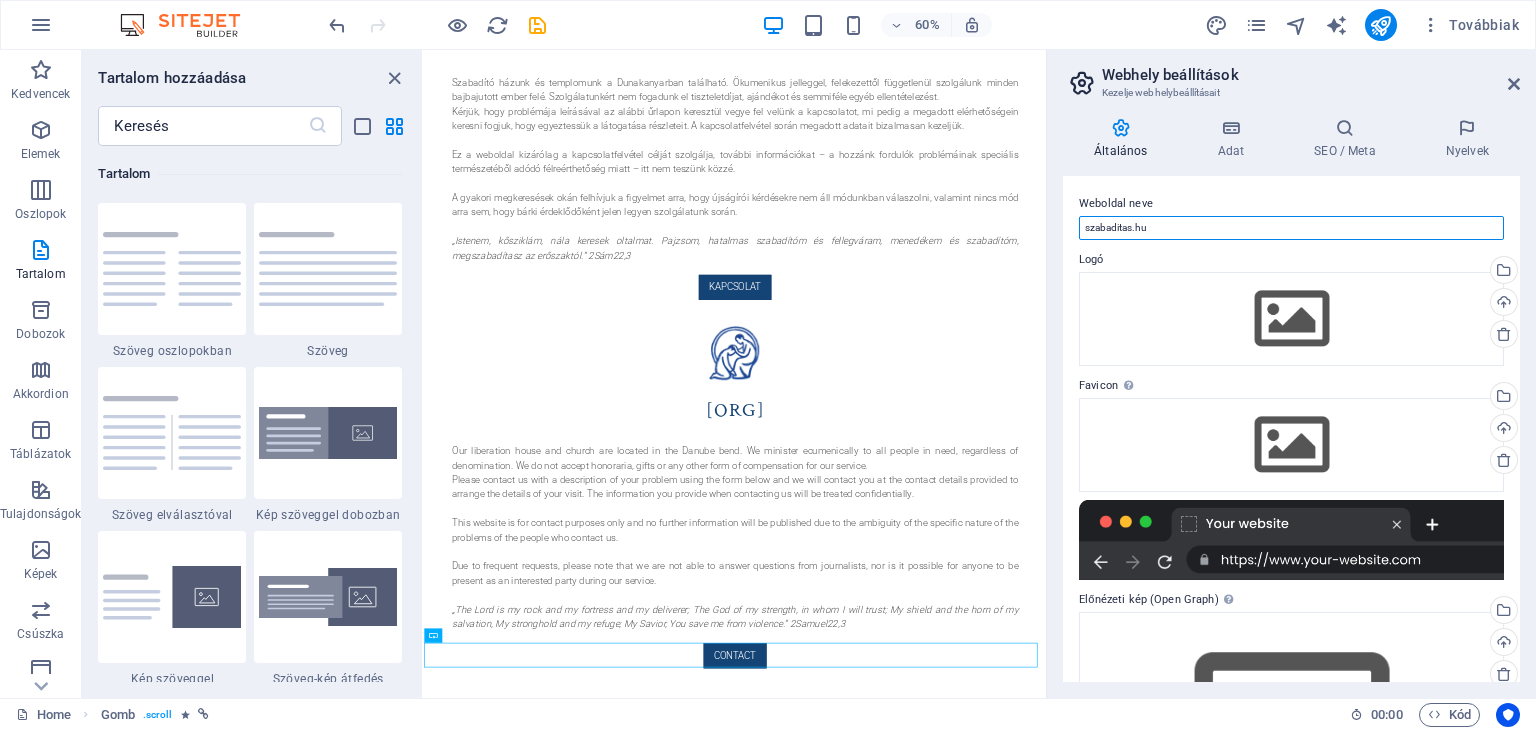 click on "szabaditas.hu" at bounding box center [1291, 228] 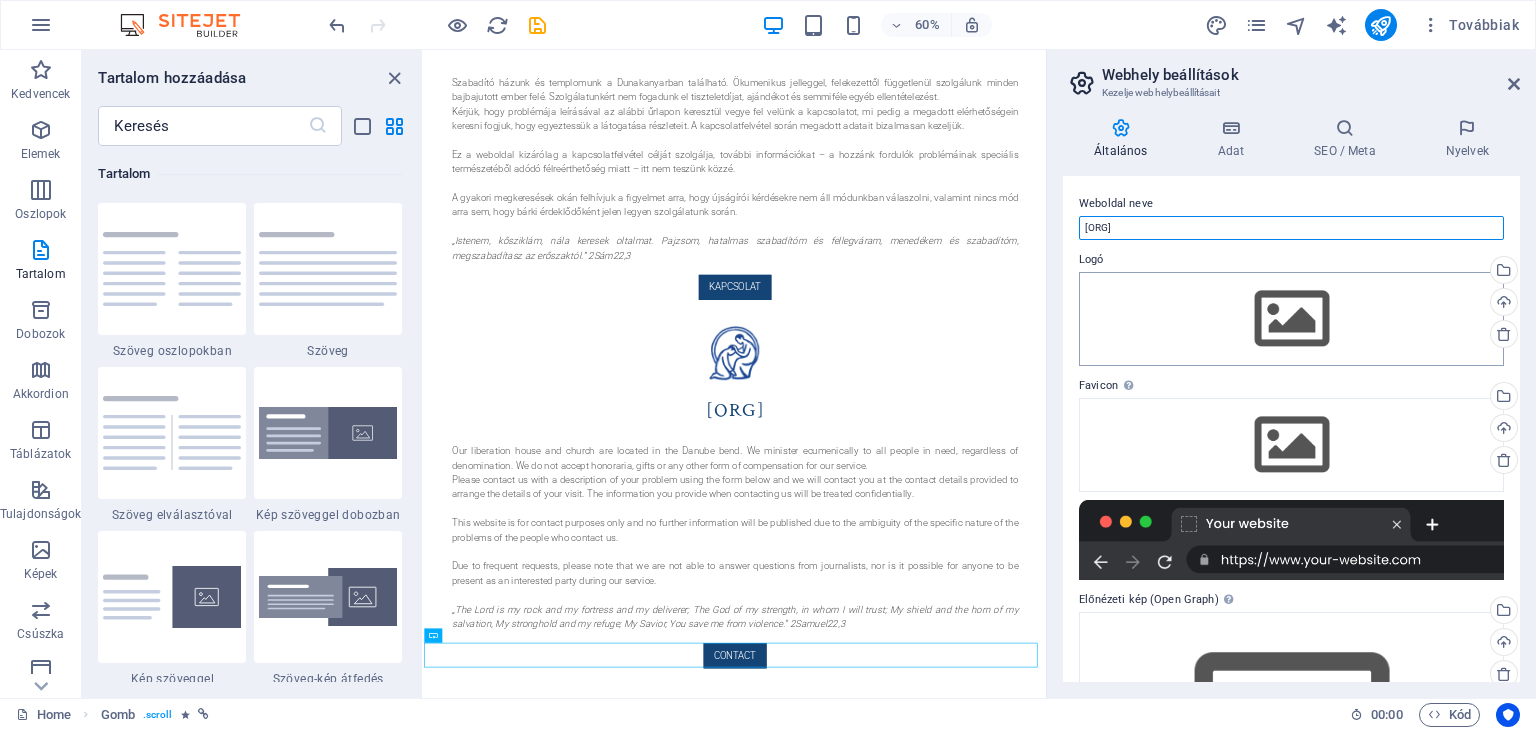type on "Szabadulás Háza" 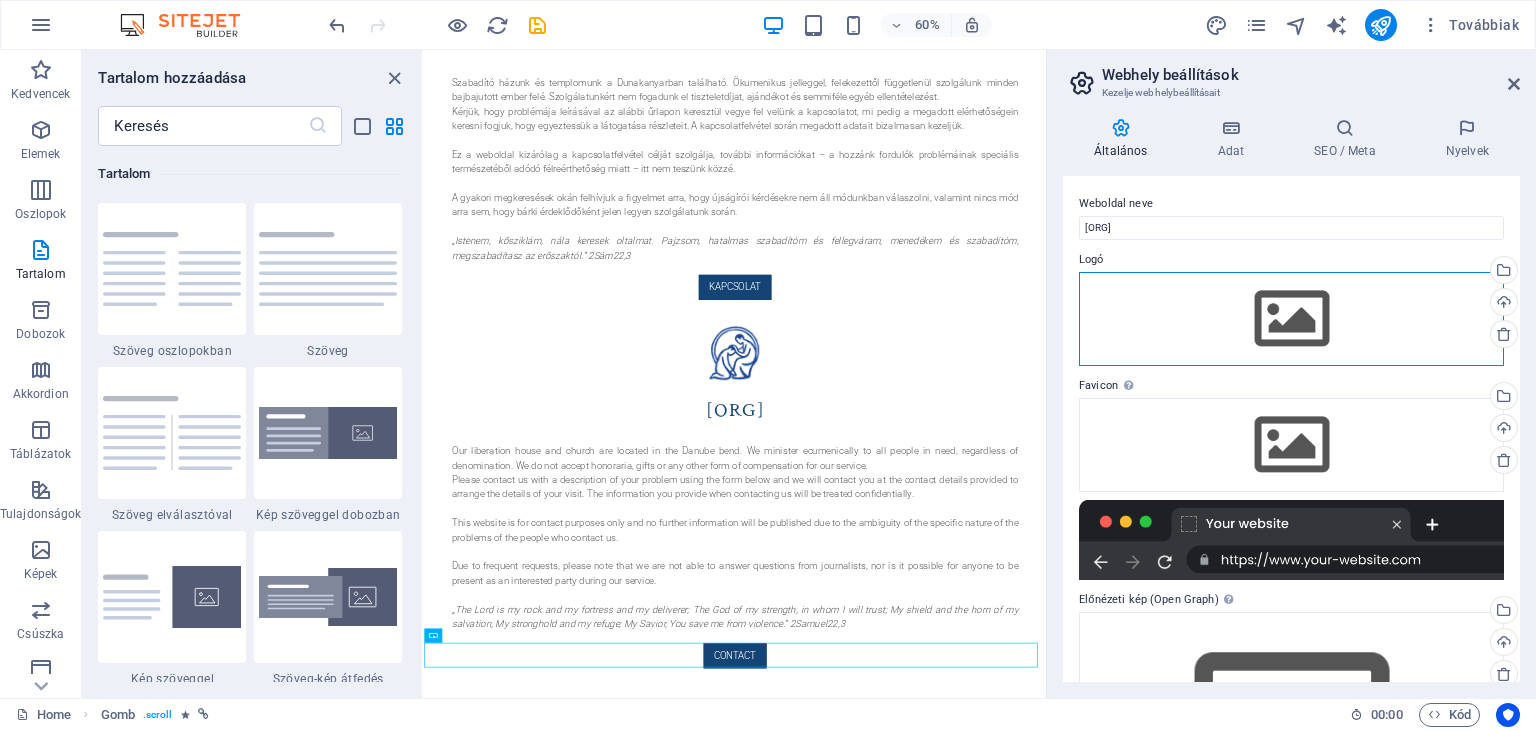 click on "Húzza ide a fájlokat, kattintson a fájlok kiválasztásához, vagy válasszon fájlokat a Fájlokból vagy a szabadon elérhető képek és videók közül" at bounding box center (1291, 319) 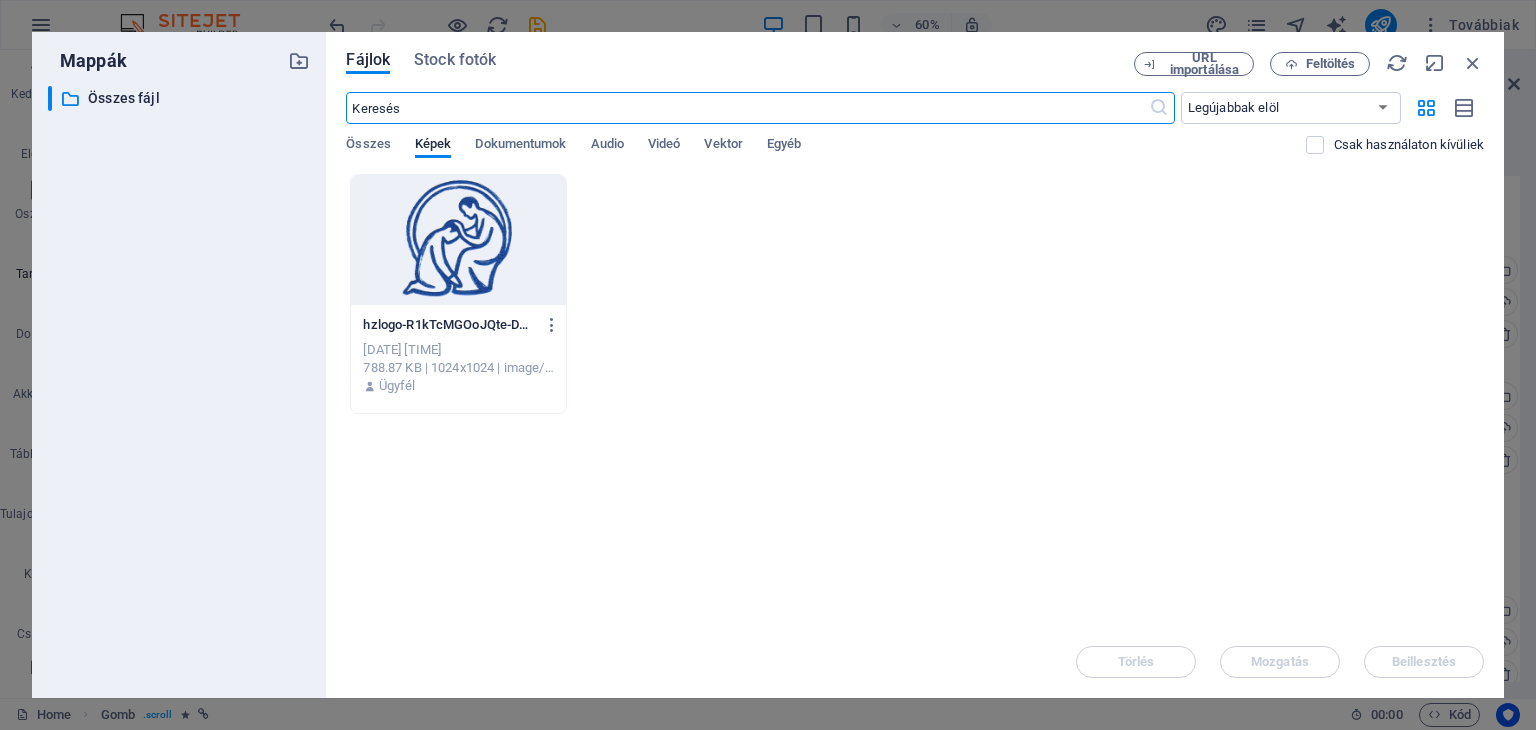 scroll, scrollTop: 0, scrollLeft: 0, axis: both 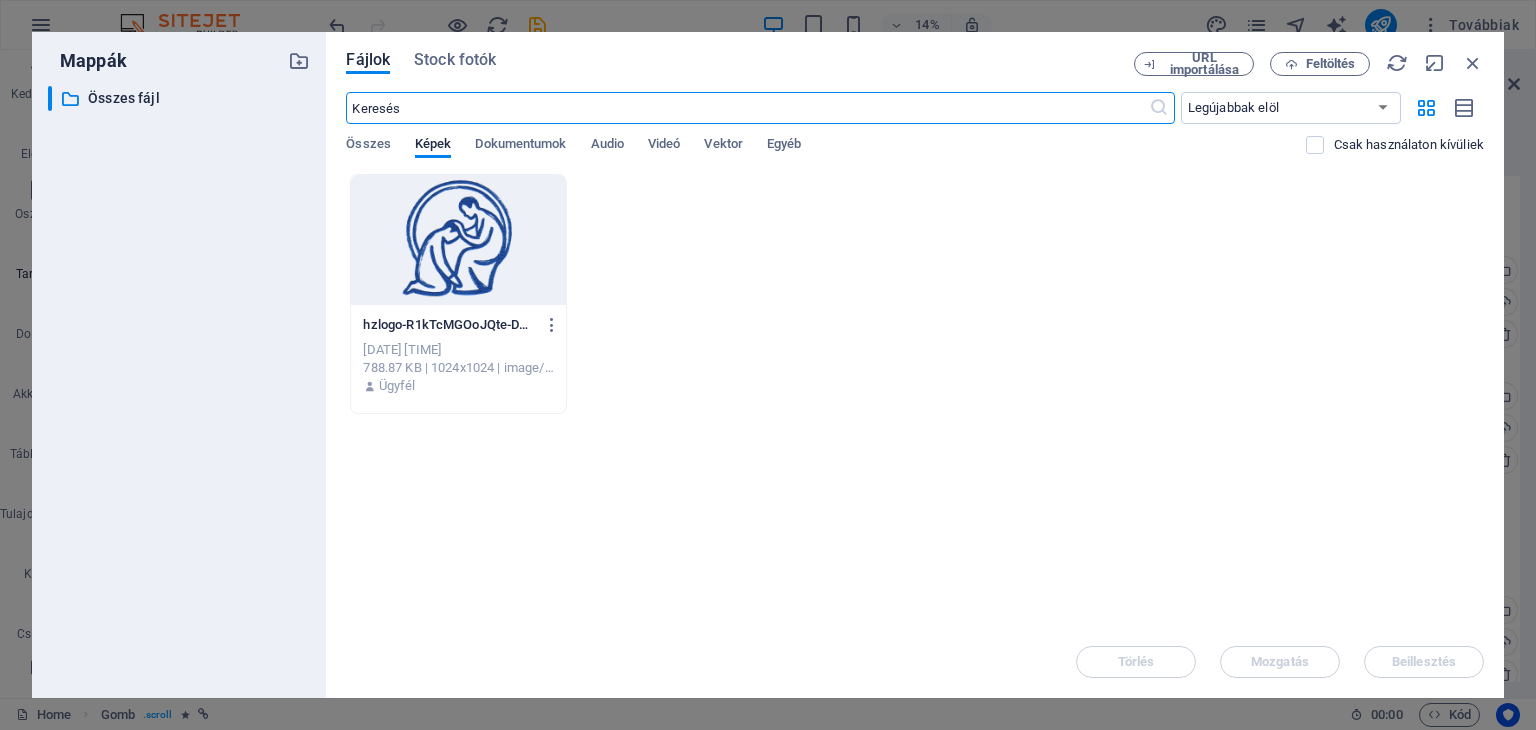 click at bounding box center [458, 240] 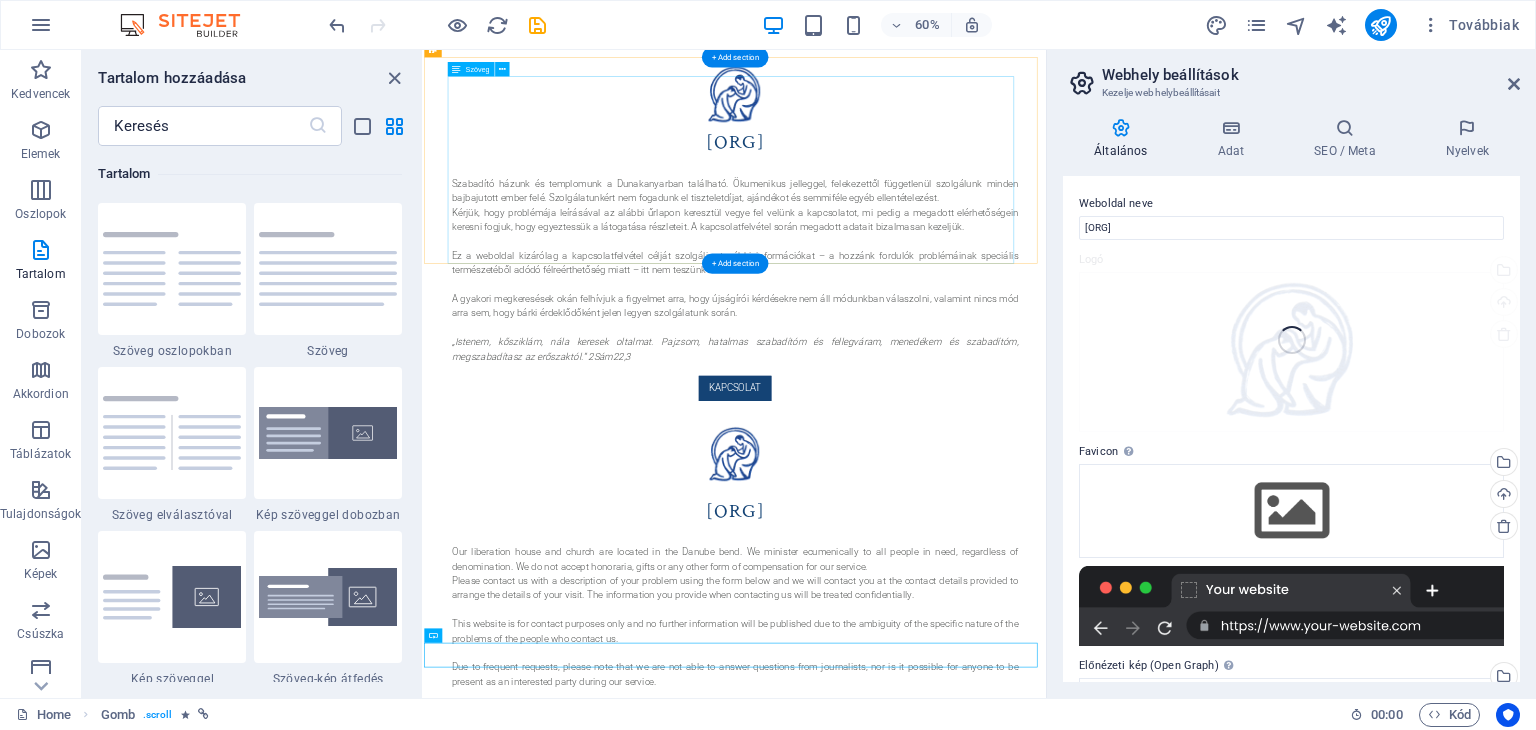 scroll, scrollTop: 169, scrollLeft: 0, axis: vertical 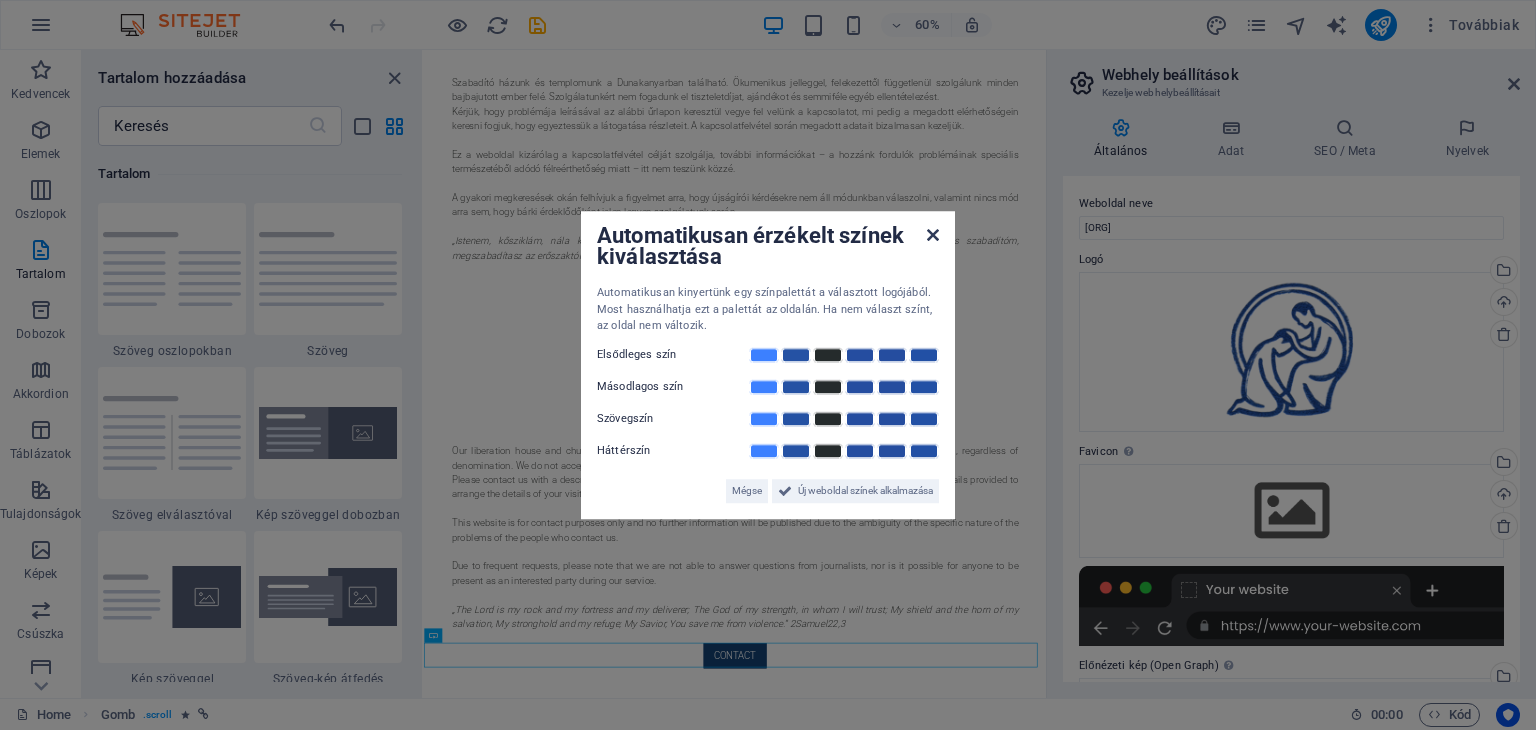 click at bounding box center (933, 235) 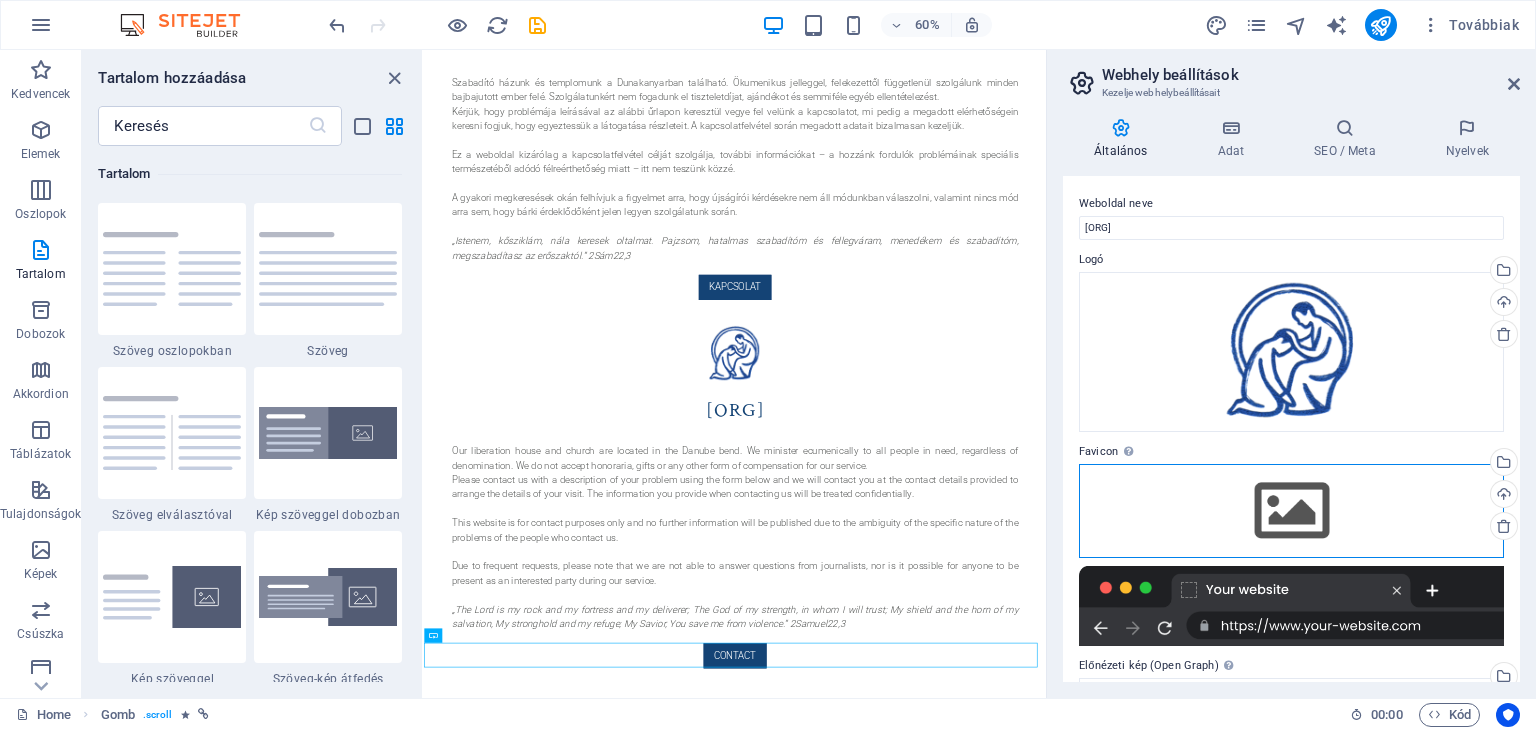 click on "Húzza ide a fájlokat, kattintson a fájlok kiválasztásához, vagy válasszon fájlokat a Fájlokból vagy a szabadon elérhető képek és videók közül" at bounding box center (1291, 511) 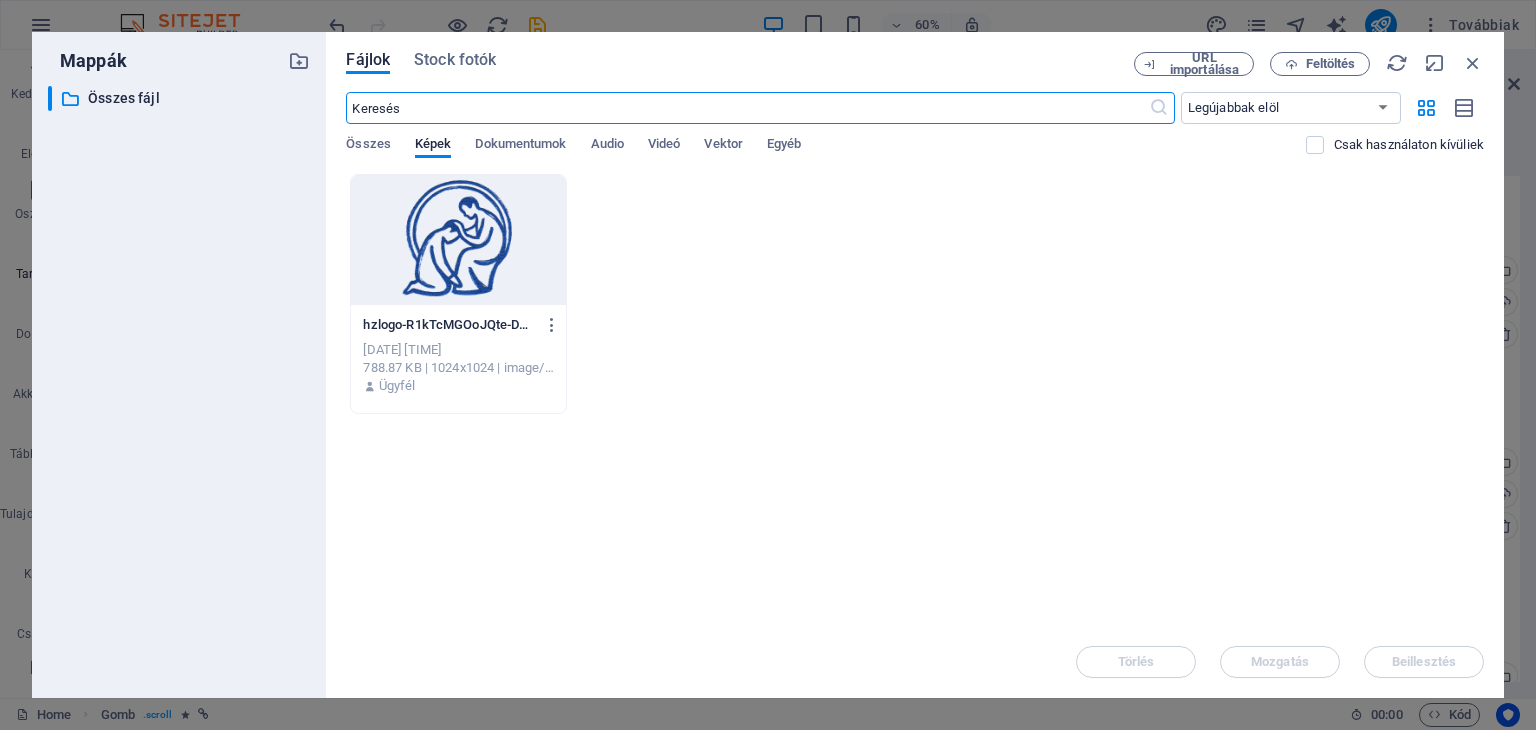 scroll, scrollTop: 0, scrollLeft: 0, axis: both 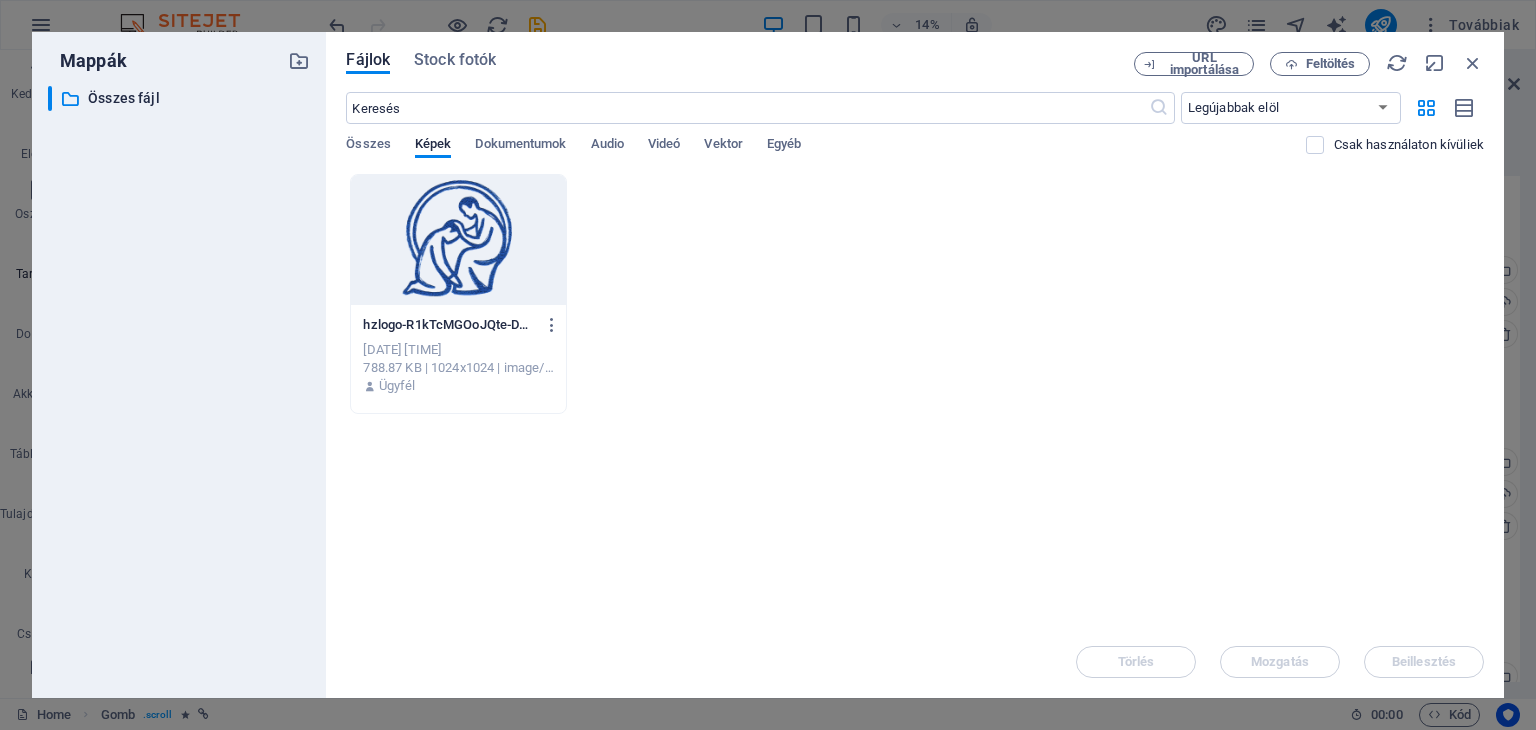 click at bounding box center [458, 240] 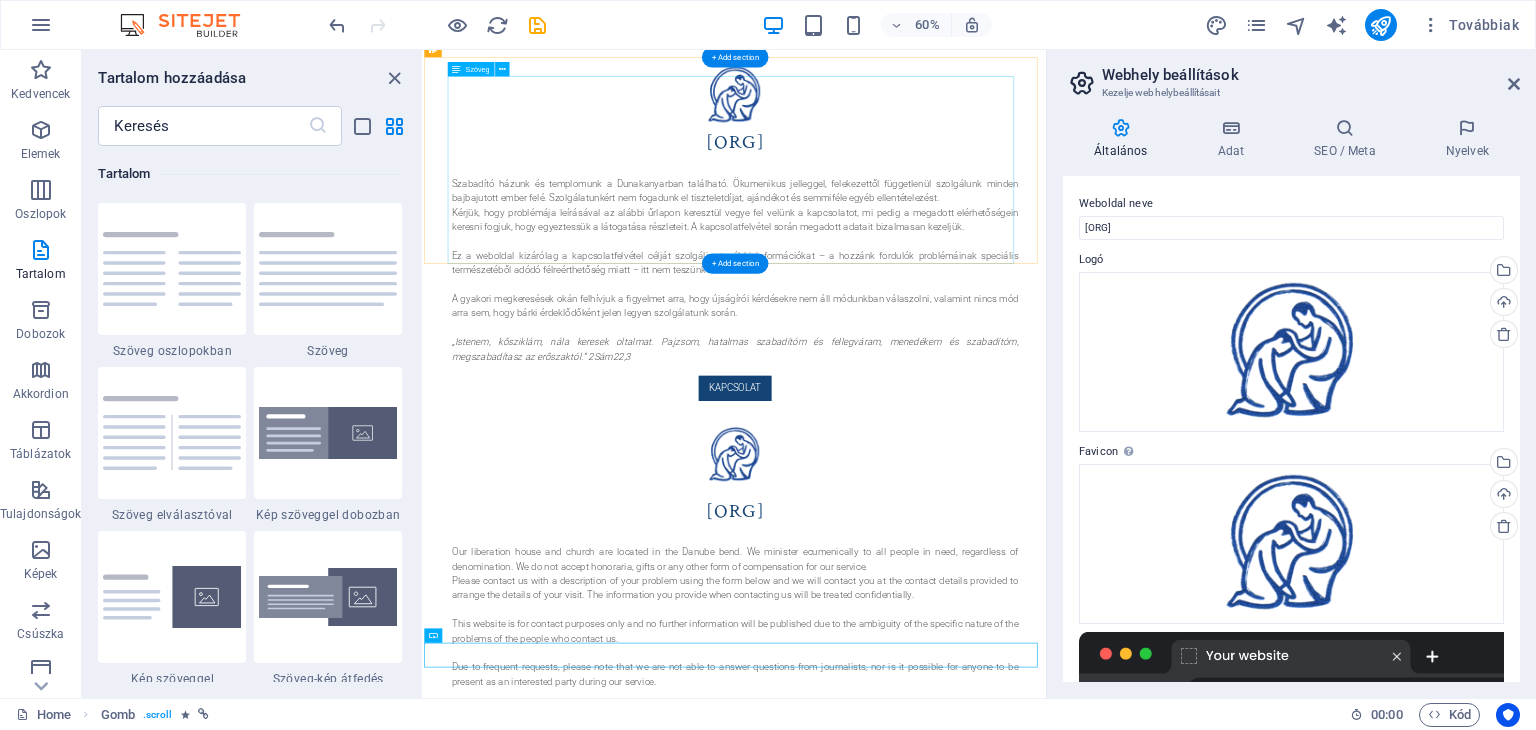 scroll, scrollTop: 169, scrollLeft: 0, axis: vertical 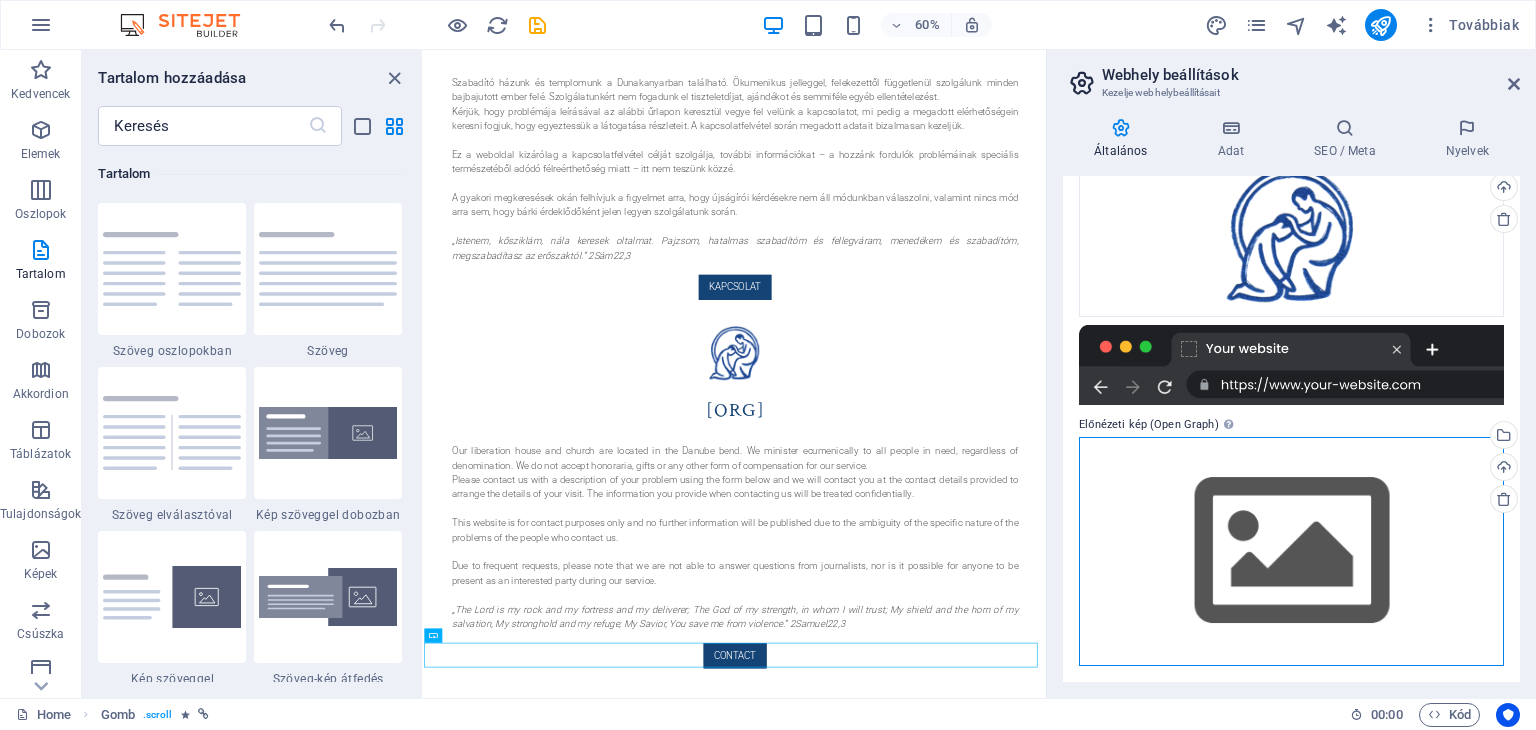 click on "Húzza ide a fájlokat, kattintson a fájlok kiválasztásához, vagy válasszon fájlokat a Fájlokból vagy a szabadon elérhető képek és videók közül" at bounding box center (1291, 551) 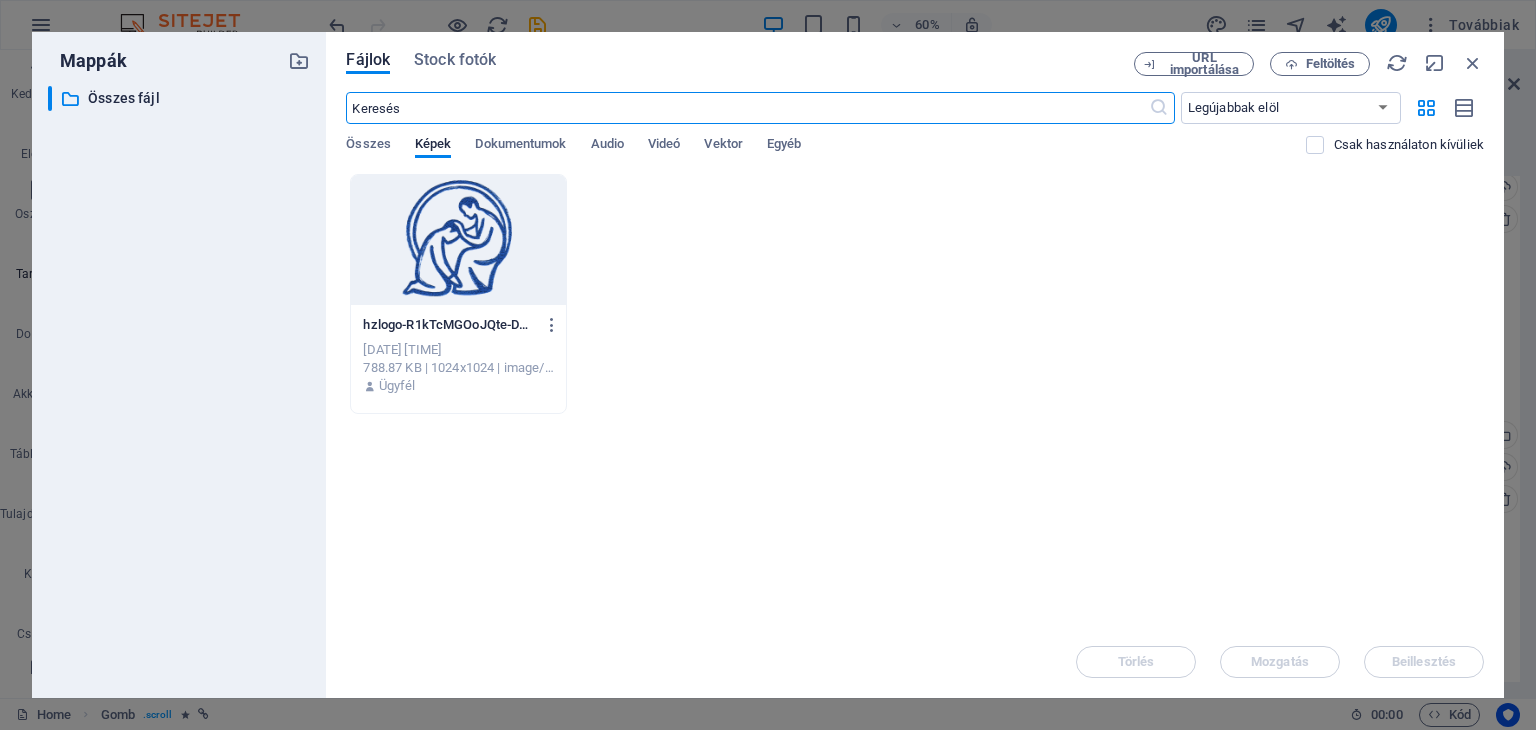 scroll, scrollTop: 0, scrollLeft: 0, axis: both 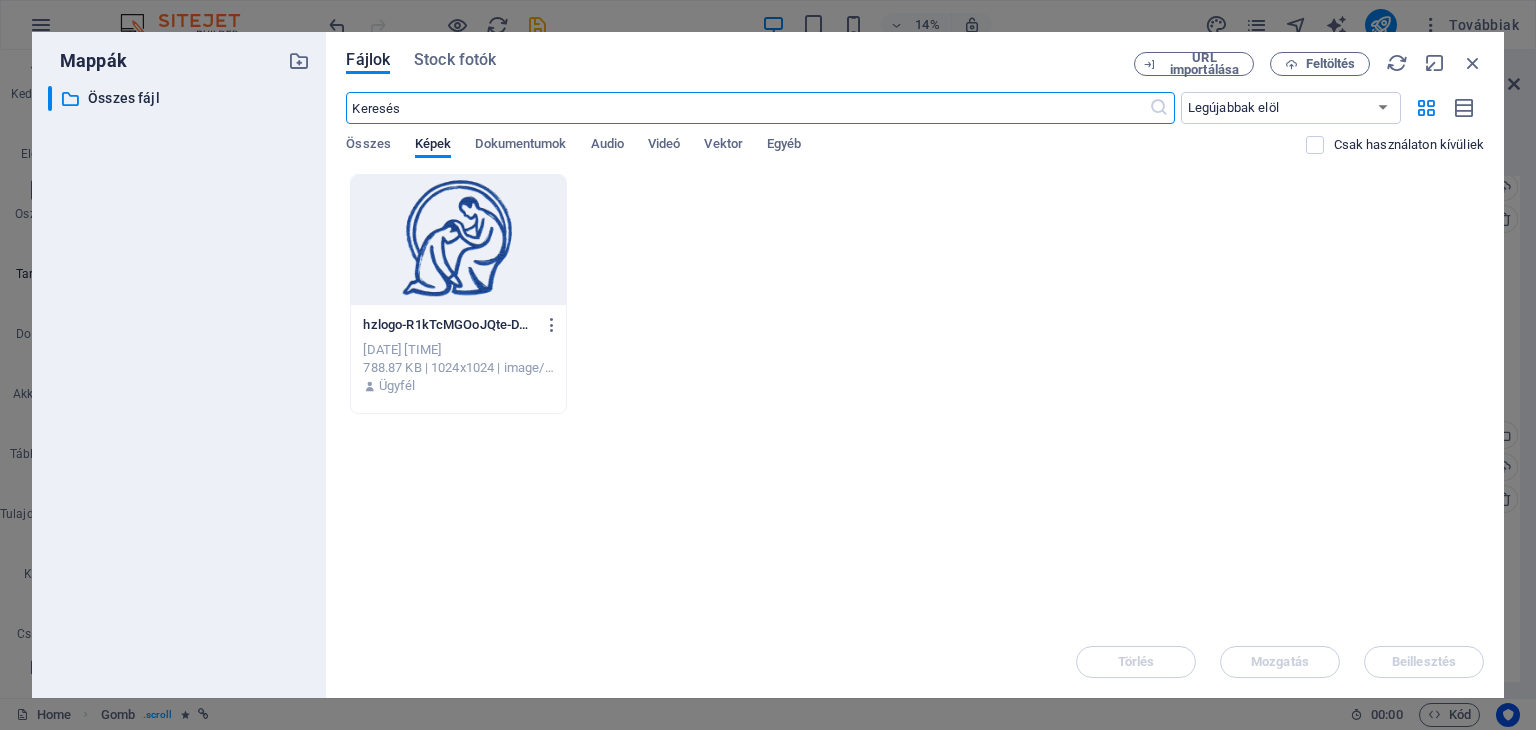 click at bounding box center [458, 240] 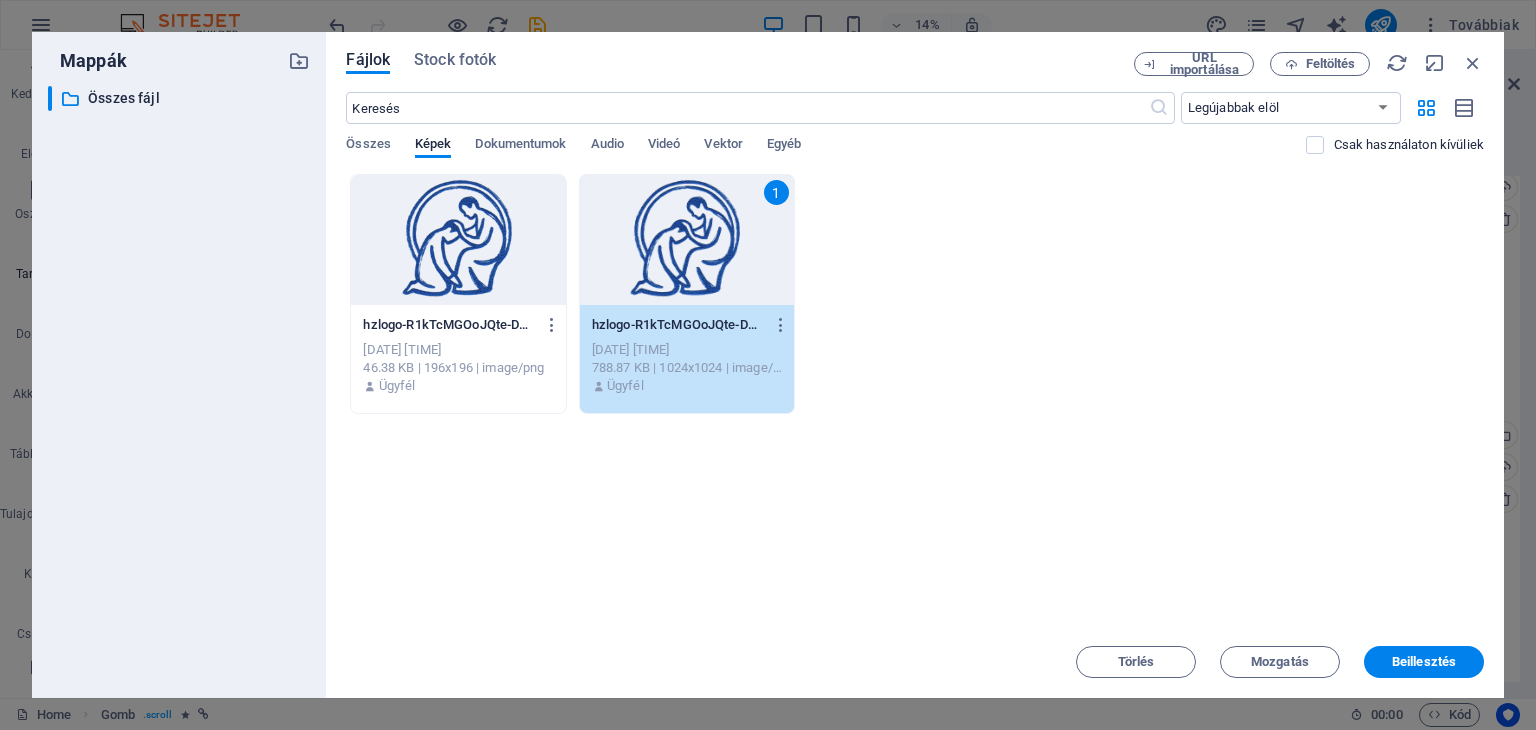 click at bounding box center [458, 240] 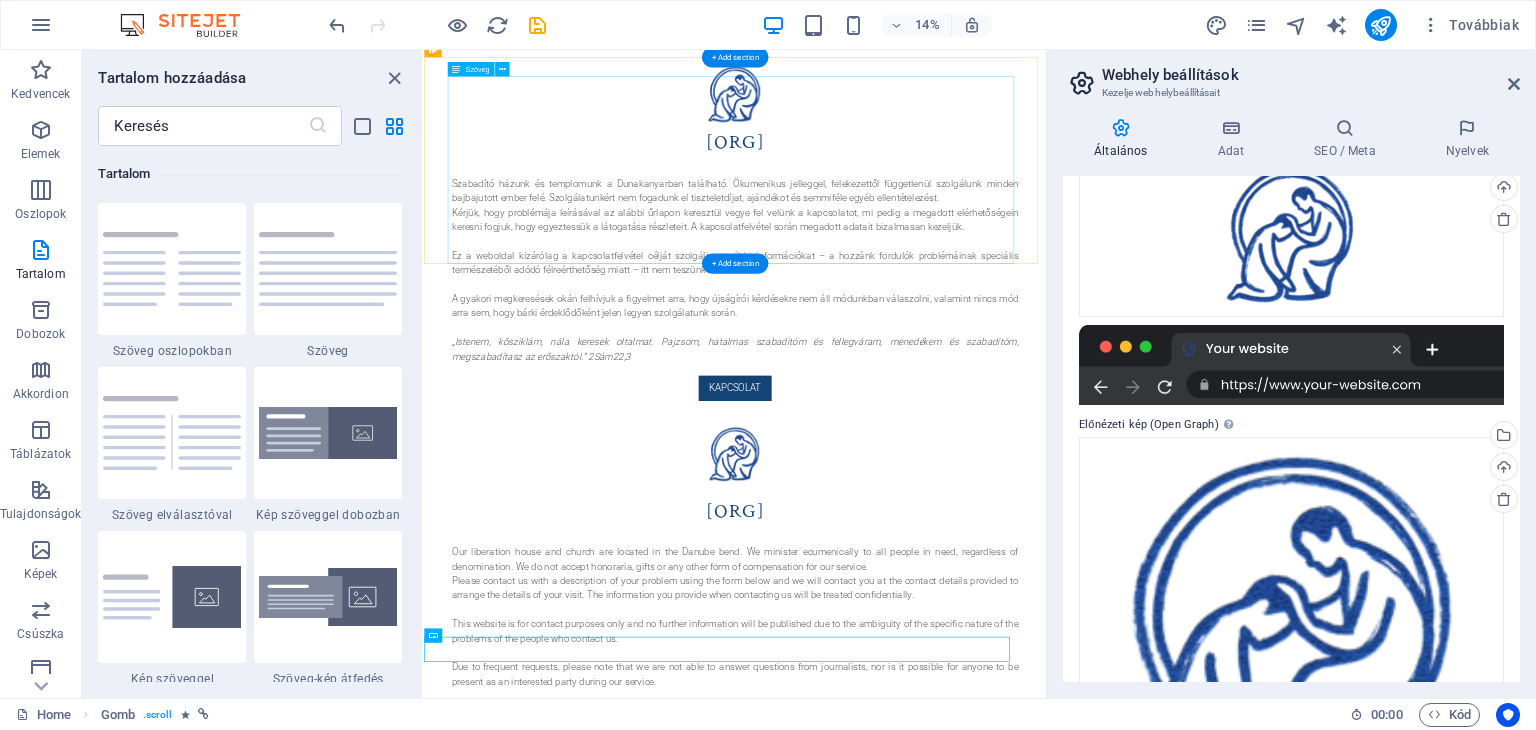 scroll, scrollTop: 169, scrollLeft: 0, axis: vertical 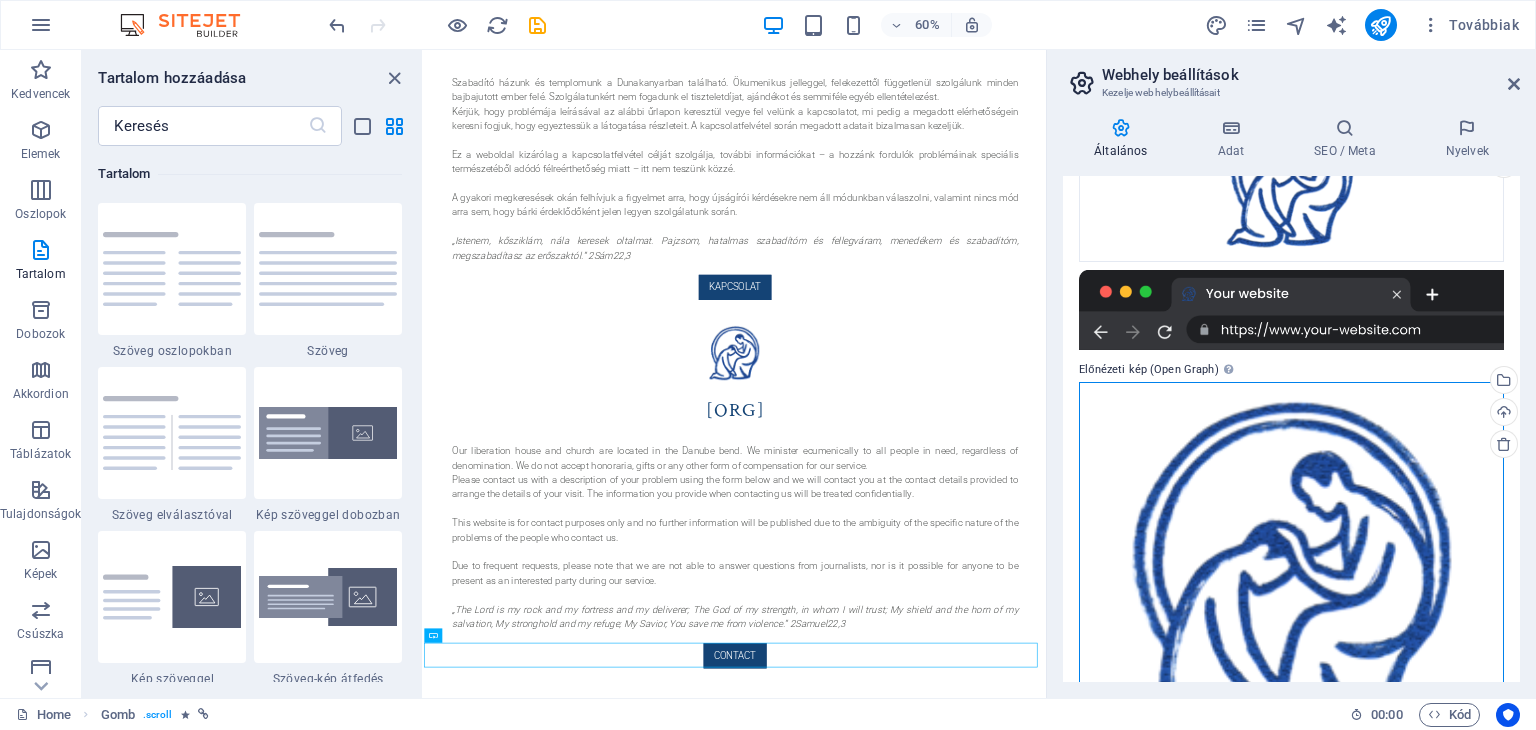 click on "Húzza ide a fájlokat, kattintson a fájlok kiválasztásához, vagy válasszon fájlokat a Fájlokból vagy a szabadon elérhető képek és videók közül" at bounding box center (1291, 582) 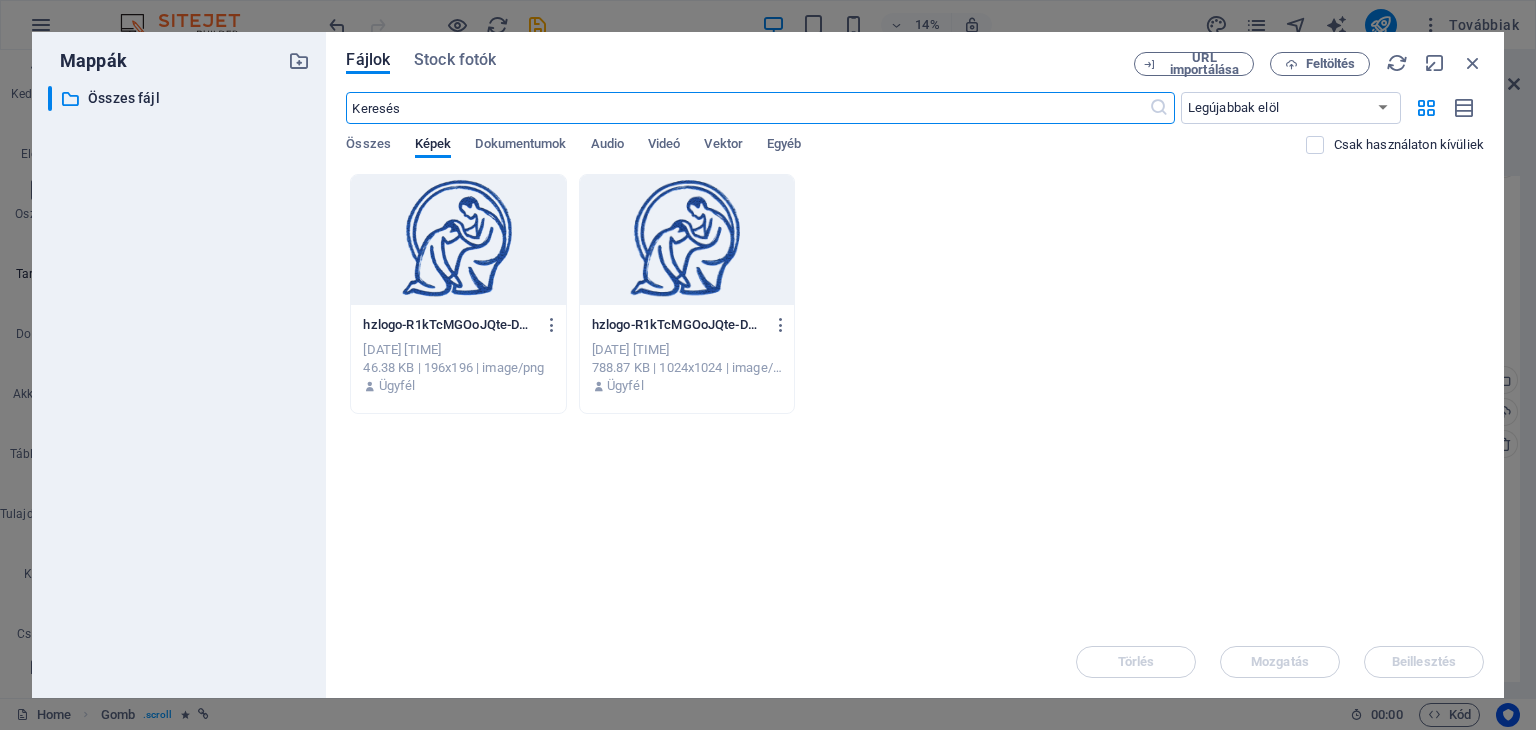 scroll, scrollTop: 0, scrollLeft: 0, axis: both 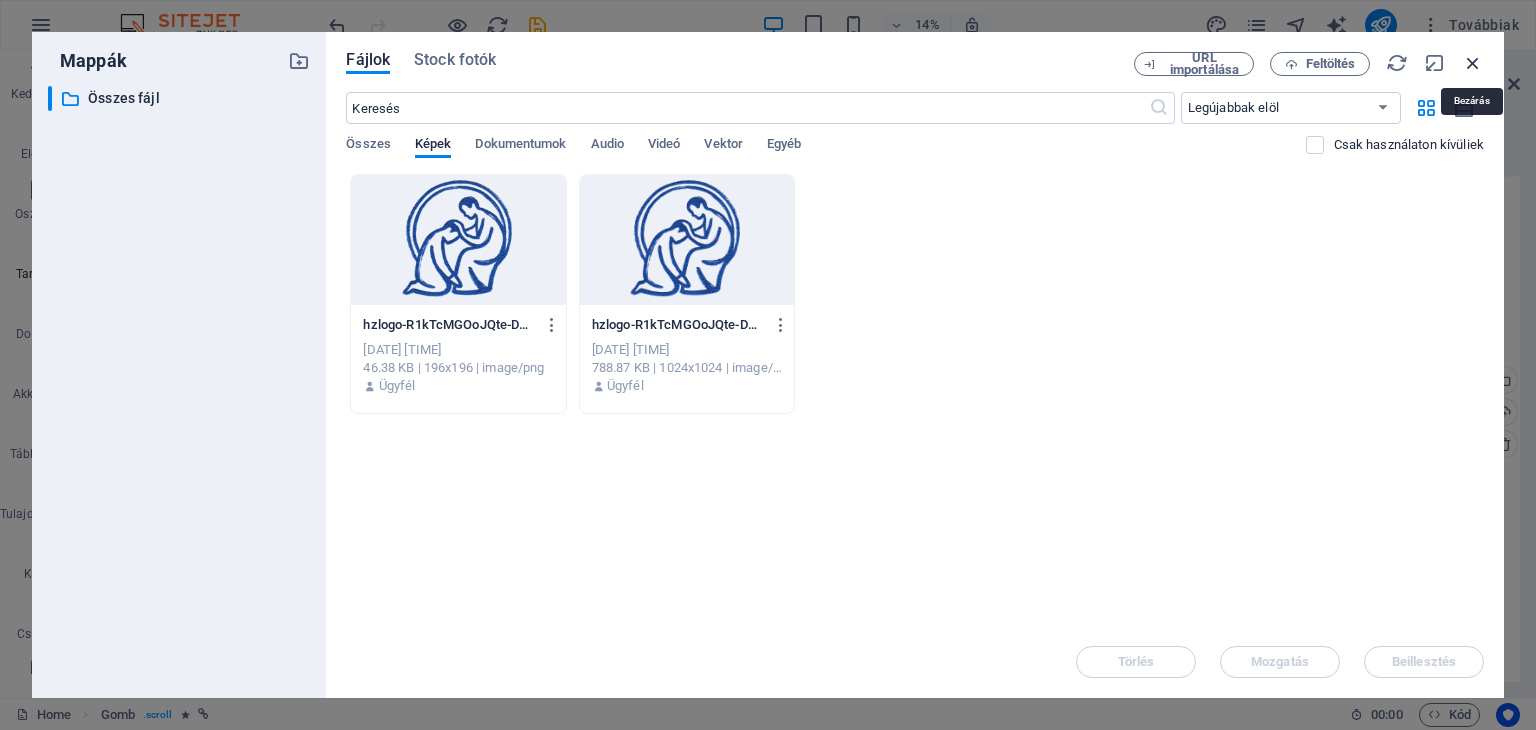 click at bounding box center [1473, 63] 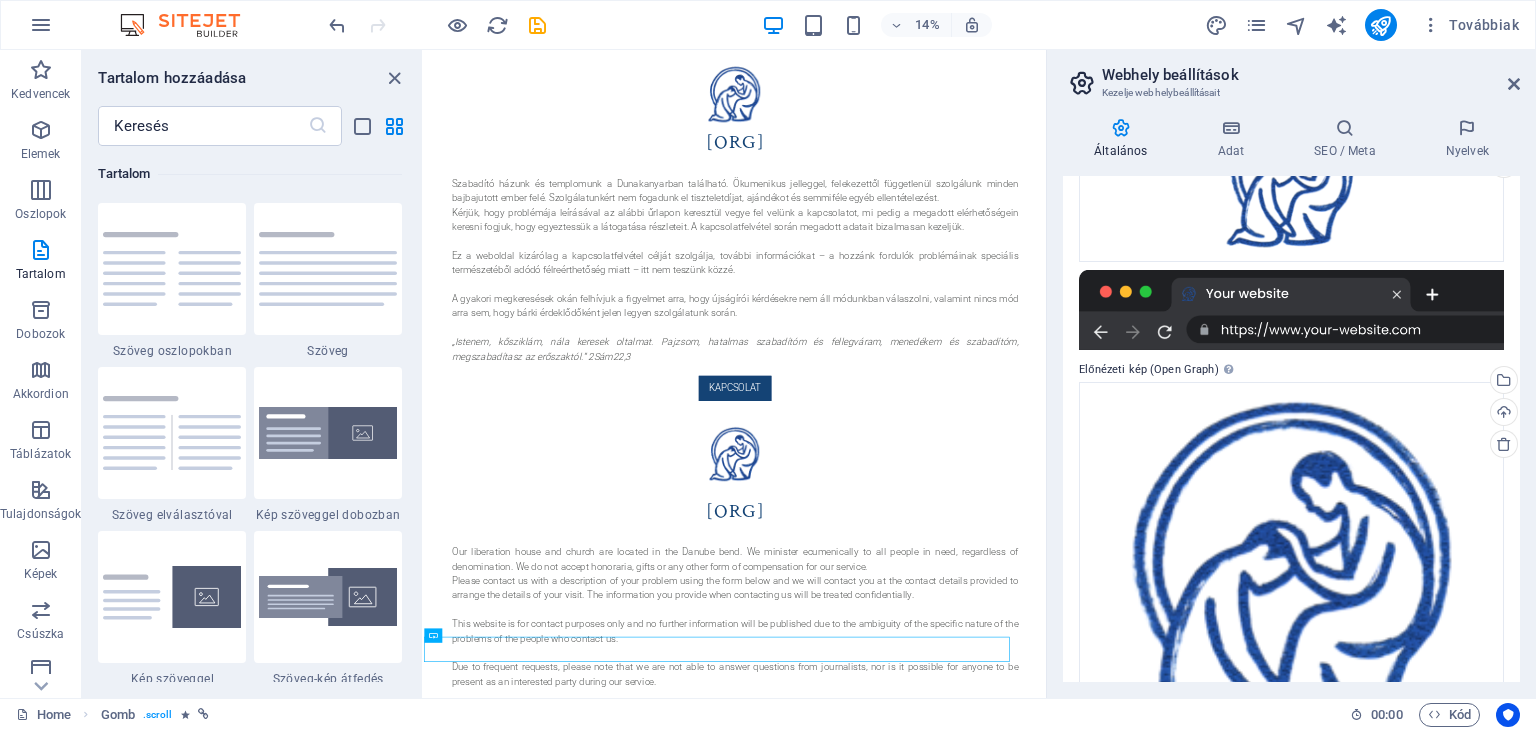 scroll, scrollTop: 169, scrollLeft: 0, axis: vertical 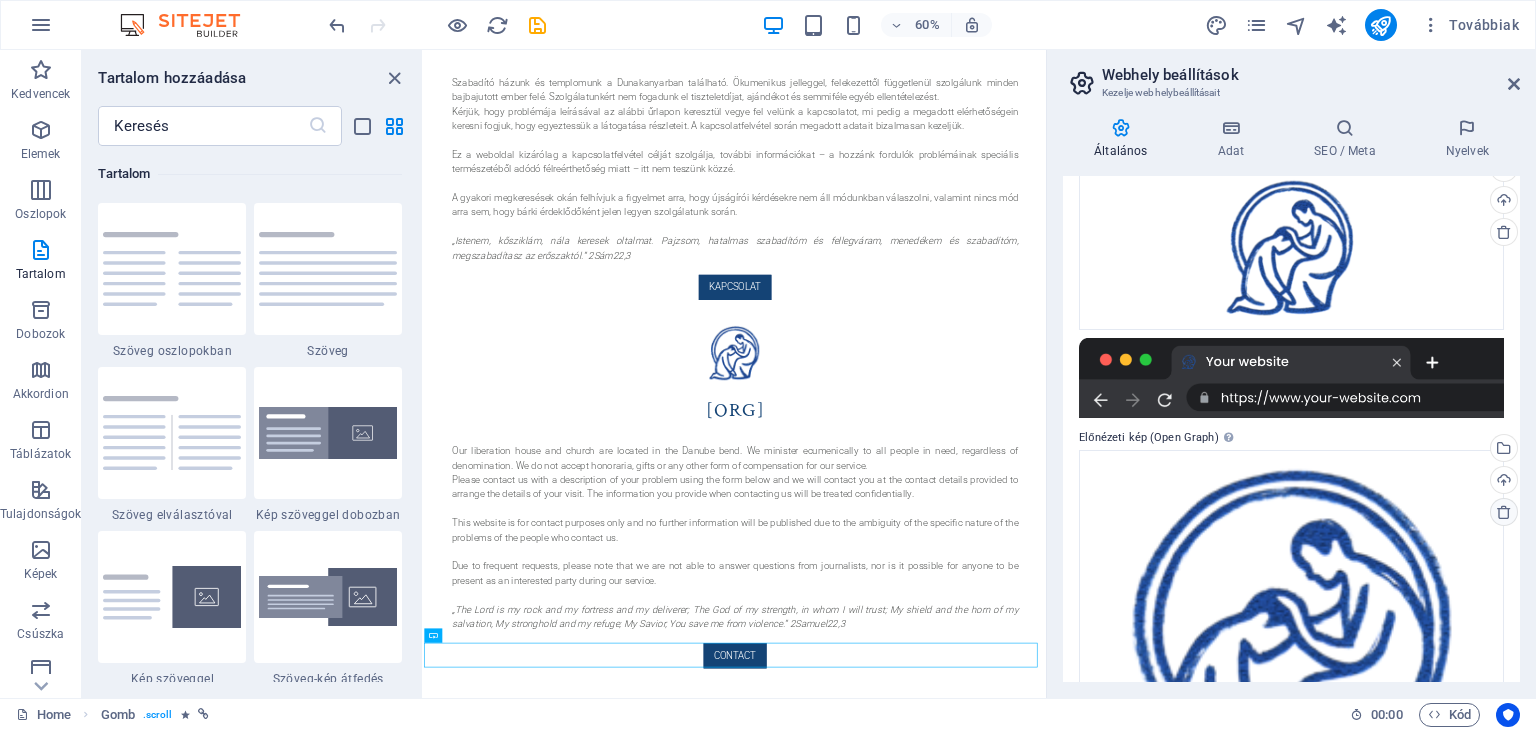 click at bounding box center (1504, 512) 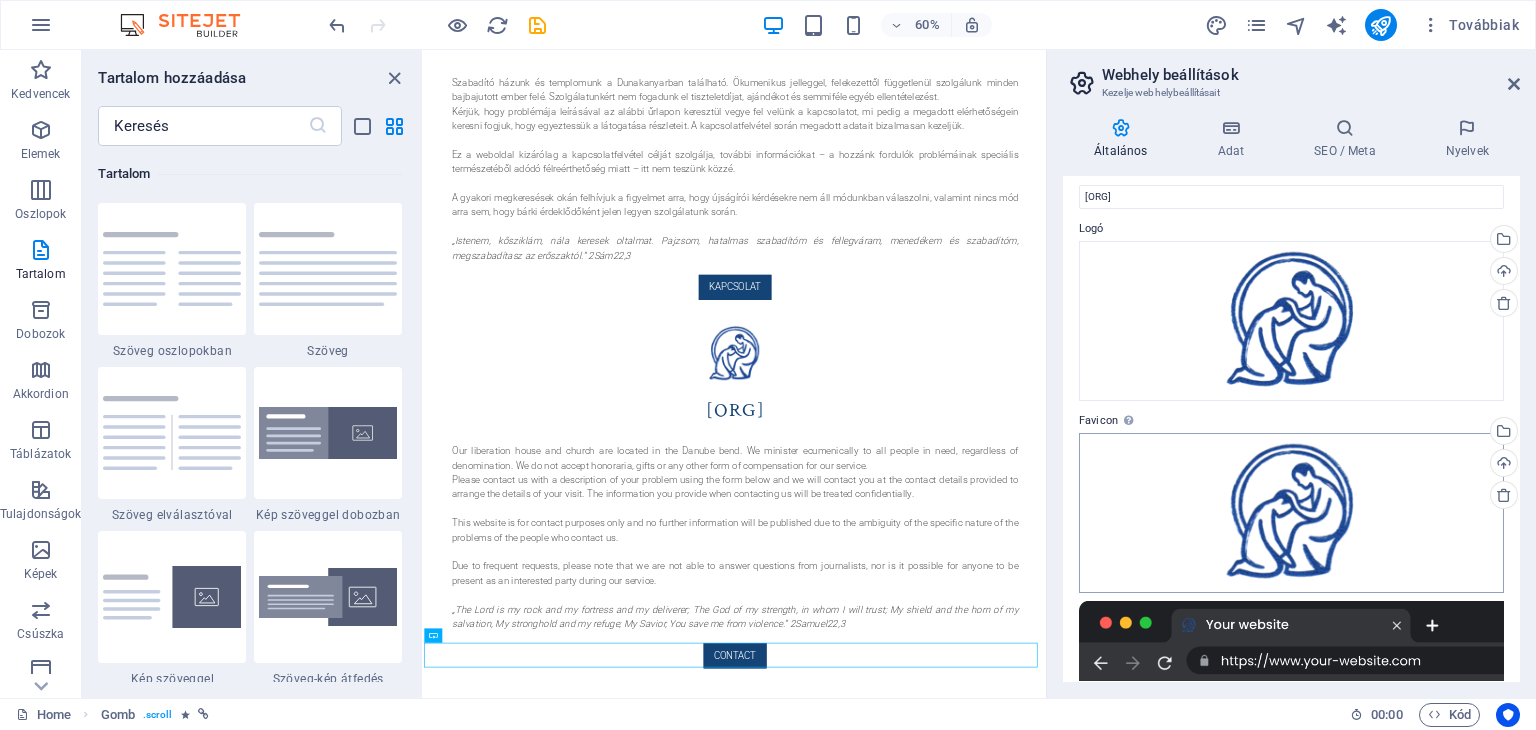 scroll, scrollTop: 0, scrollLeft: 0, axis: both 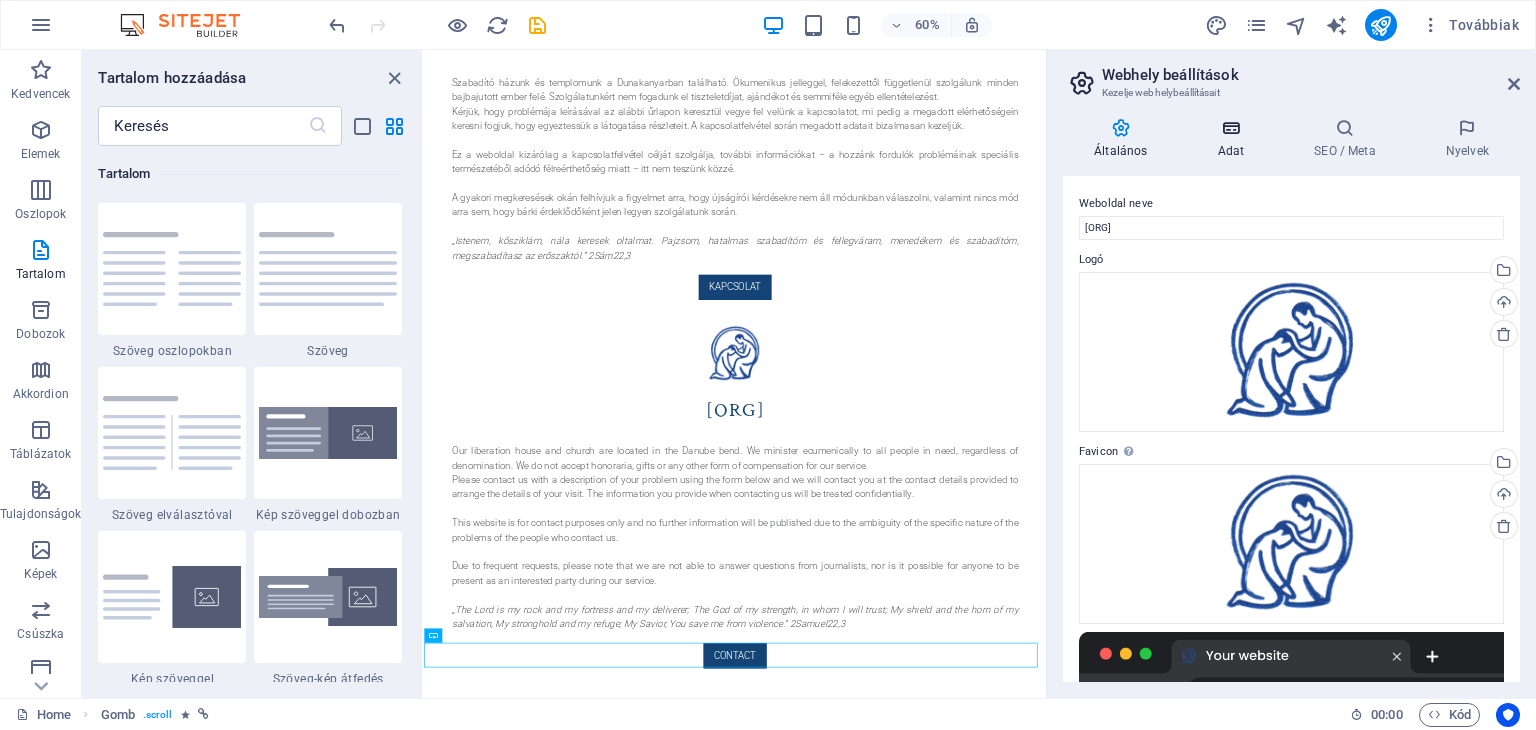 click at bounding box center [1230, 128] 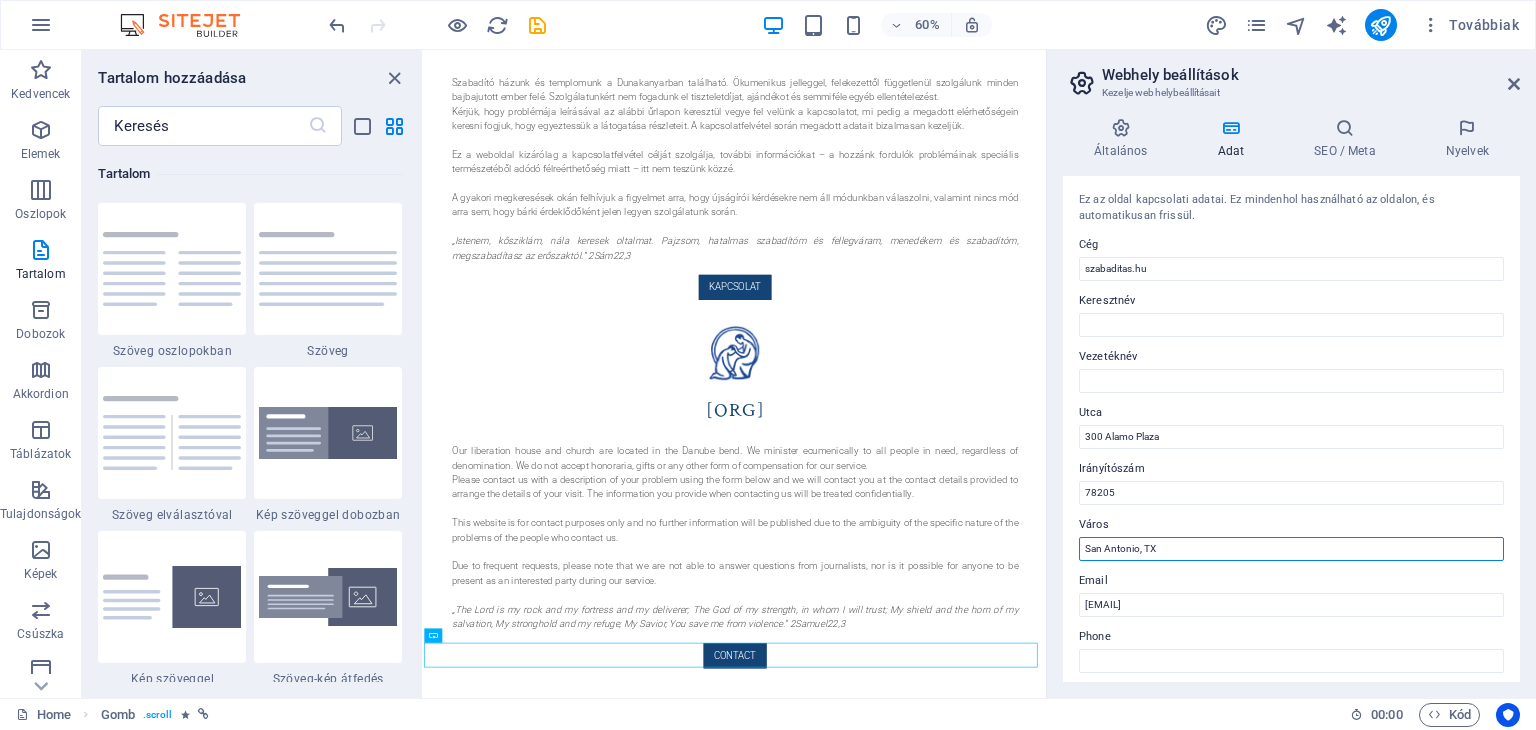 drag, startPoint x: 1591, startPoint y: 598, endPoint x: 1410, endPoint y: 861, distance: 319.26477 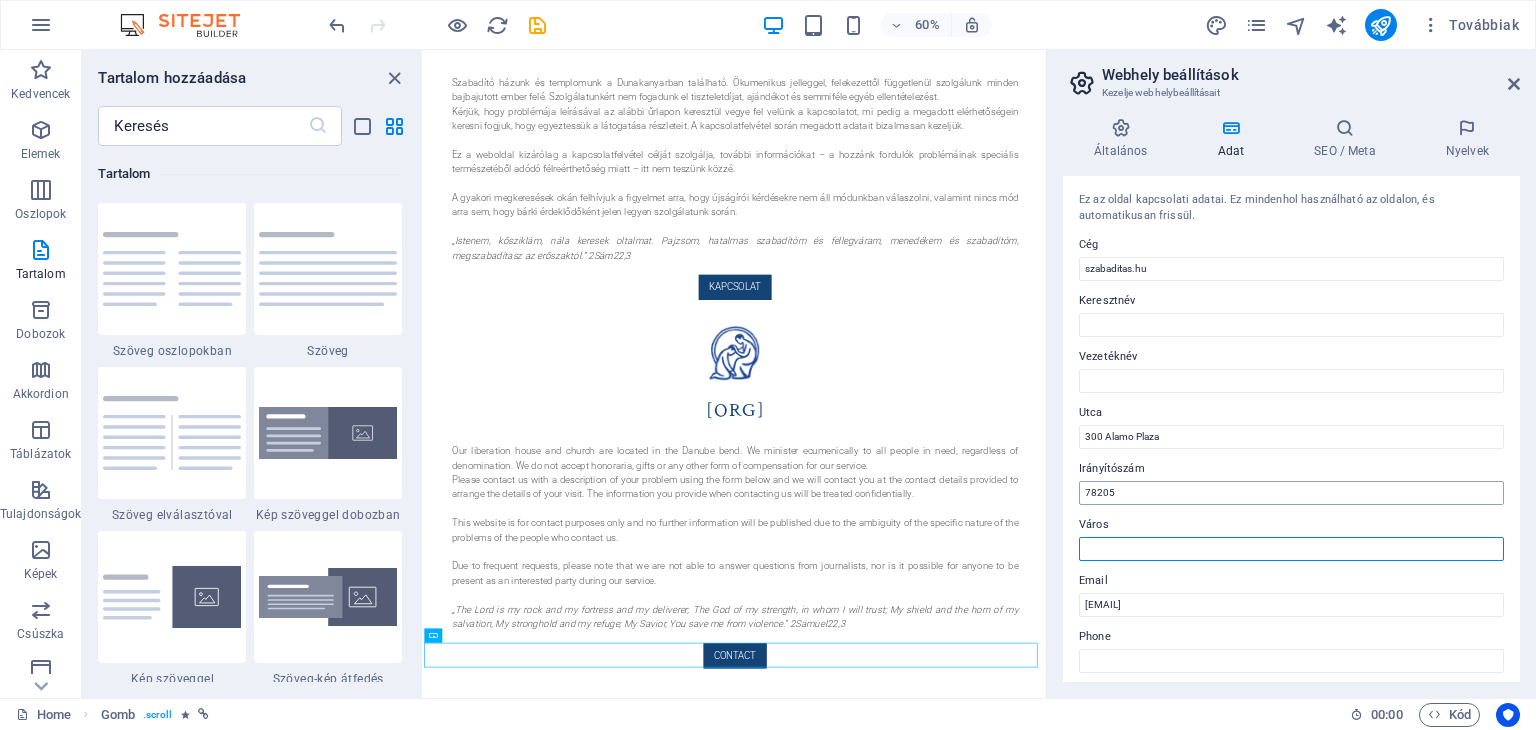 type 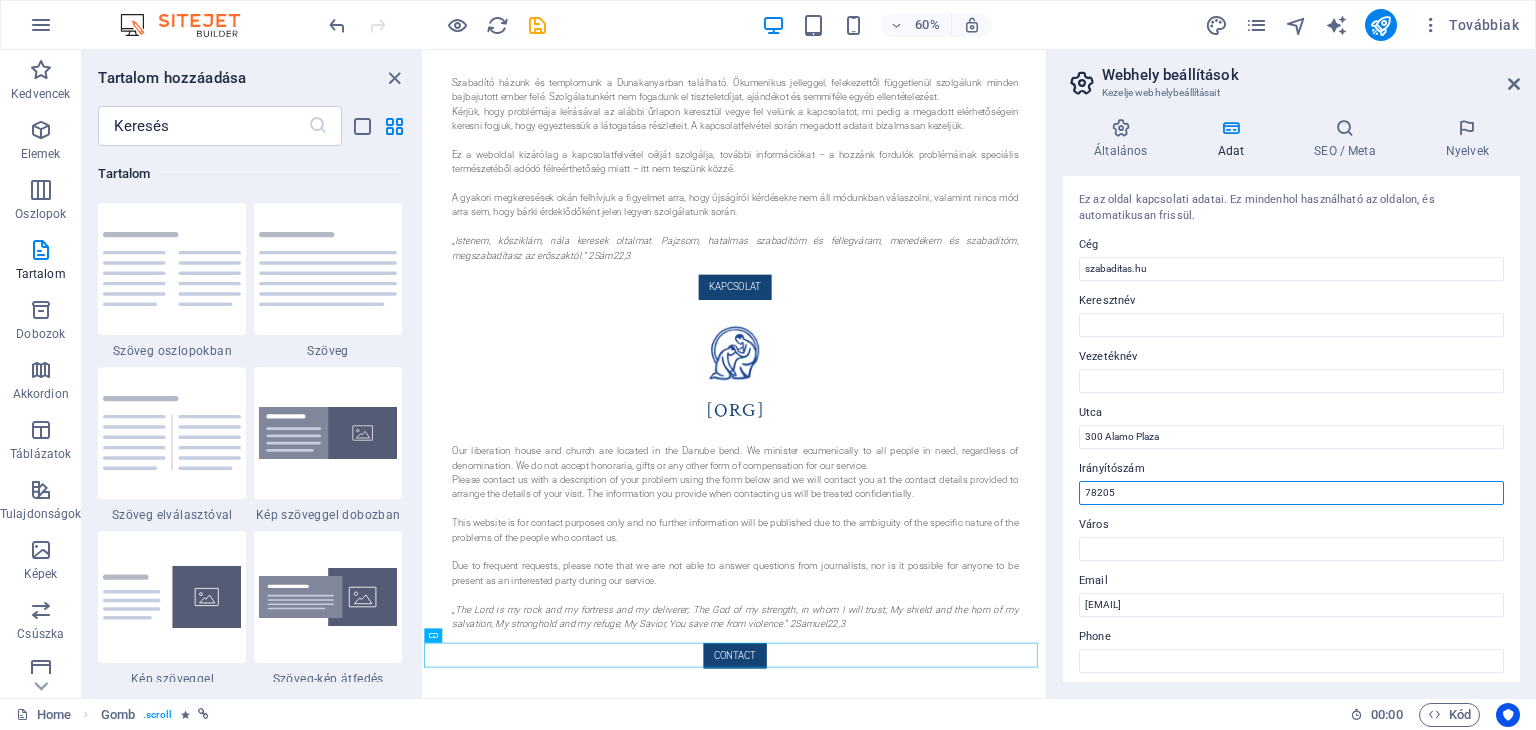 click on "78205" at bounding box center [1291, 493] 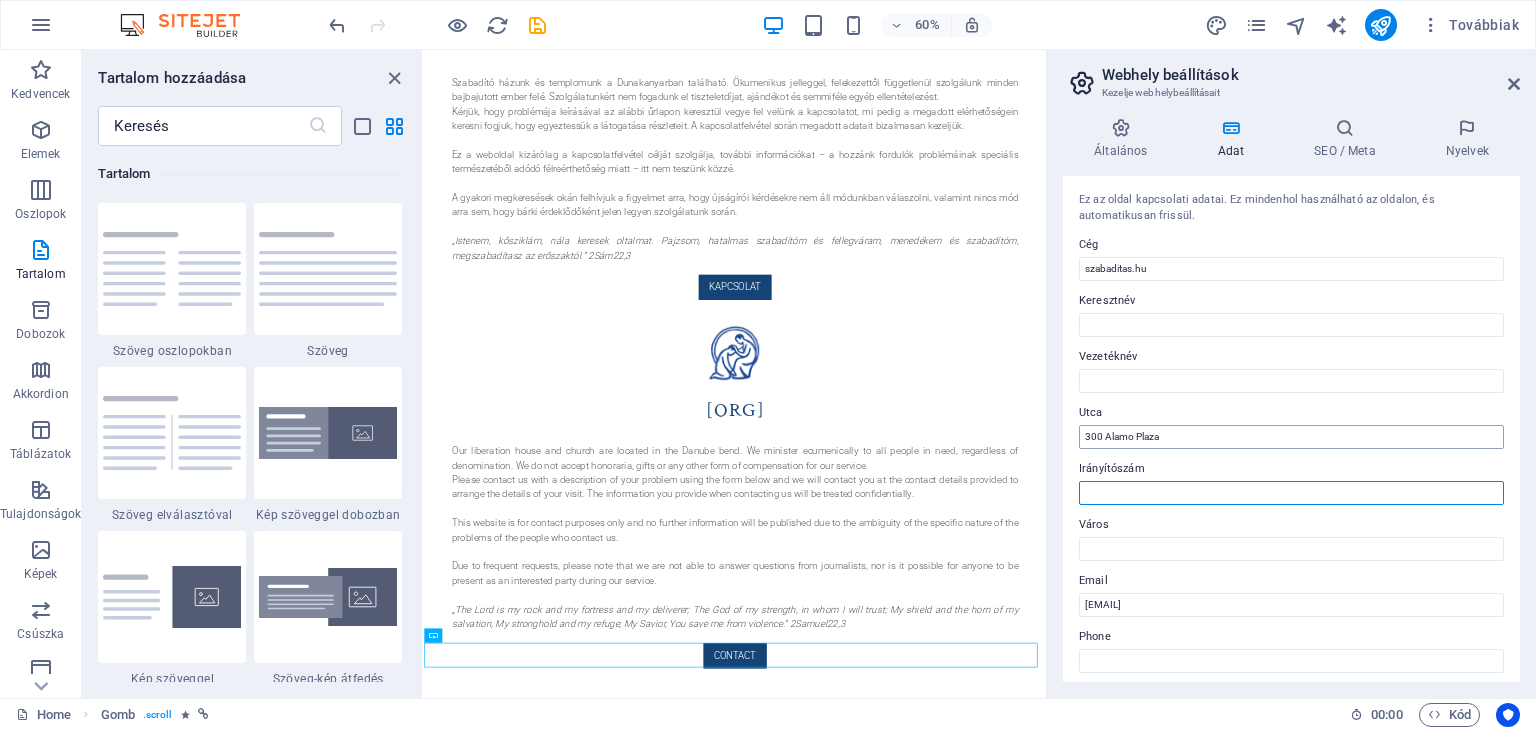 type 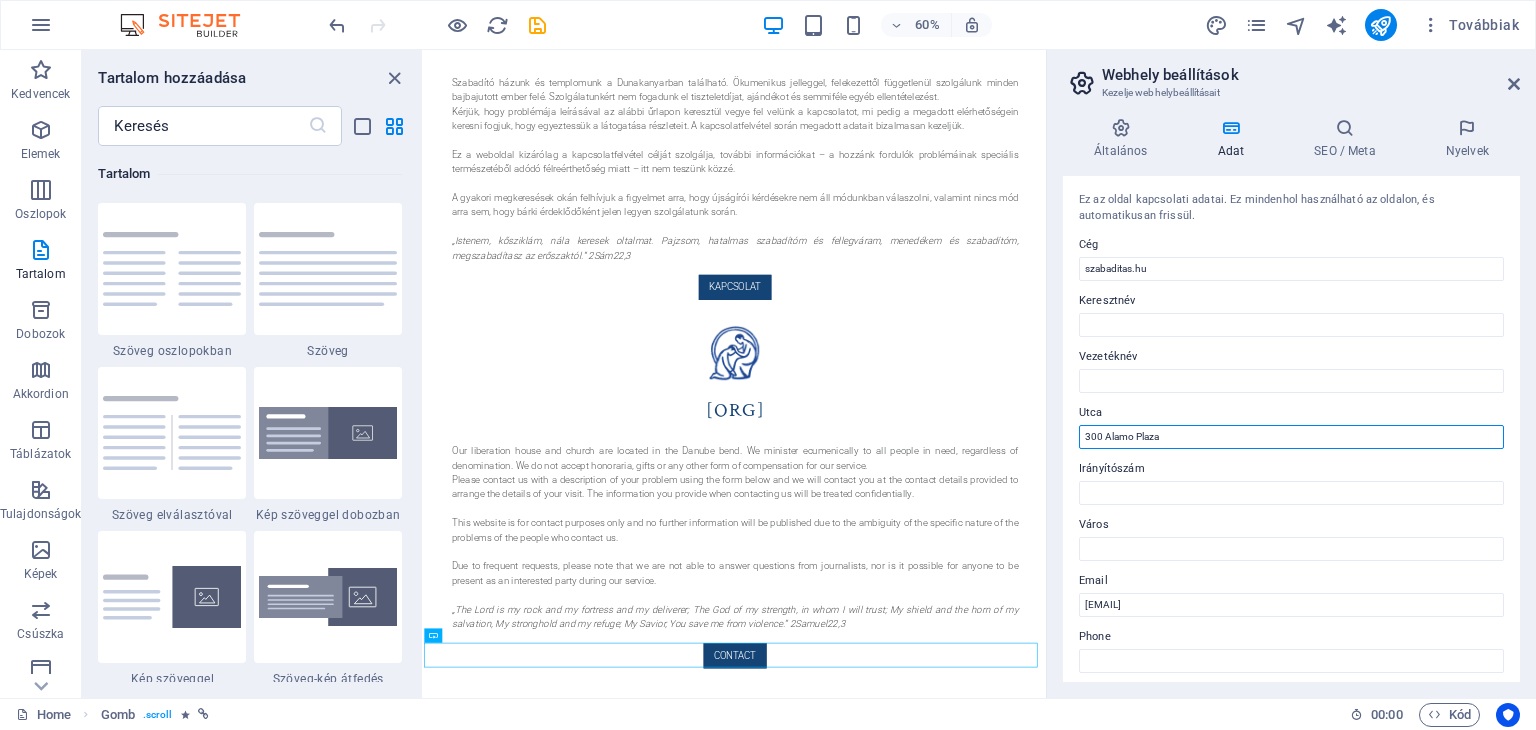 click on "300 Alamo Plaza" at bounding box center (1291, 437) 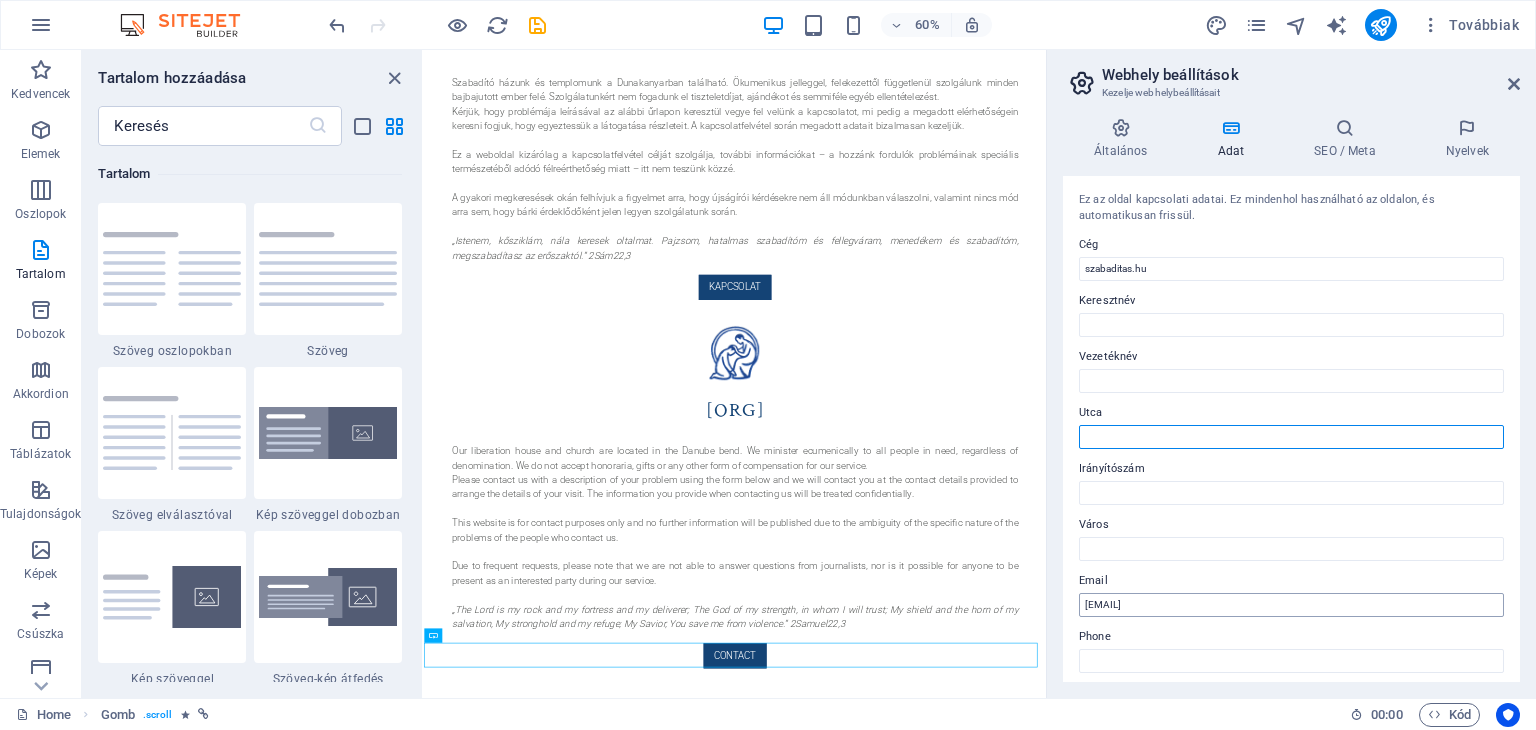 type 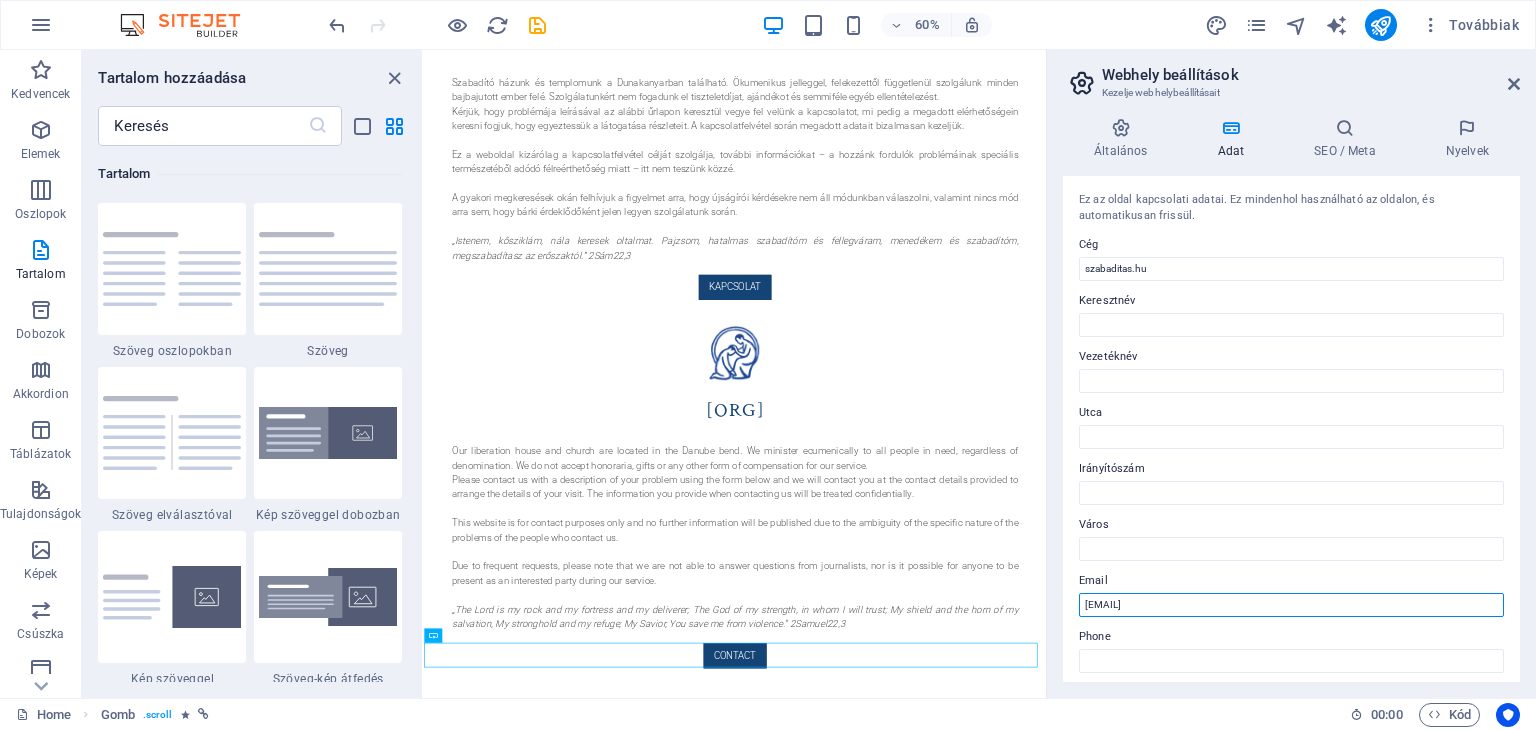 click on "a71a0699dcff4b5cd6c314130c8b09@cpanel.local" at bounding box center [1291, 605] 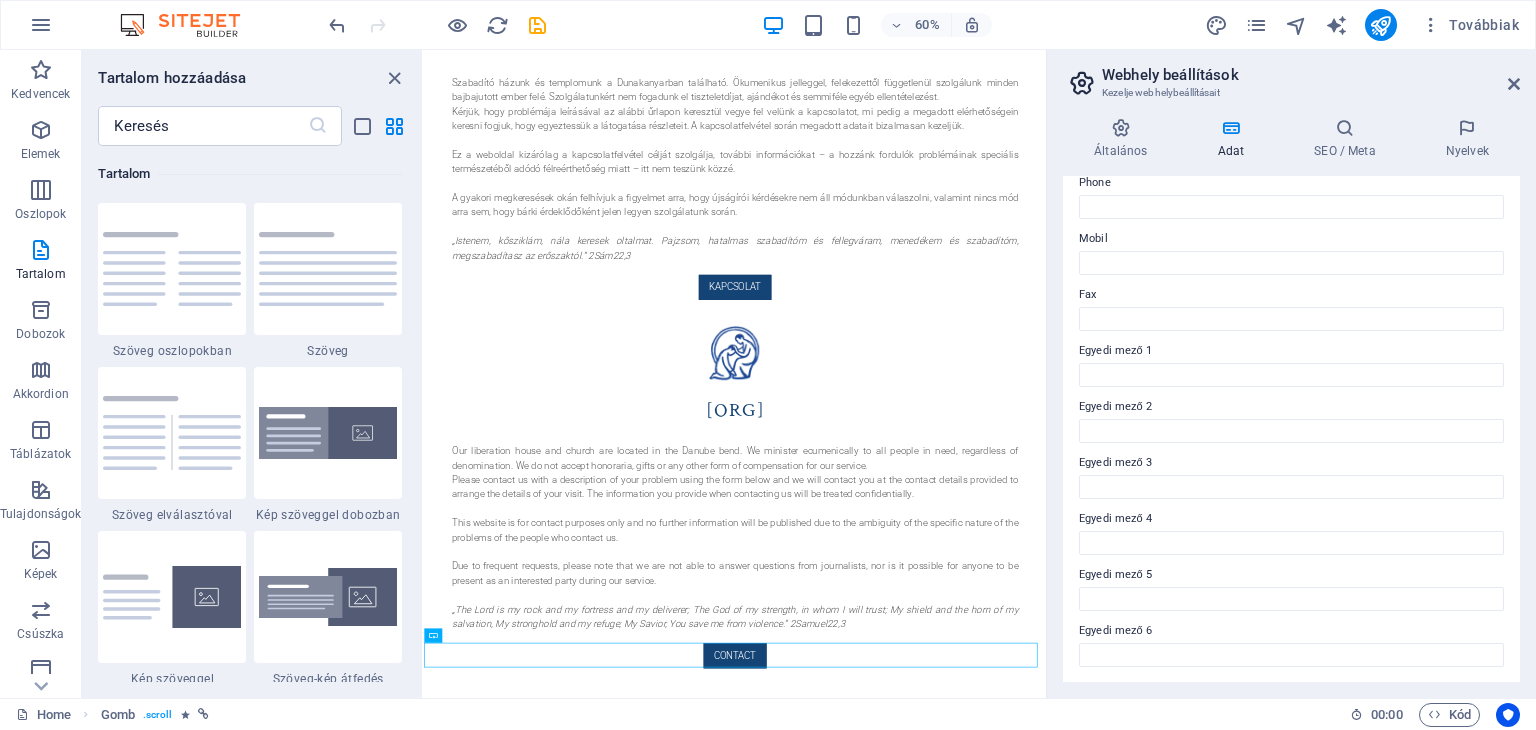 scroll, scrollTop: 0, scrollLeft: 0, axis: both 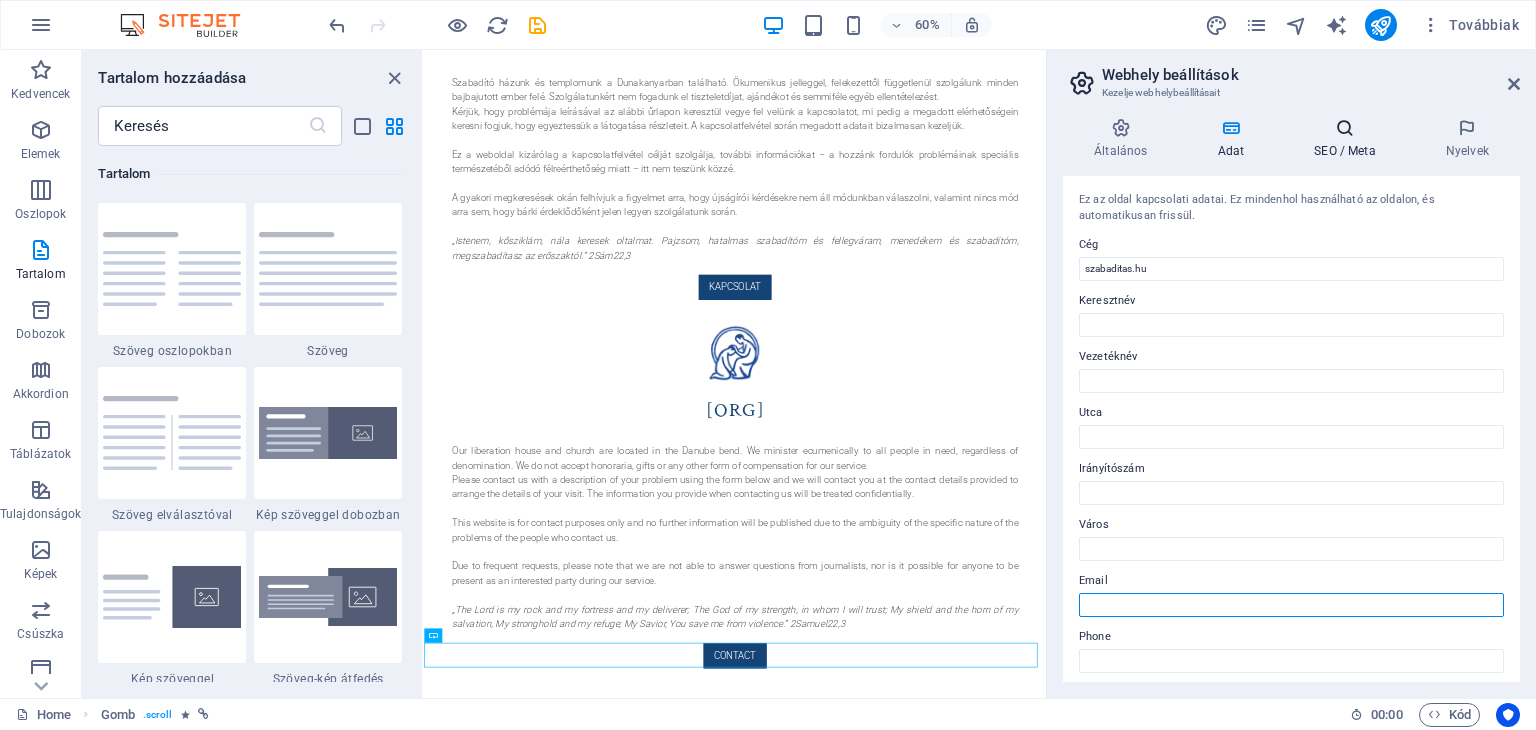 type 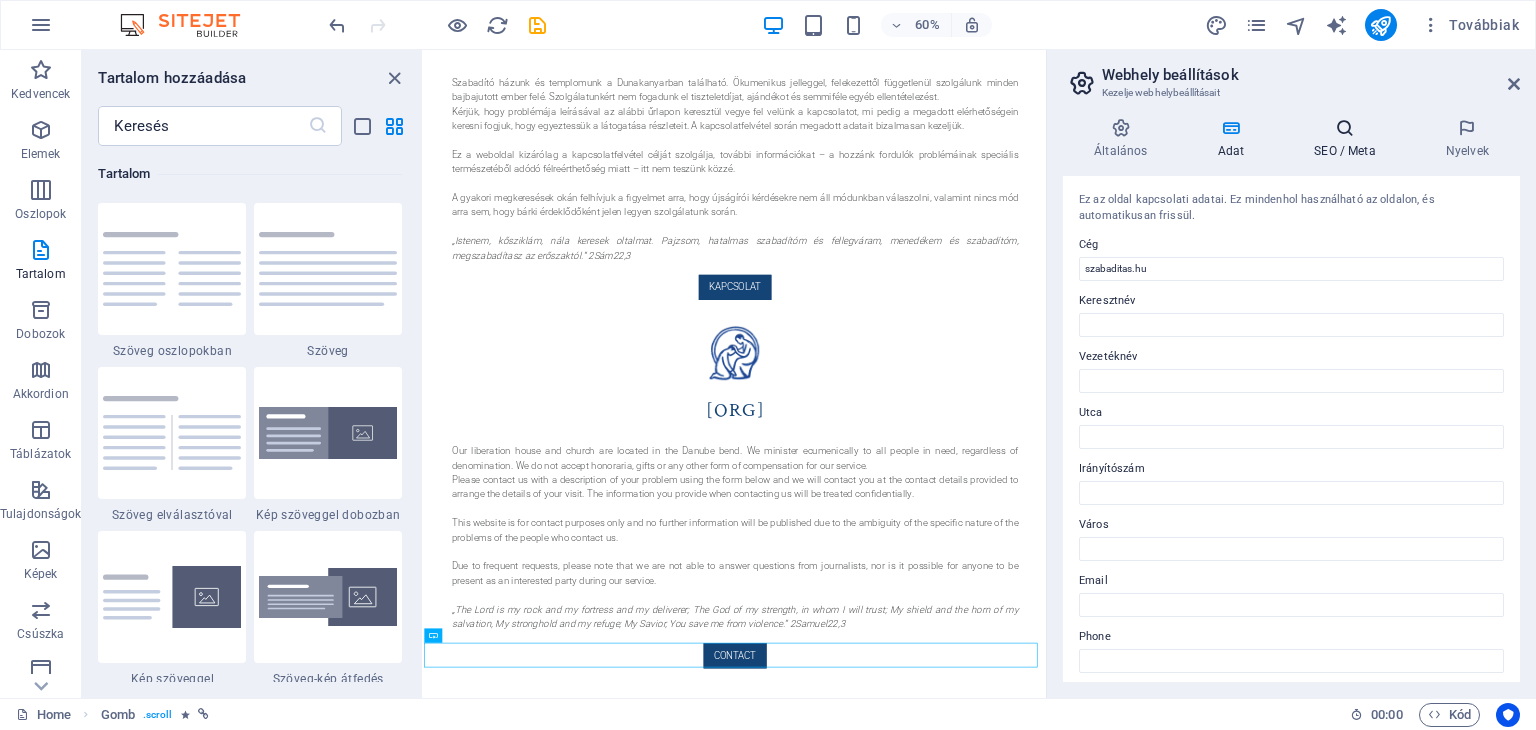 click on "SEO / Meta" at bounding box center [1349, 139] 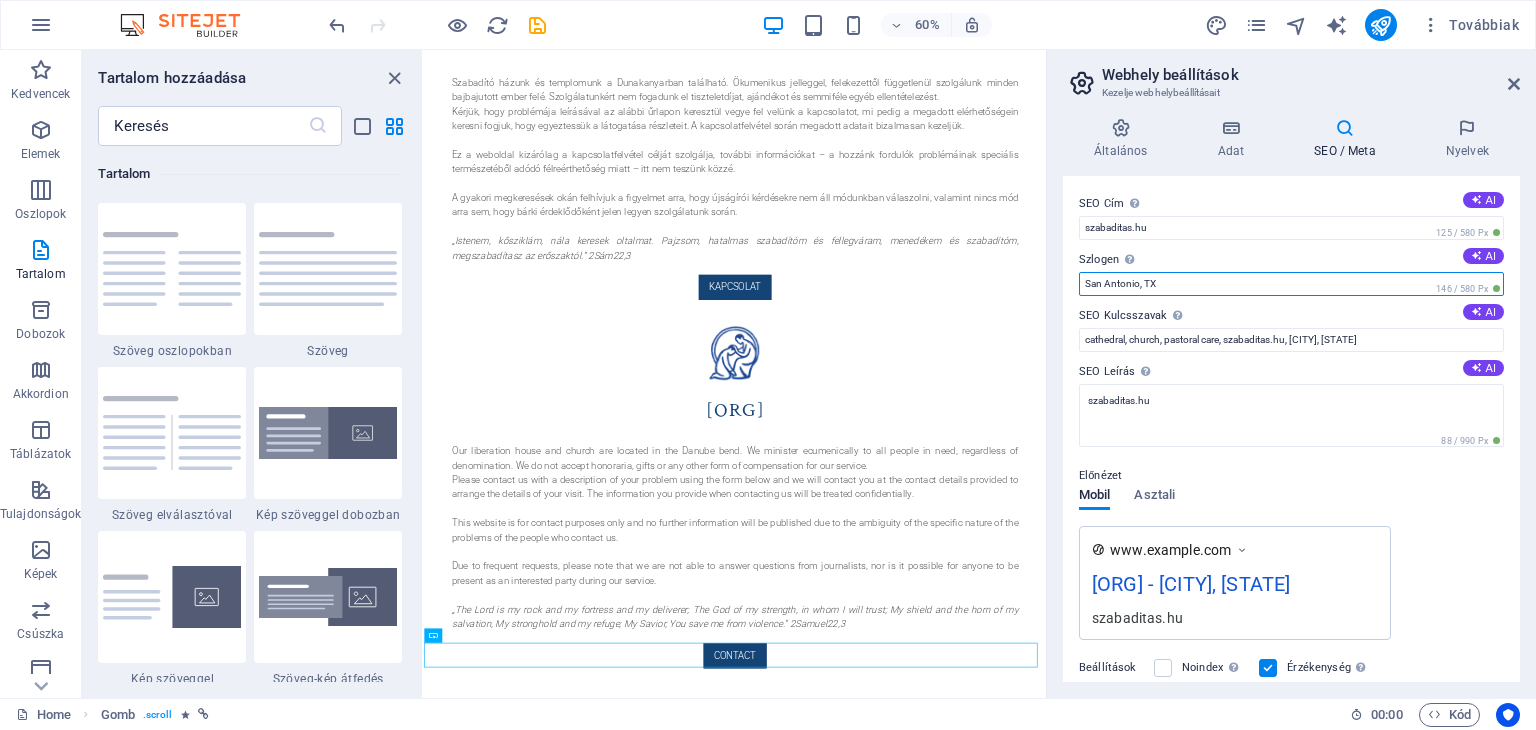 click on "San Antonio, TX" at bounding box center [1291, 284] 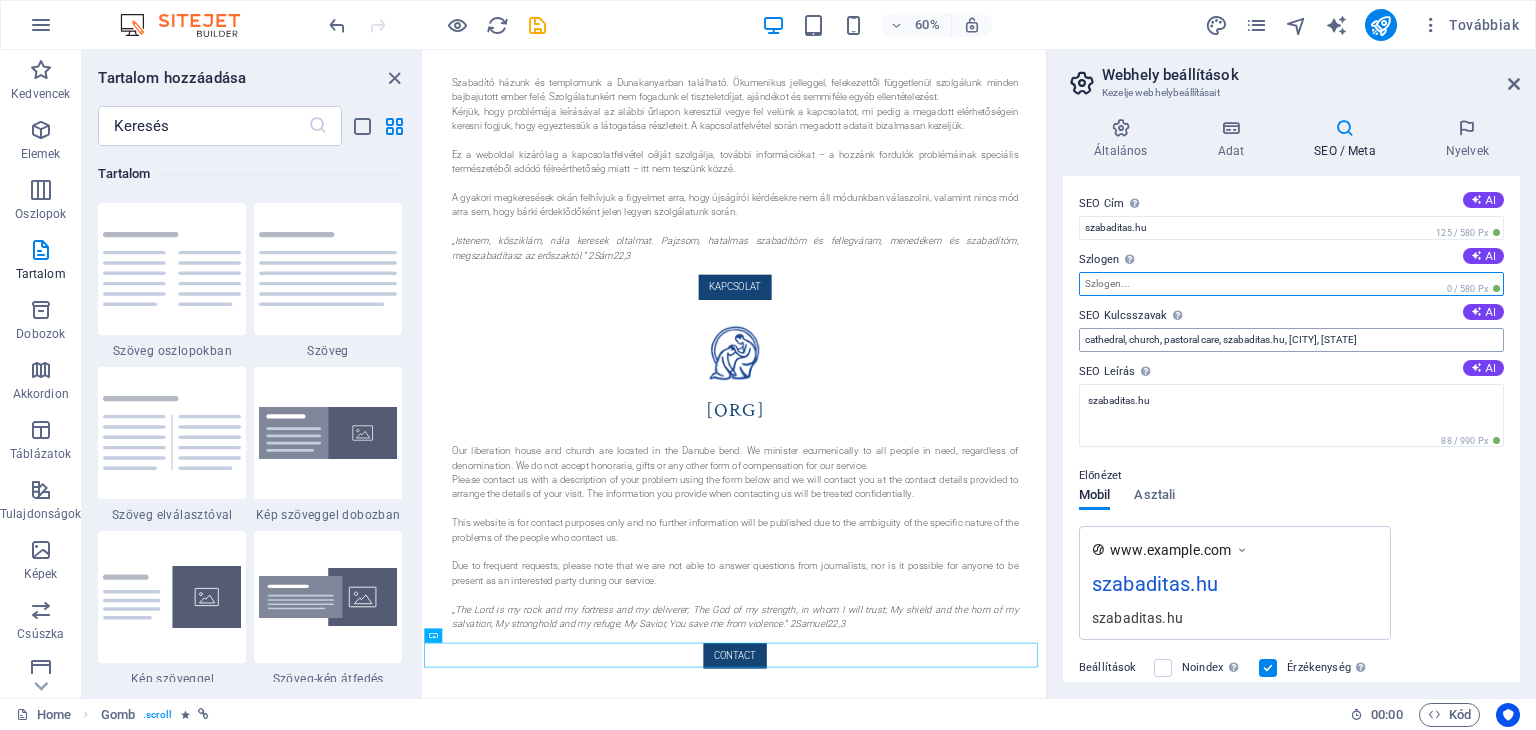 type 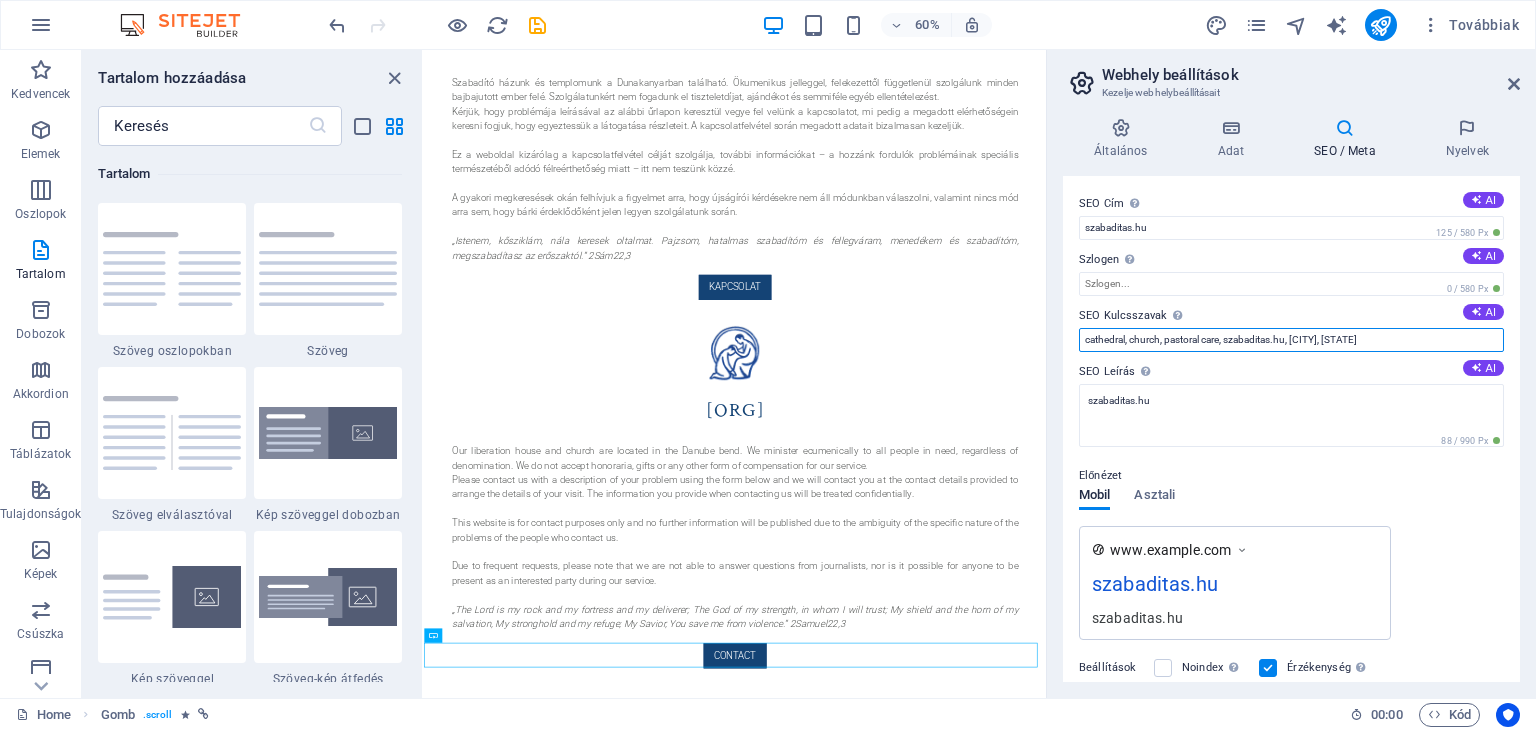 click on "cathedral, church, pastoral care, szabaditas.hu, San Antonio, TX" at bounding box center (1291, 340) 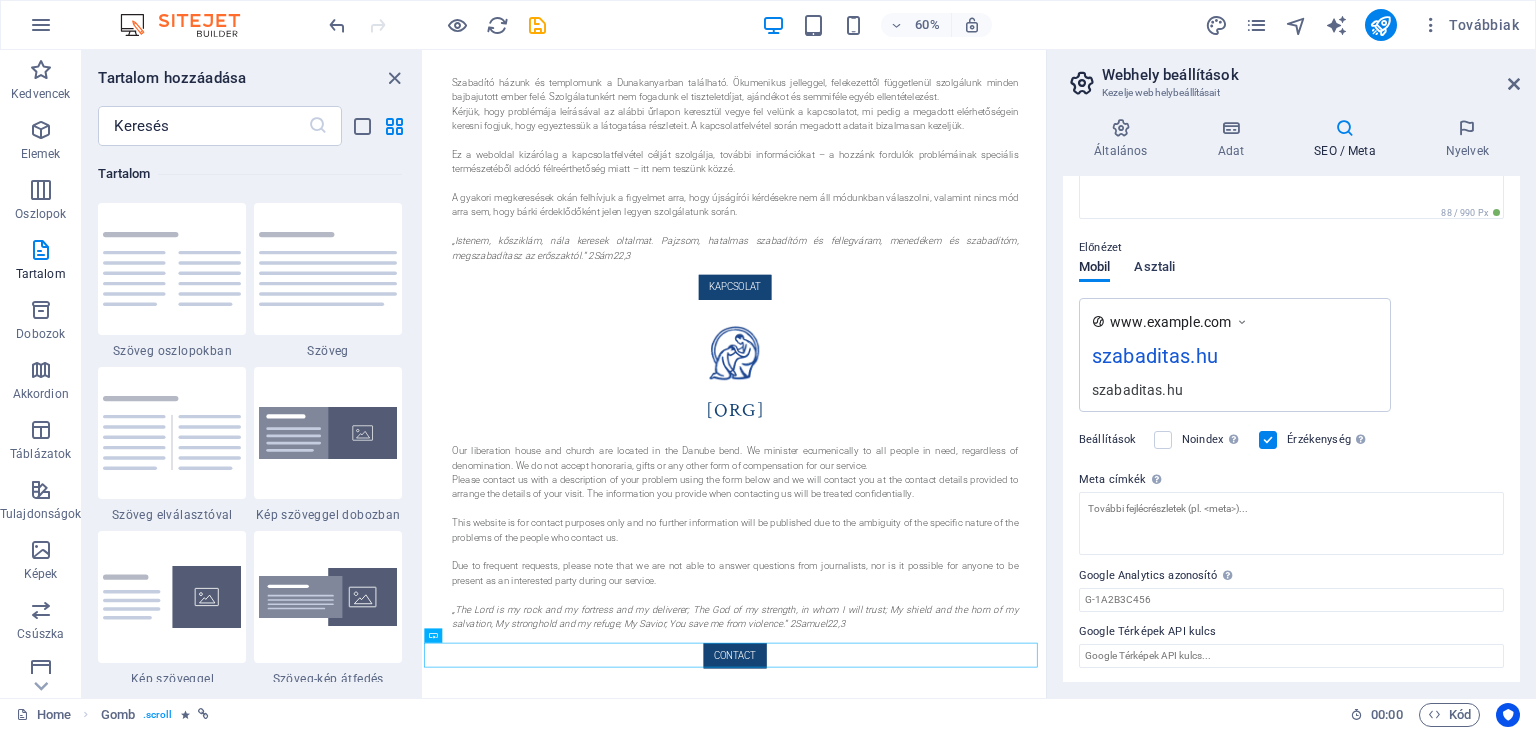 scroll, scrollTop: 0, scrollLeft: 0, axis: both 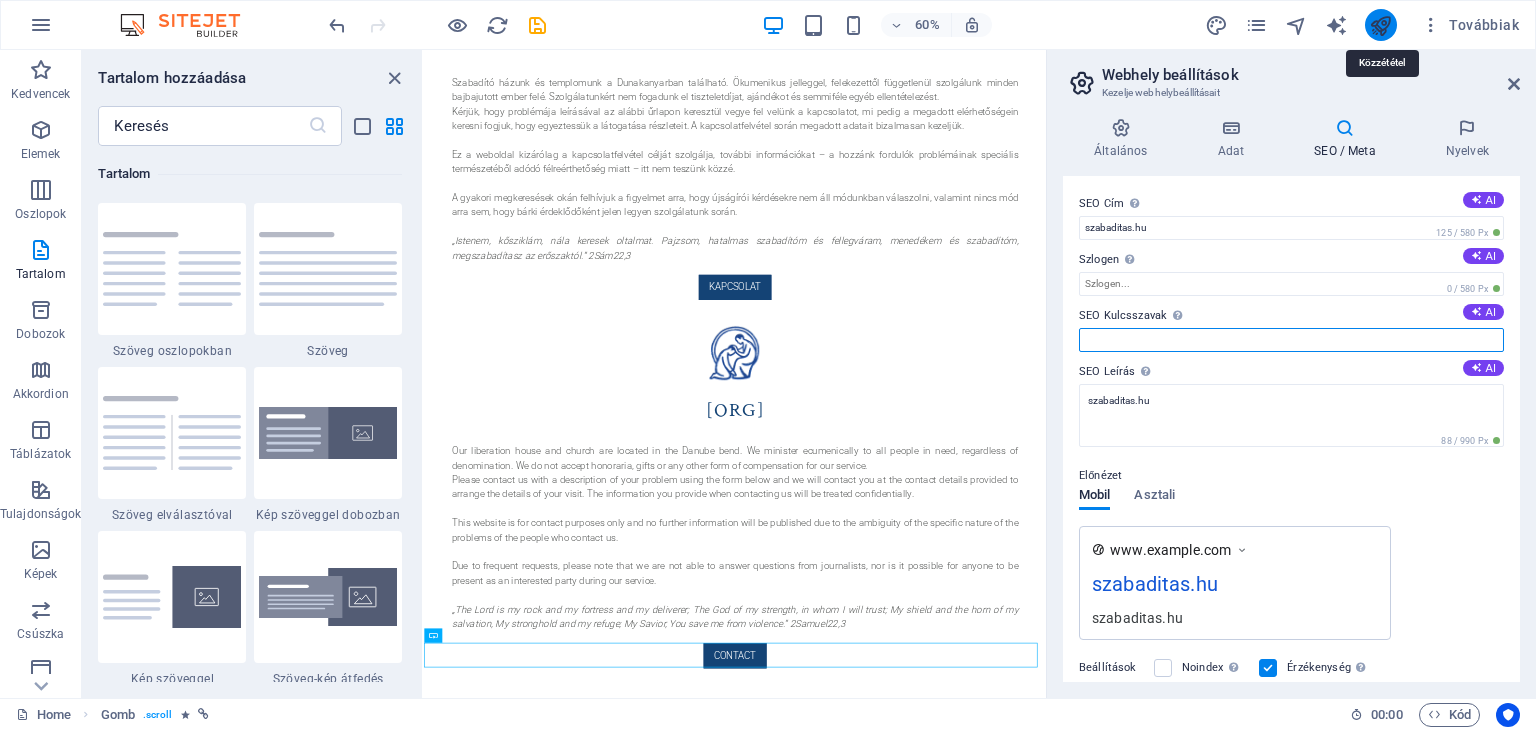 type 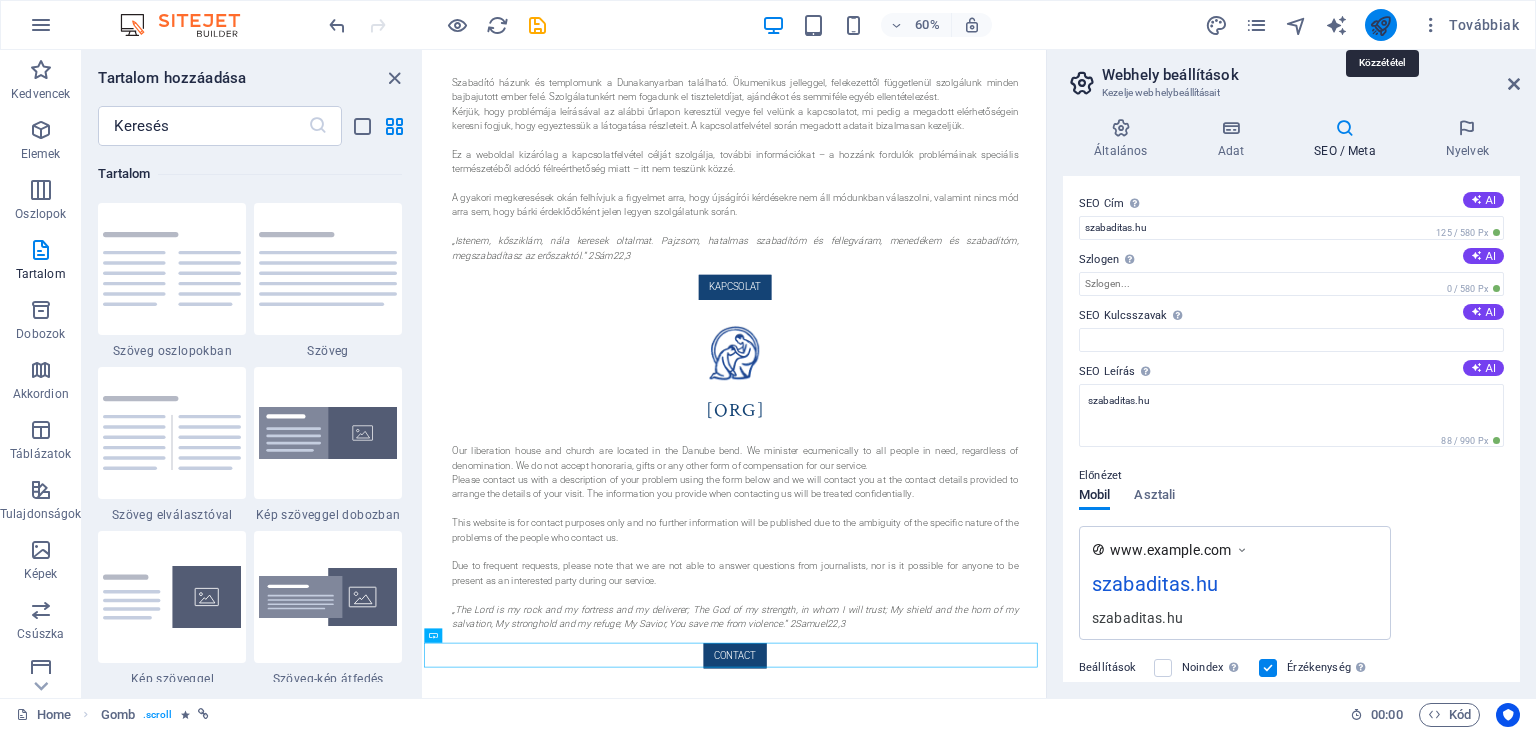 click at bounding box center [1380, 25] 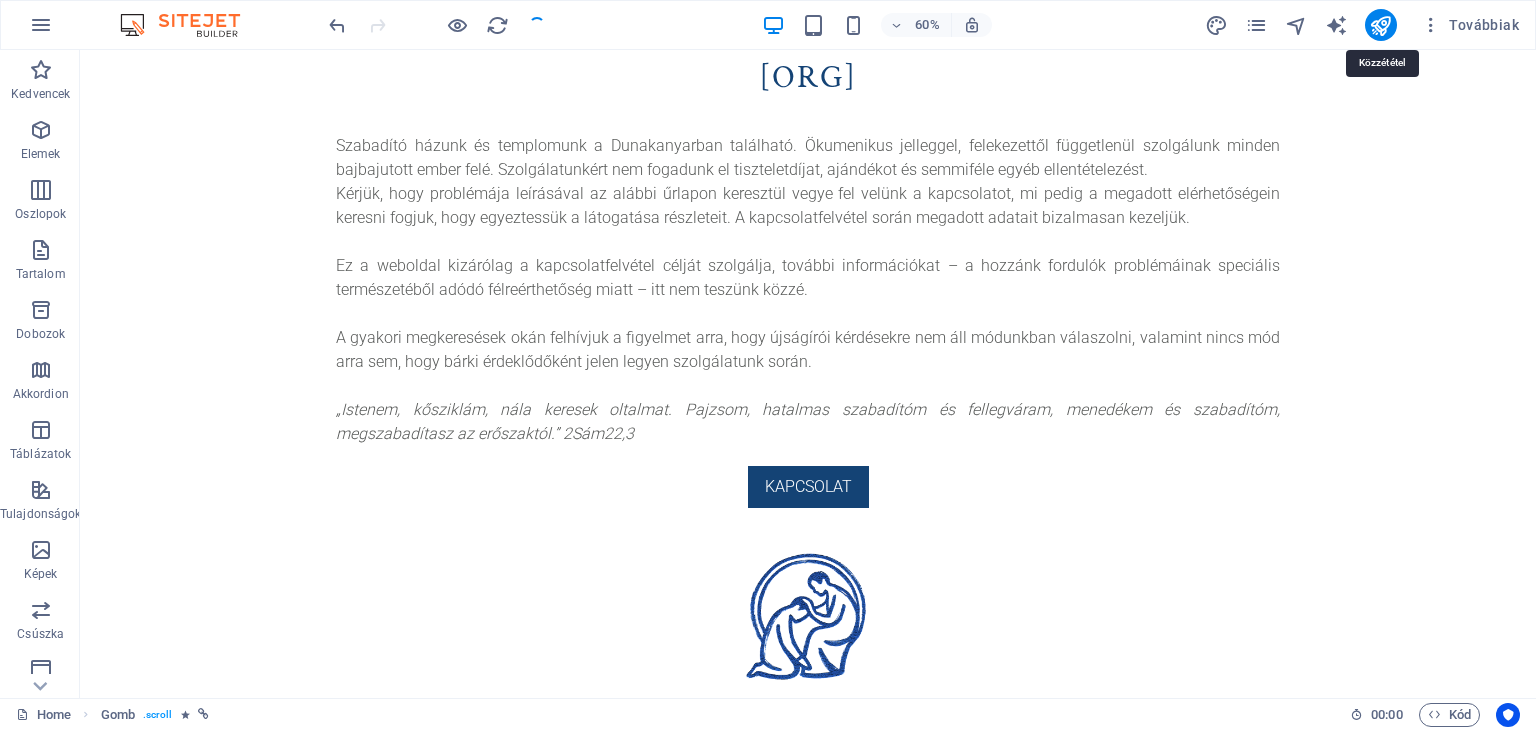 scroll, scrollTop: 211, scrollLeft: 0, axis: vertical 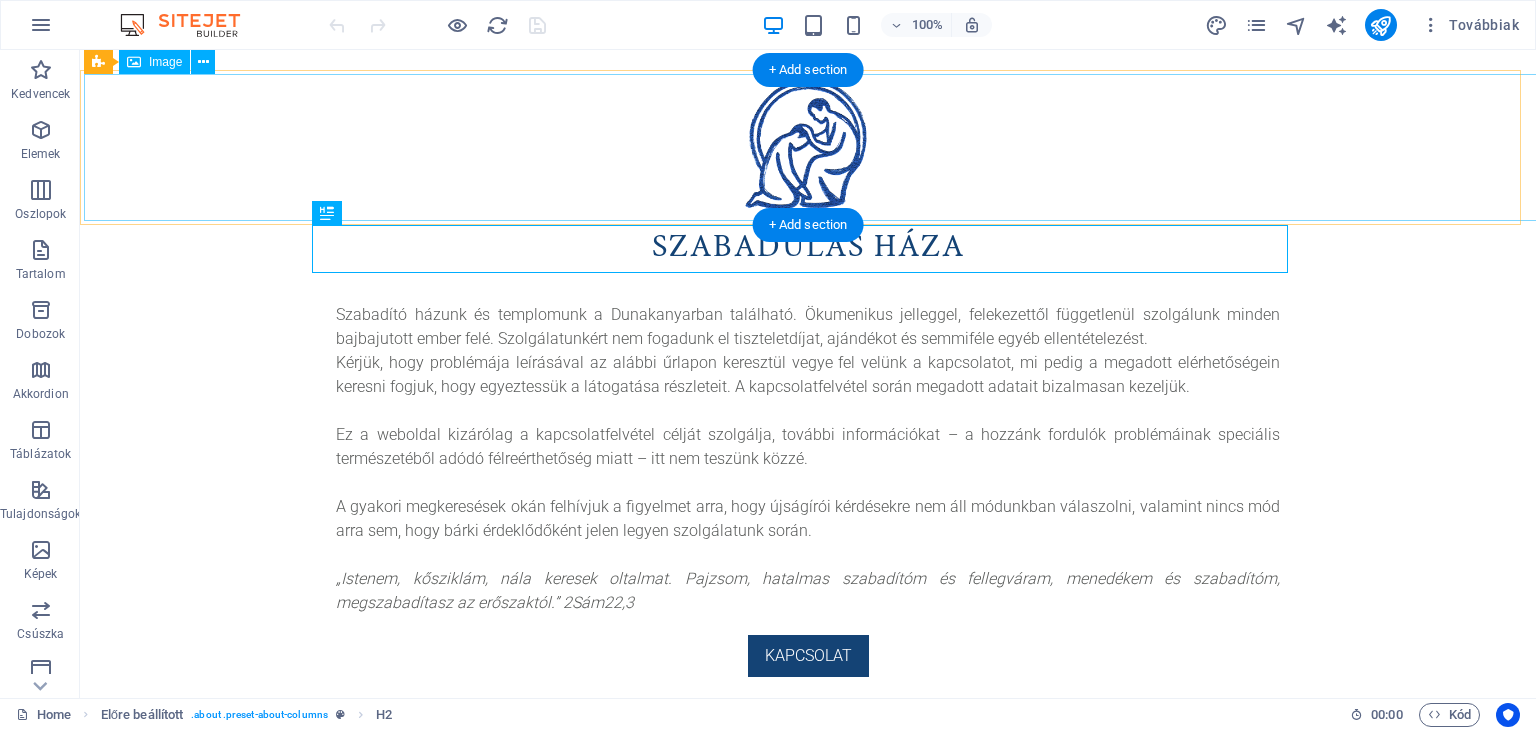 click at bounding box center (808, 146) 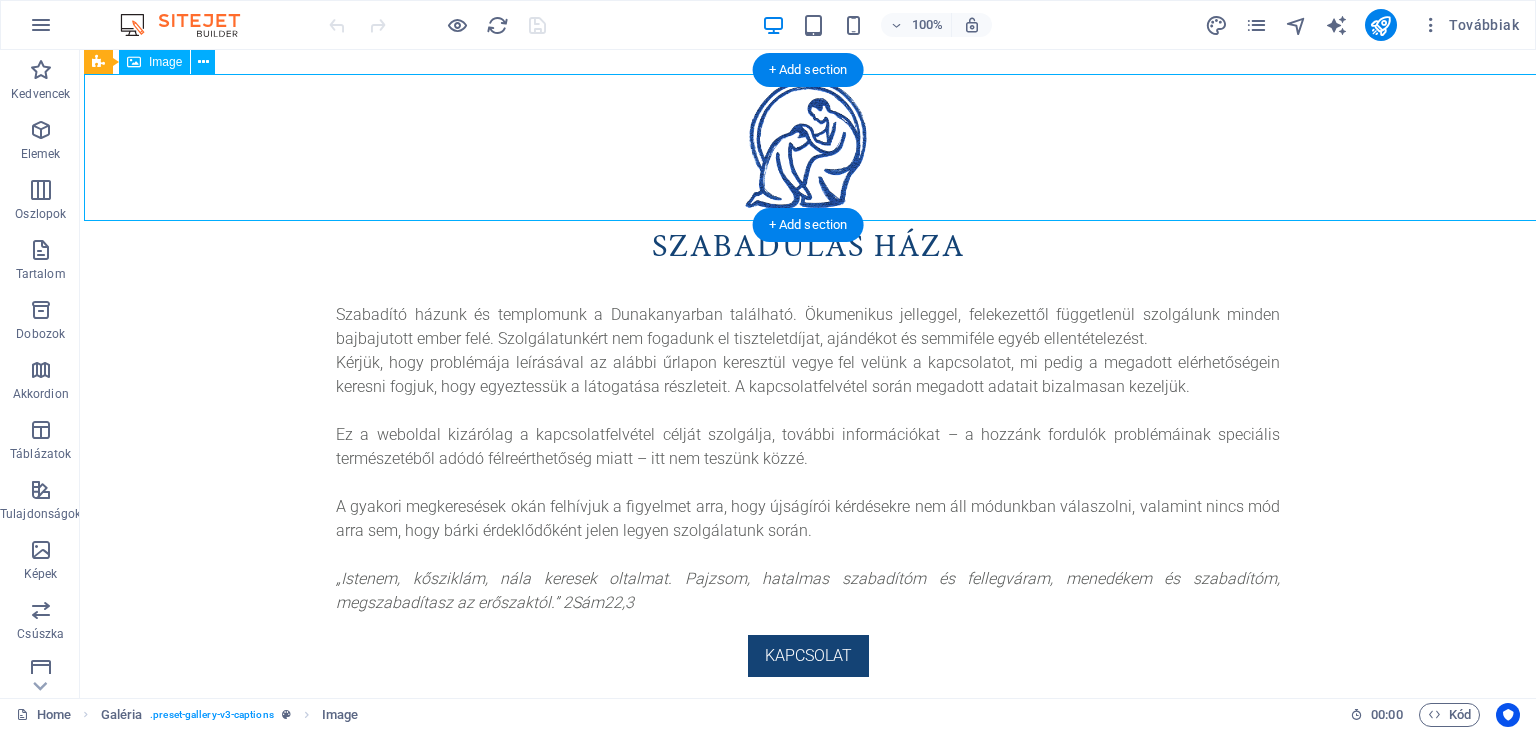 click at bounding box center [808, 146] 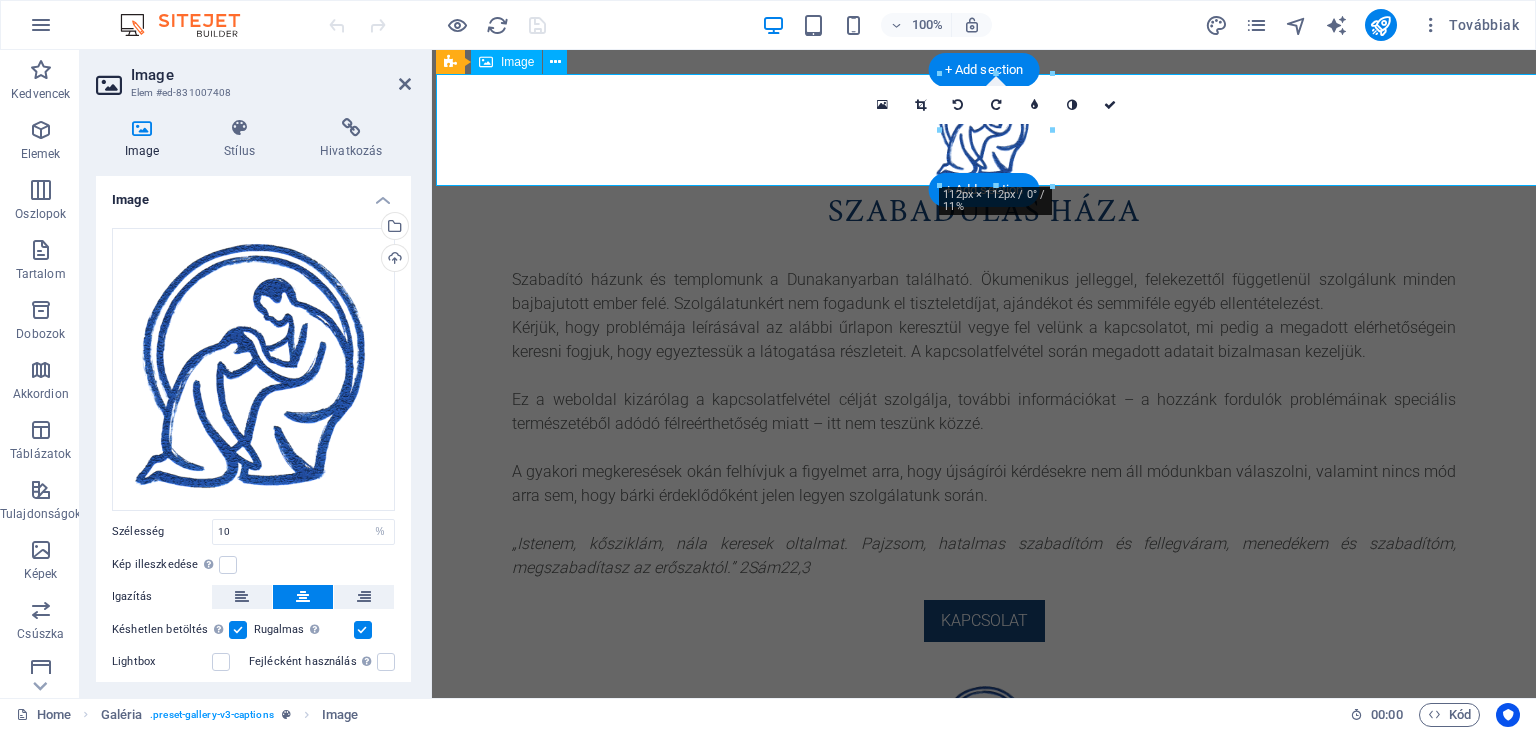 click at bounding box center (984, 129) 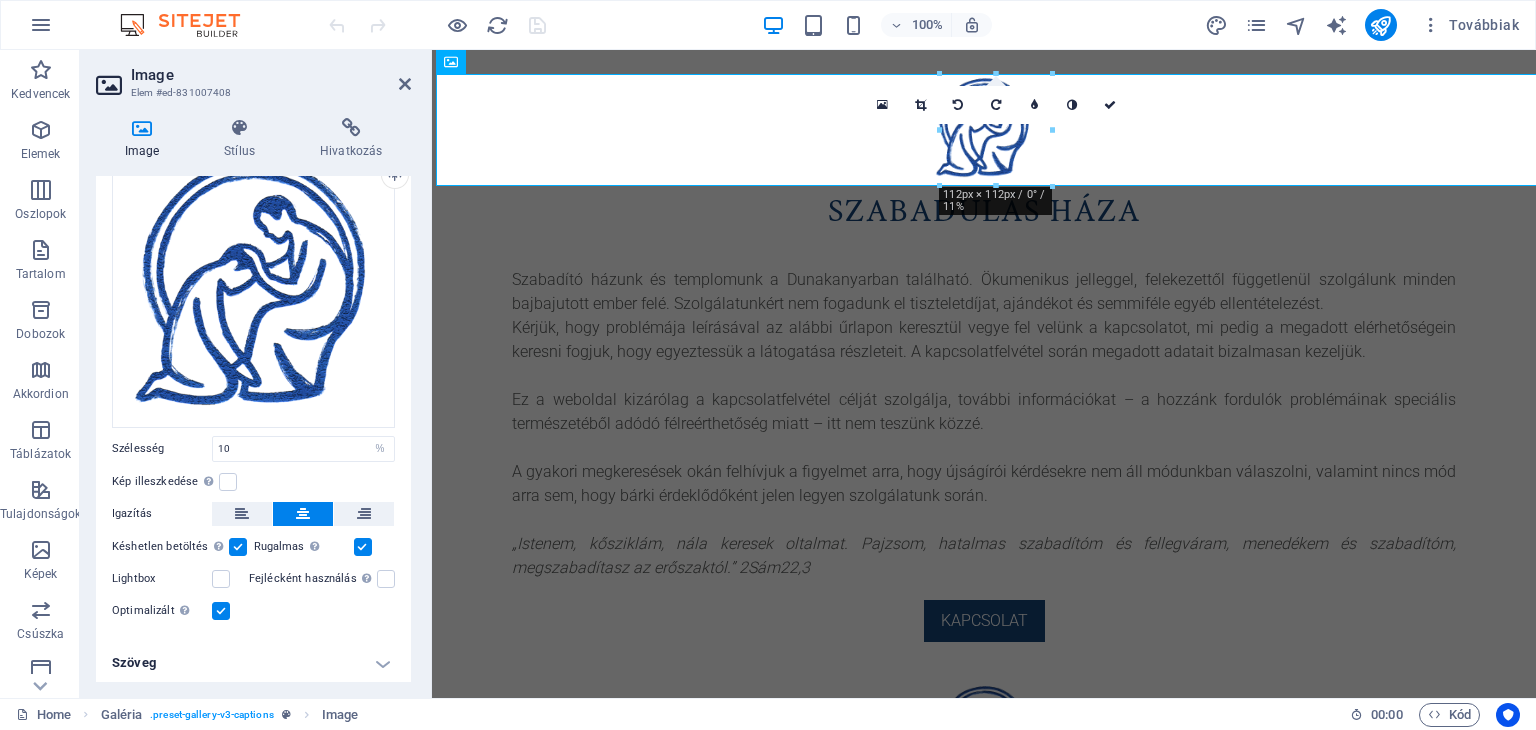 scroll, scrollTop: 0, scrollLeft: 0, axis: both 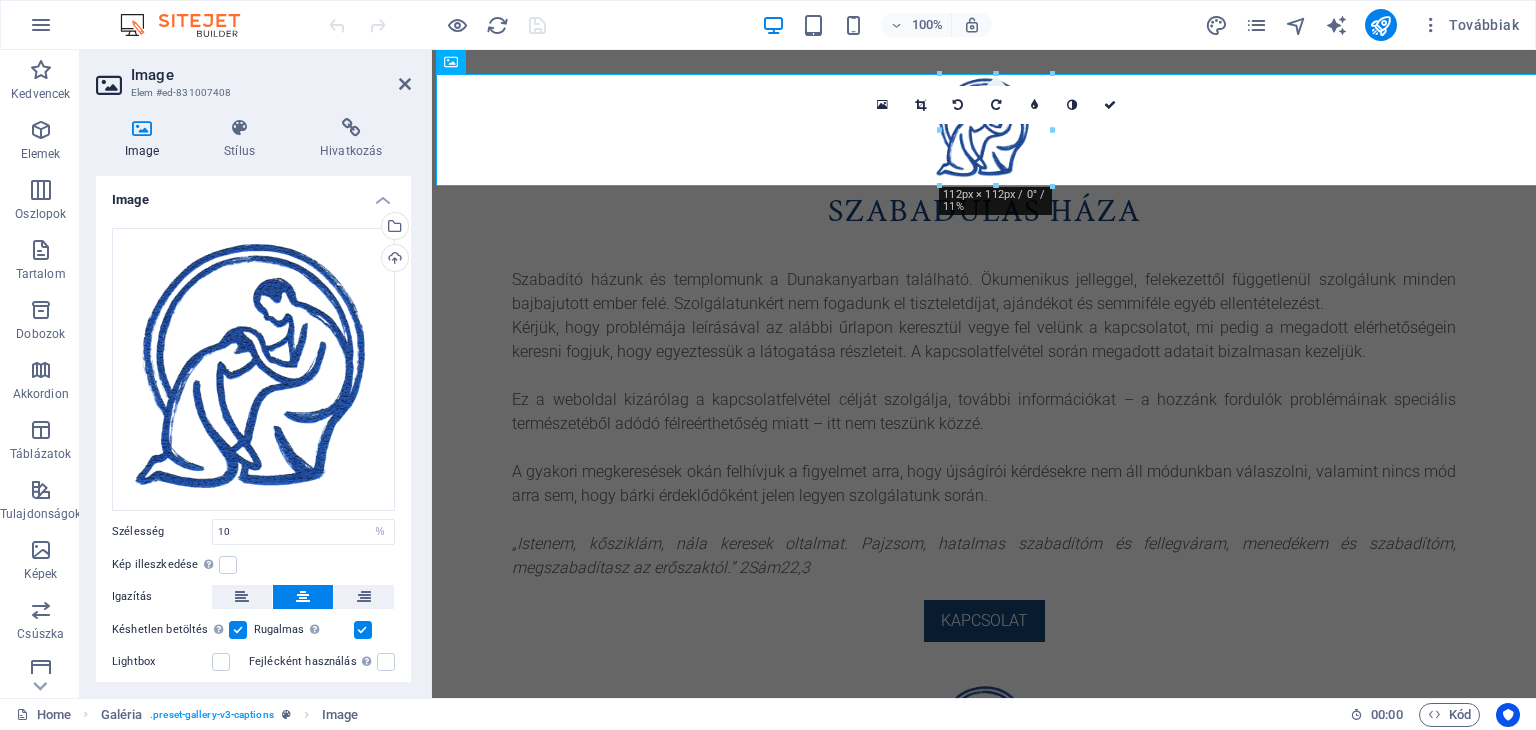 click on "Image Stílus Hivatkozás Image Húzza ide a fájlokat, kattintson a fájlok kiválasztásához, vagy válasszon fájlokat a Fájlokból vagy a szabadon elérhető képek és videók közül Válasszon fájlokat a fájlkezelőből, a szabadon elérhető képek közül, vagy töltsön fel fájlokat Feltöltés Szélesség 10 Alapértelmezett automatikus px rem % em vh vw Kép illeszkedése Automatikusan igazítja a képet egy fix szélességhez és magassághoz Magasság Alapértelmezett automatikus px Igazítás Késhetlen betöltés Az oldal betöltése után a képek betöltése javítja az oldal sebességét. Rugalmas Automatikusan betölti a retina képet és az okostelefonra optimalizált méreteket. Lightbox Fejlécként használás A képet H1 fejléccel veszi körül. Hasznos az alternatív szöveg megadásához, például a logónak. Hagyja kijelölve, ha bizonytalan. Optimalizált A képek tömörítése az oldal sebességének javítása érdekében történik. Pozíció Irány Egyéni X eltolás %" at bounding box center (253, 400) 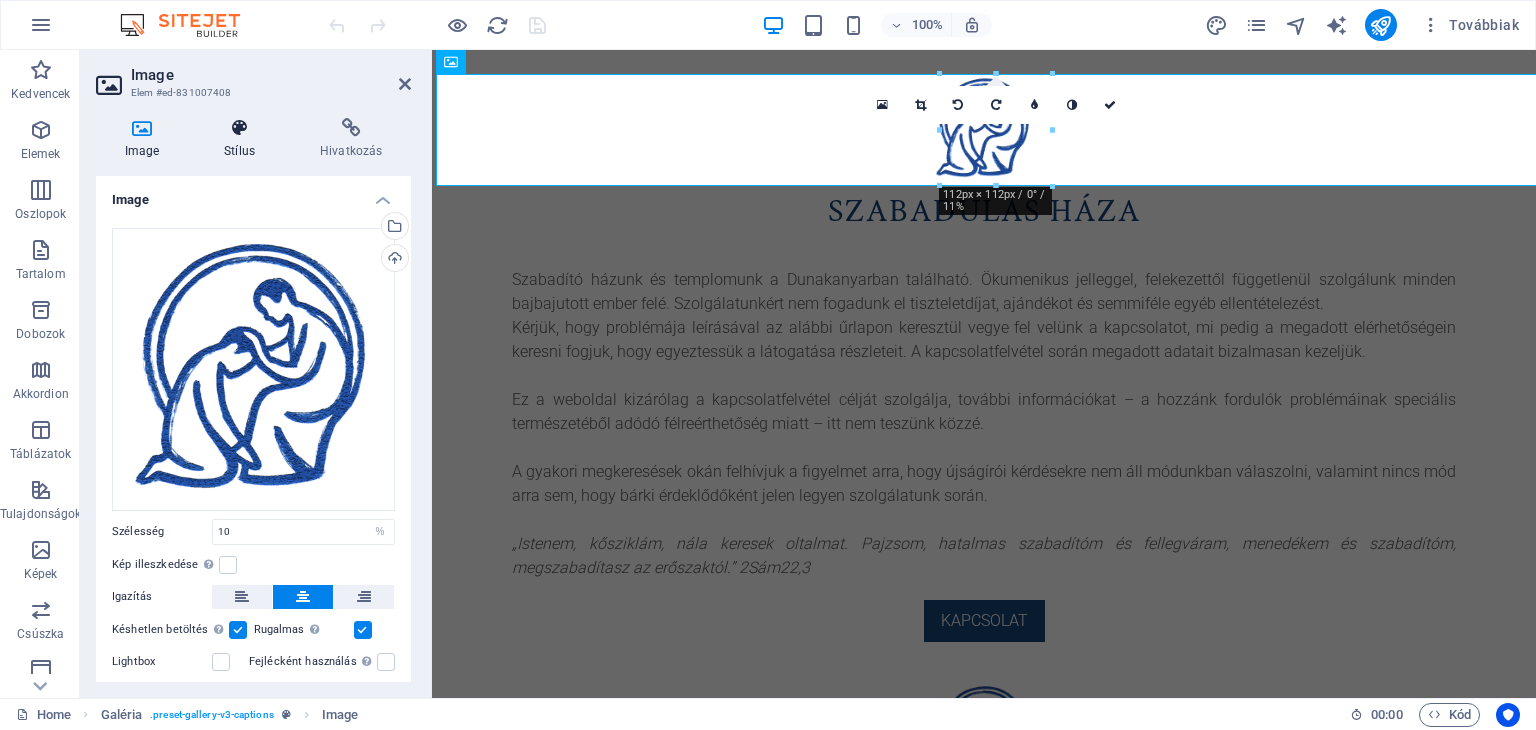 click on "Stílus" at bounding box center [244, 139] 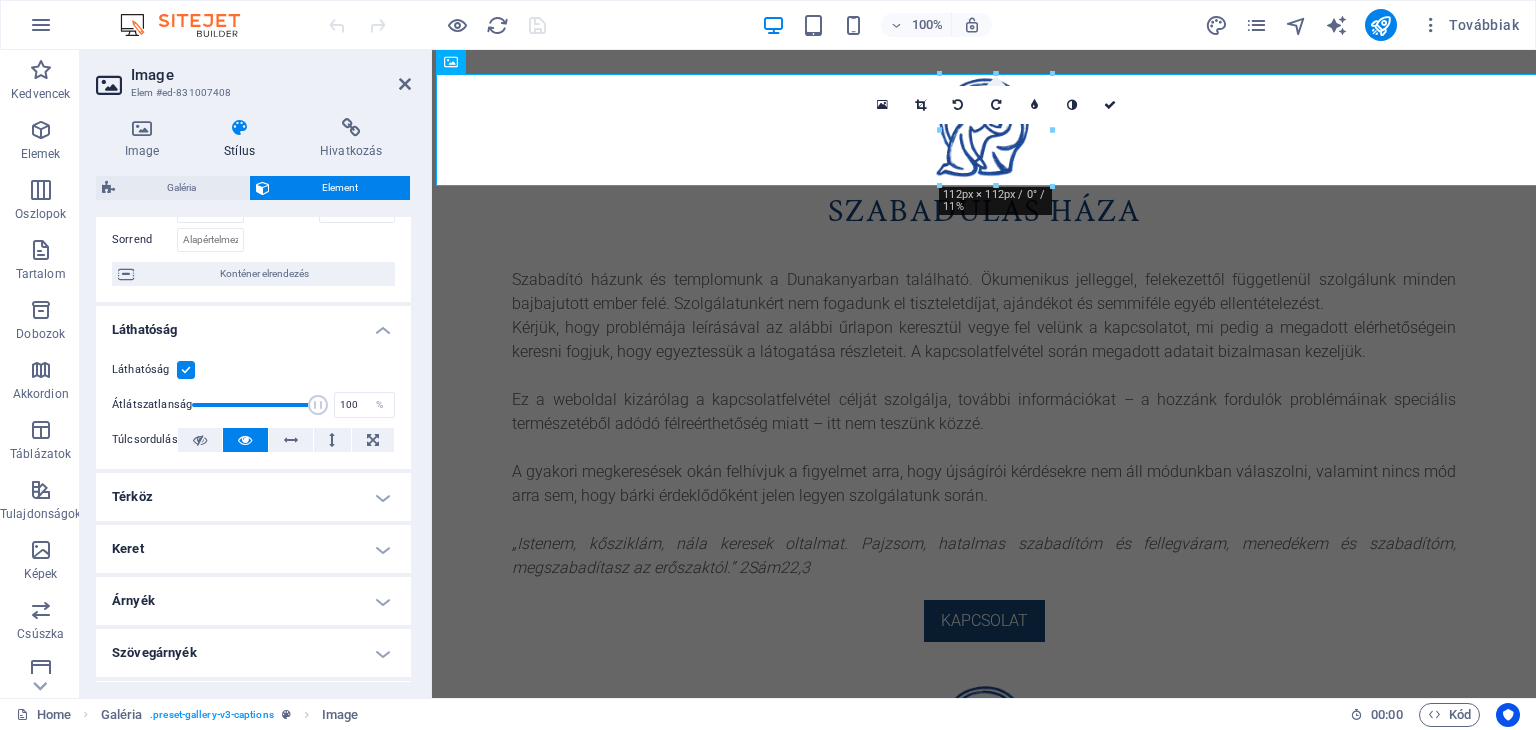 scroll, scrollTop: 144, scrollLeft: 0, axis: vertical 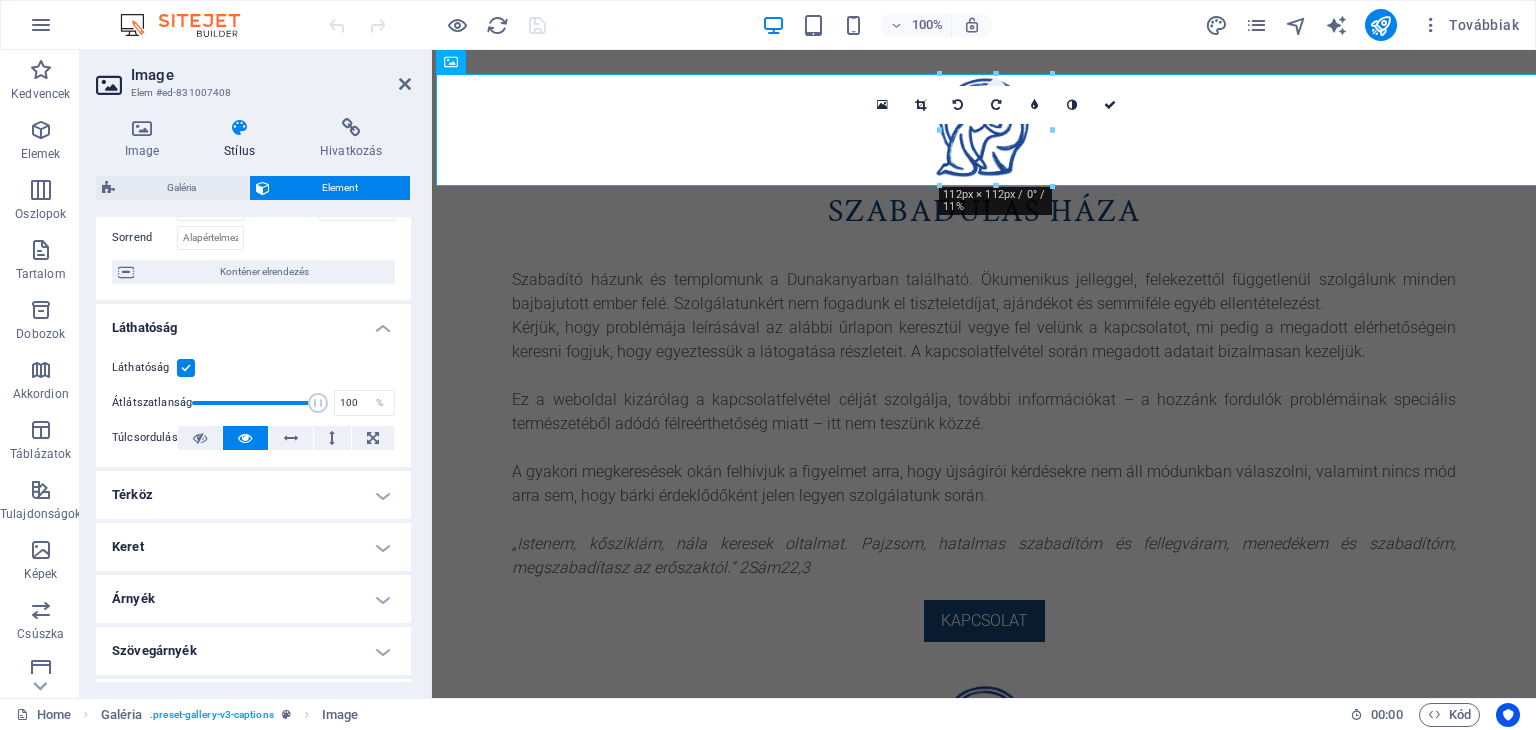 click on "Térköz" at bounding box center [253, 495] 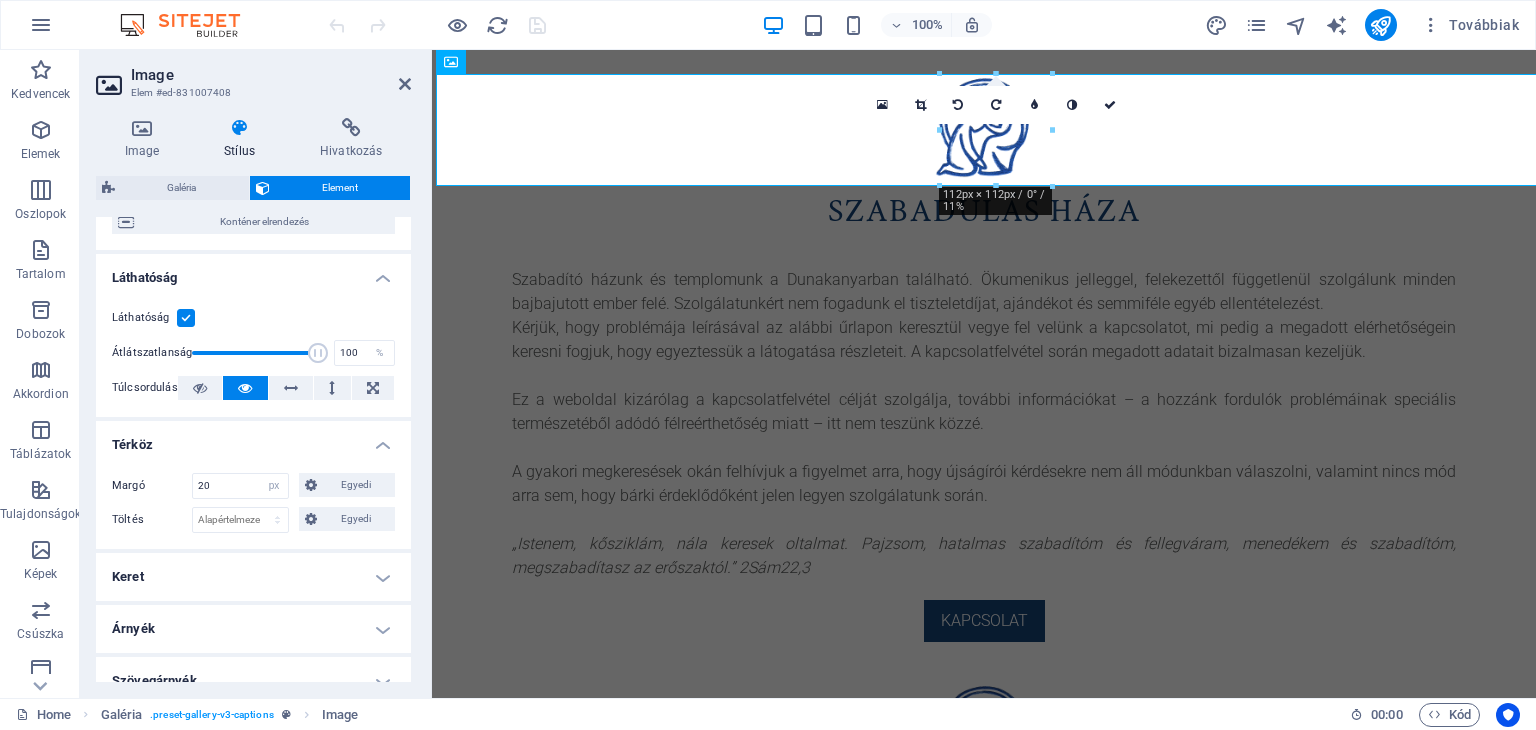 scroll, scrollTop: 196, scrollLeft: 0, axis: vertical 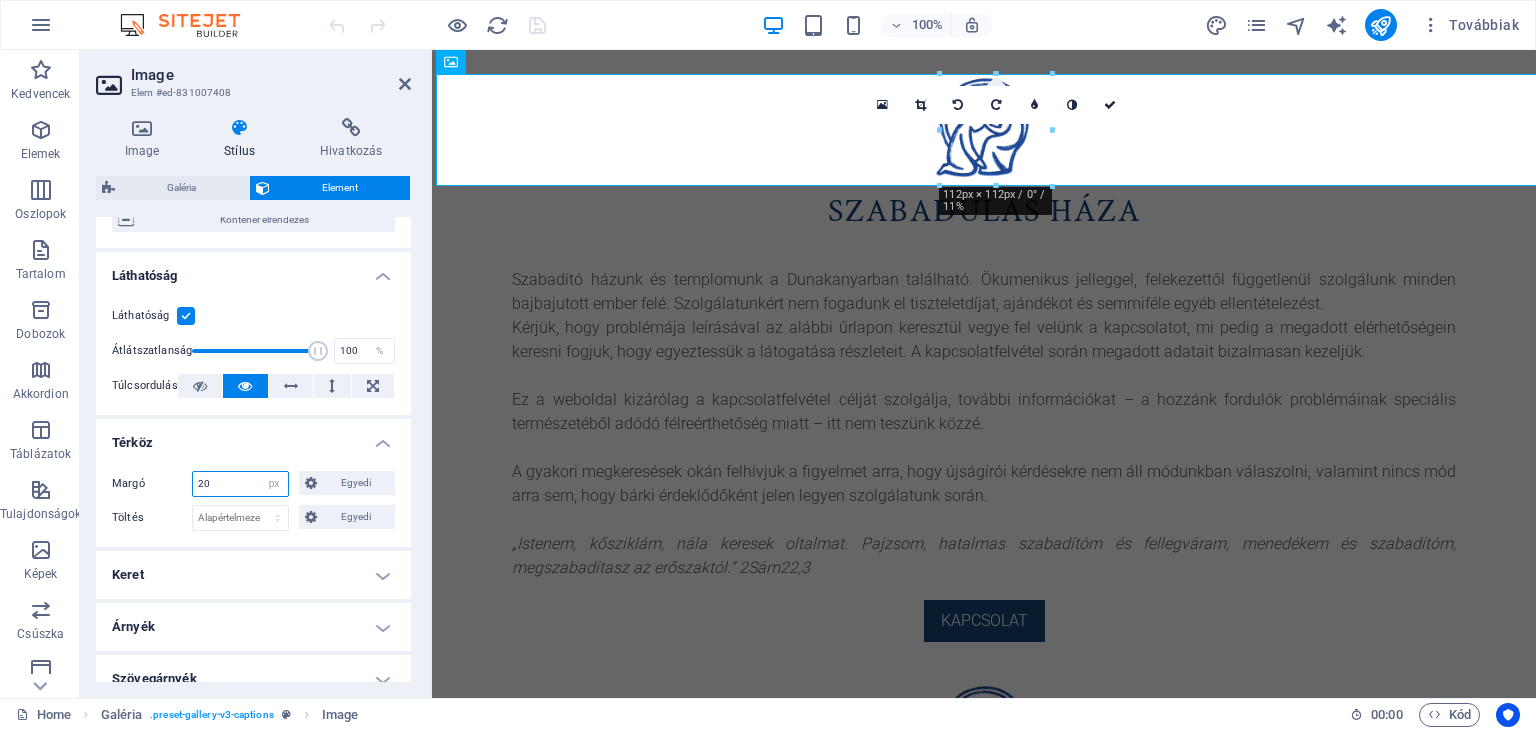 drag, startPoint x: 229, startPoint y: 483, endPoint x: 148, endPoint y: 476, distance: 81.3019 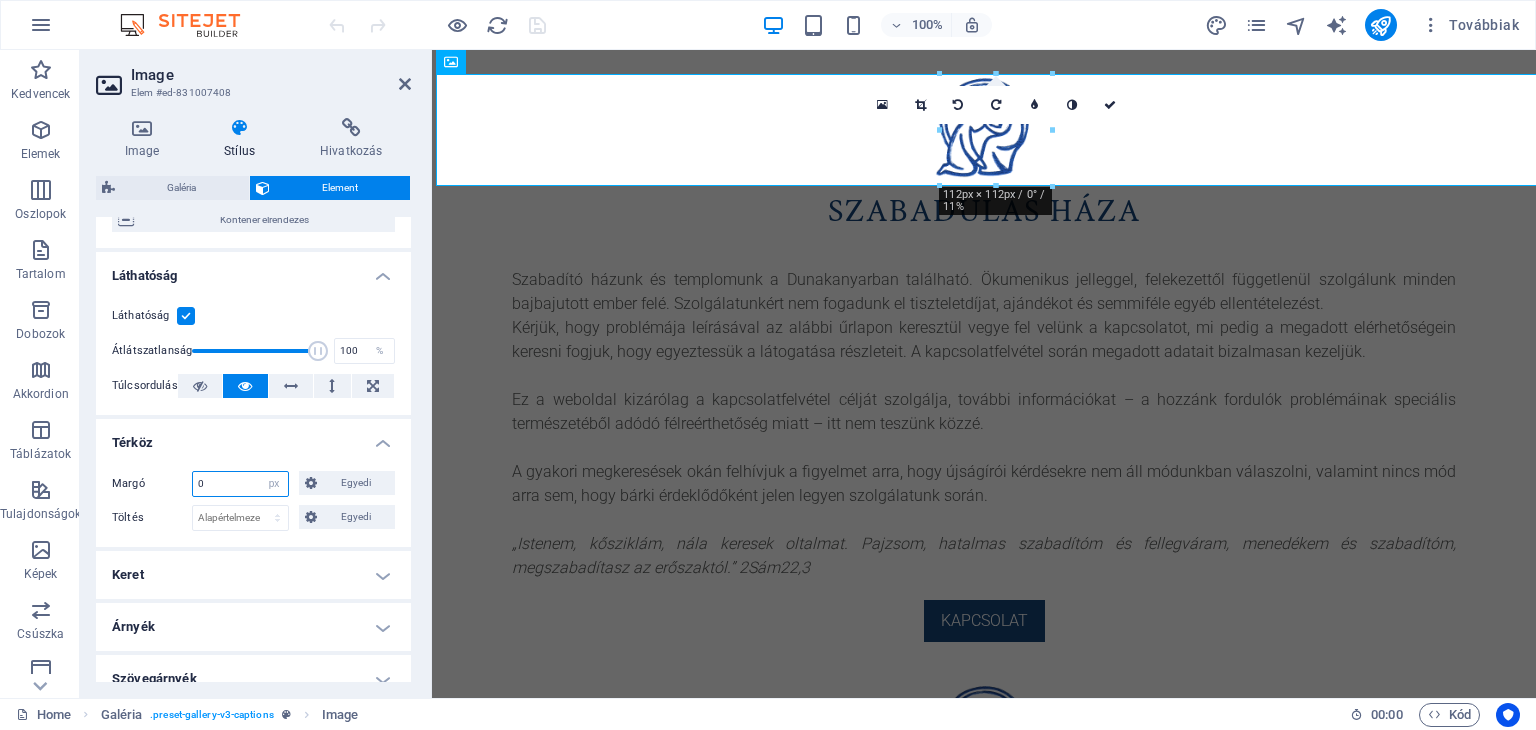 type on "0" 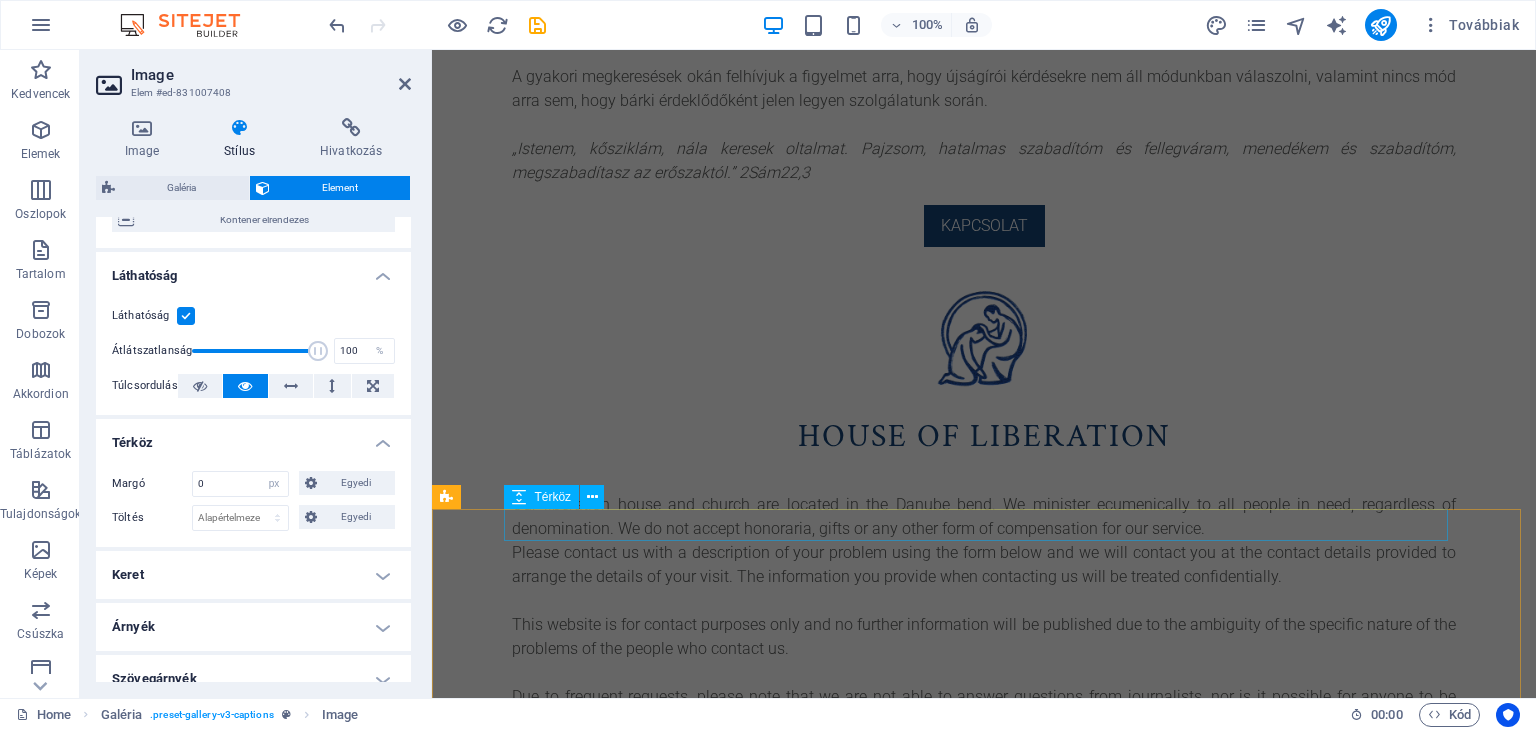 scroll, scrollTop: 376, scrollLeft: 0, axis: vertical 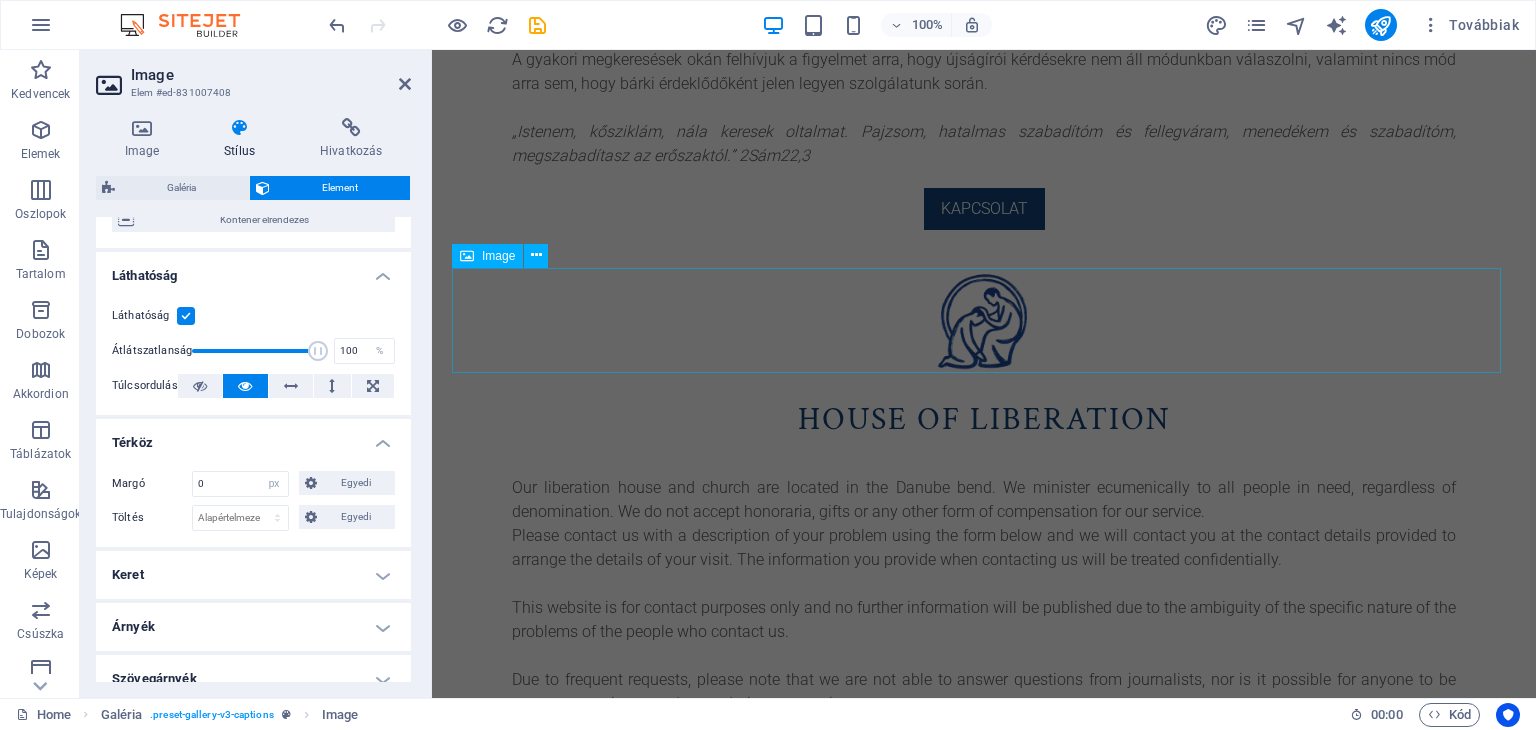 click at bounding box center [984, 323] 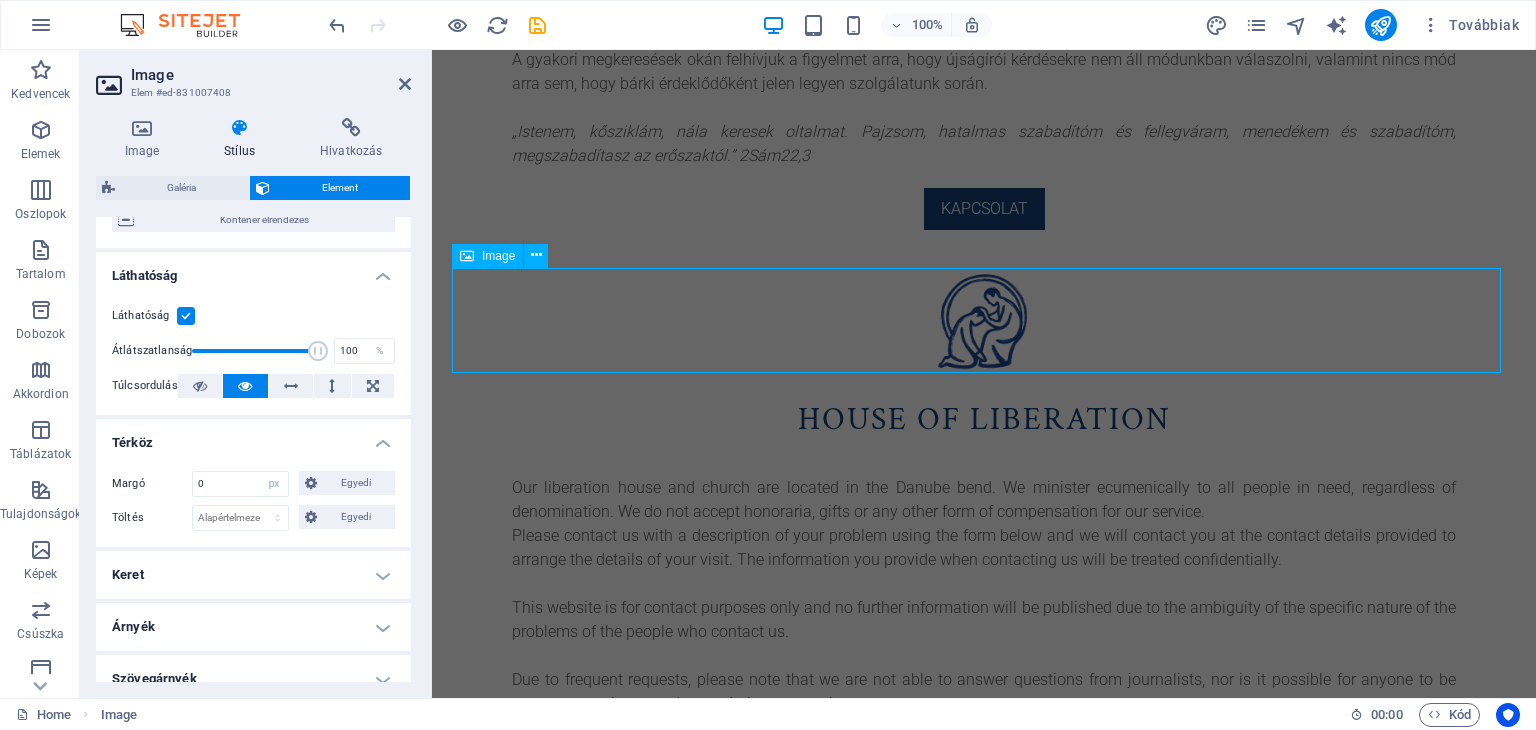 click at bounding box center [984, 323] 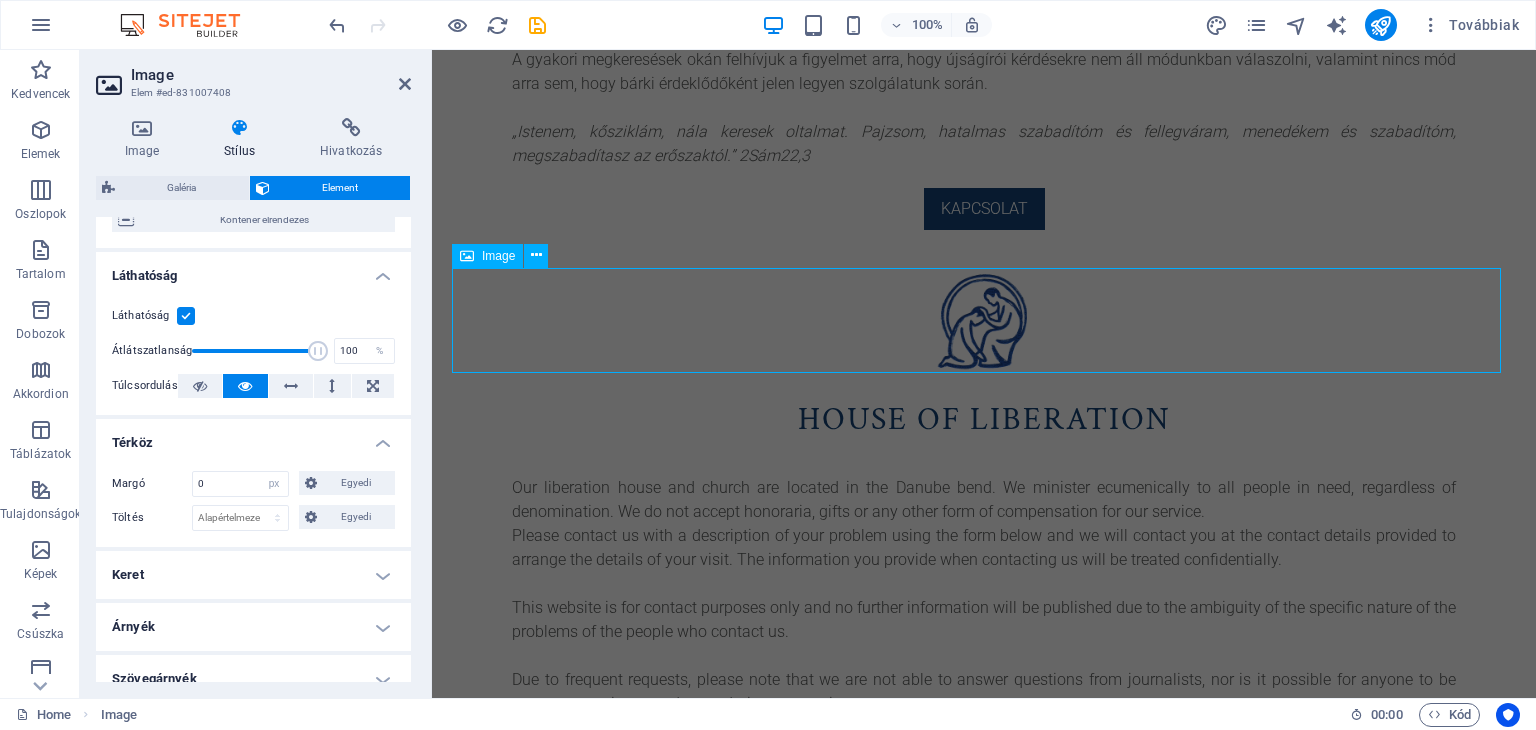select on "%" 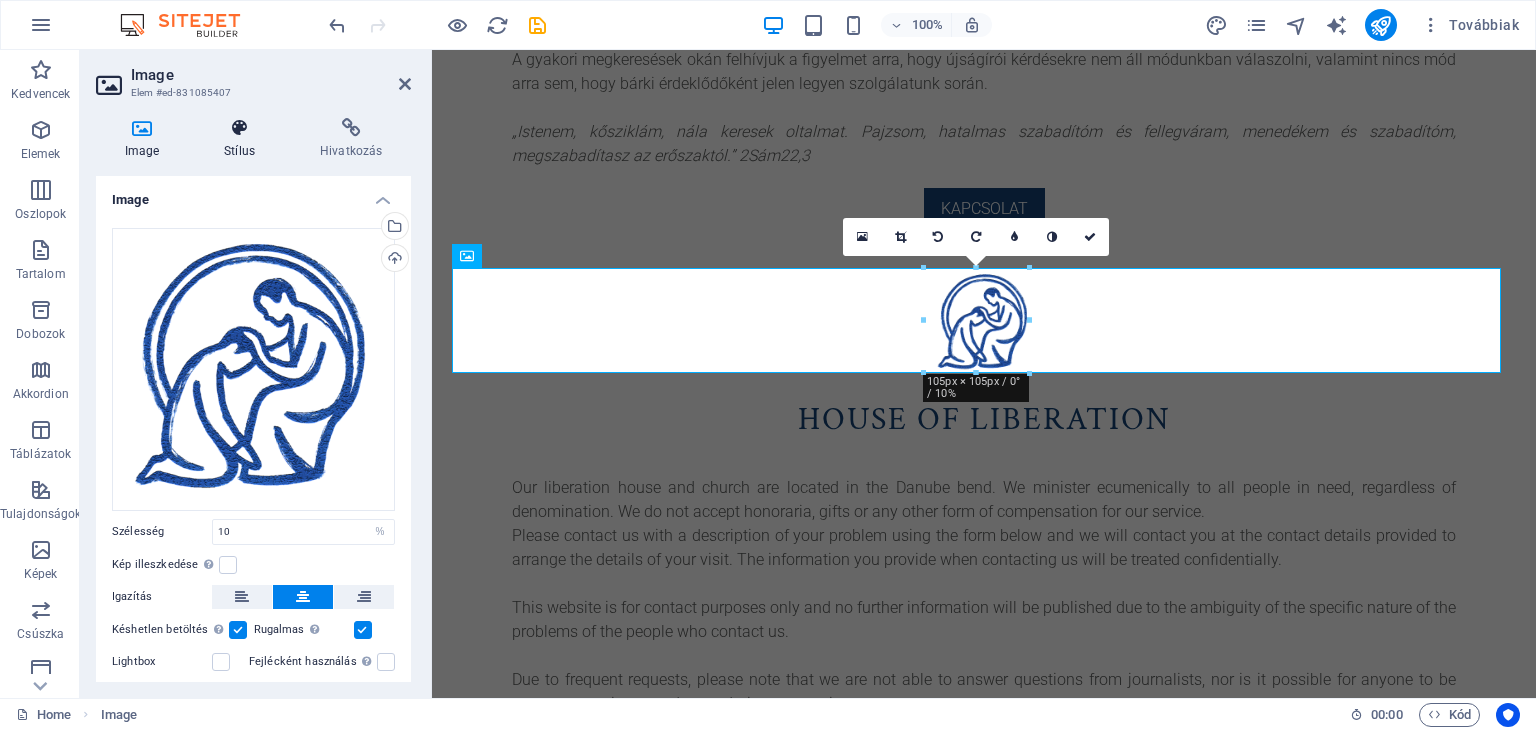 click at bounding box center [240, 128] 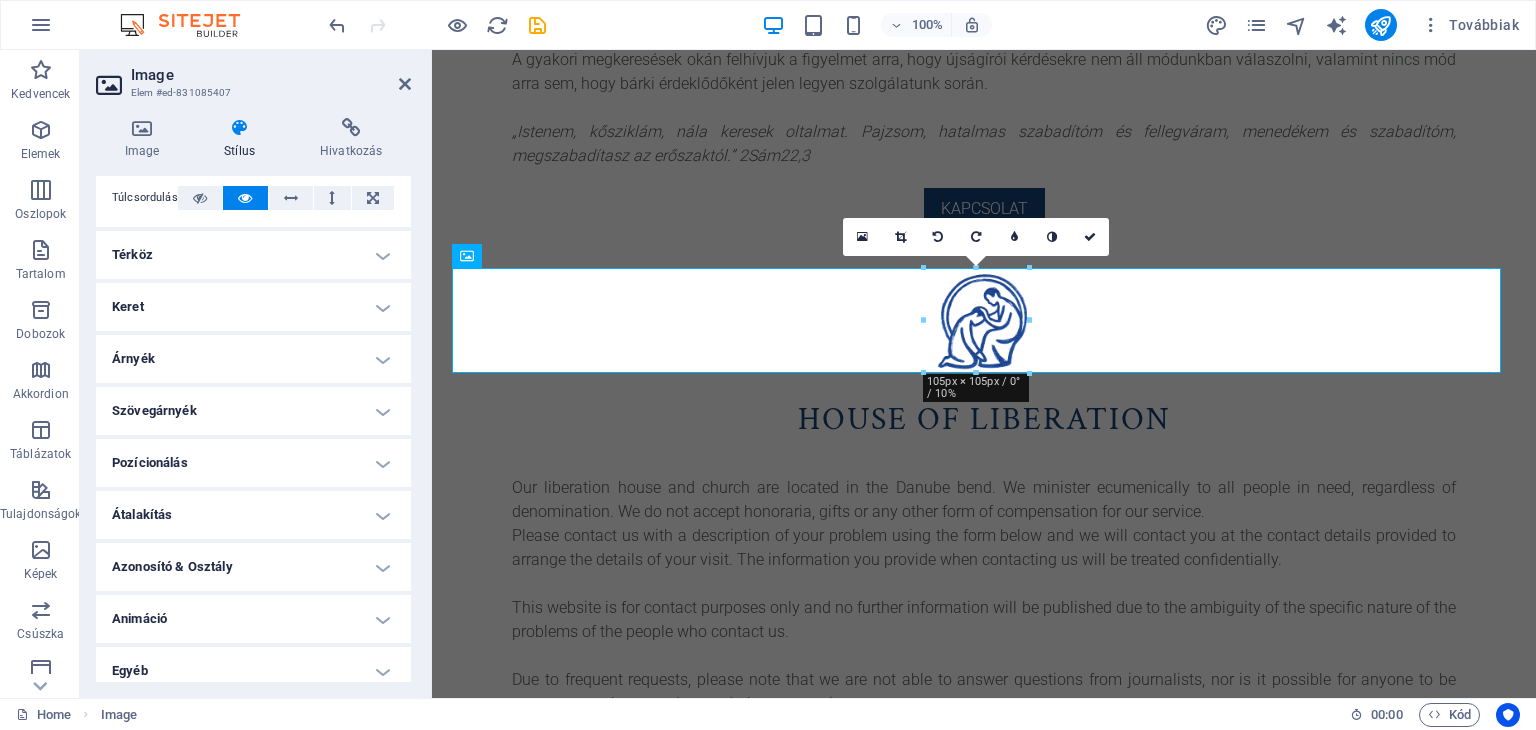 scroll, scrollTop: 124, scrollLeft: 0, axis: vertical 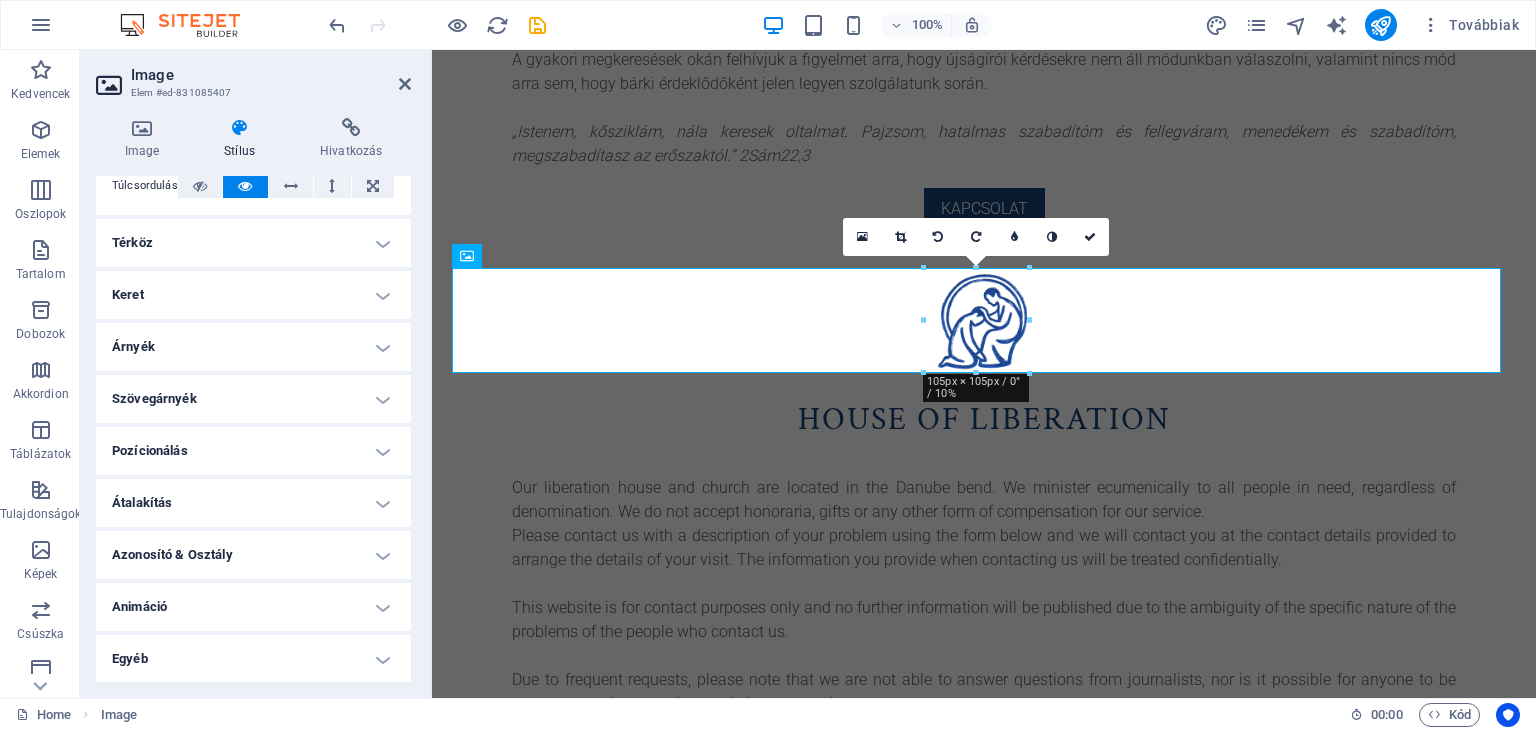 click on "Térköz" at bounding box center (253, 243) 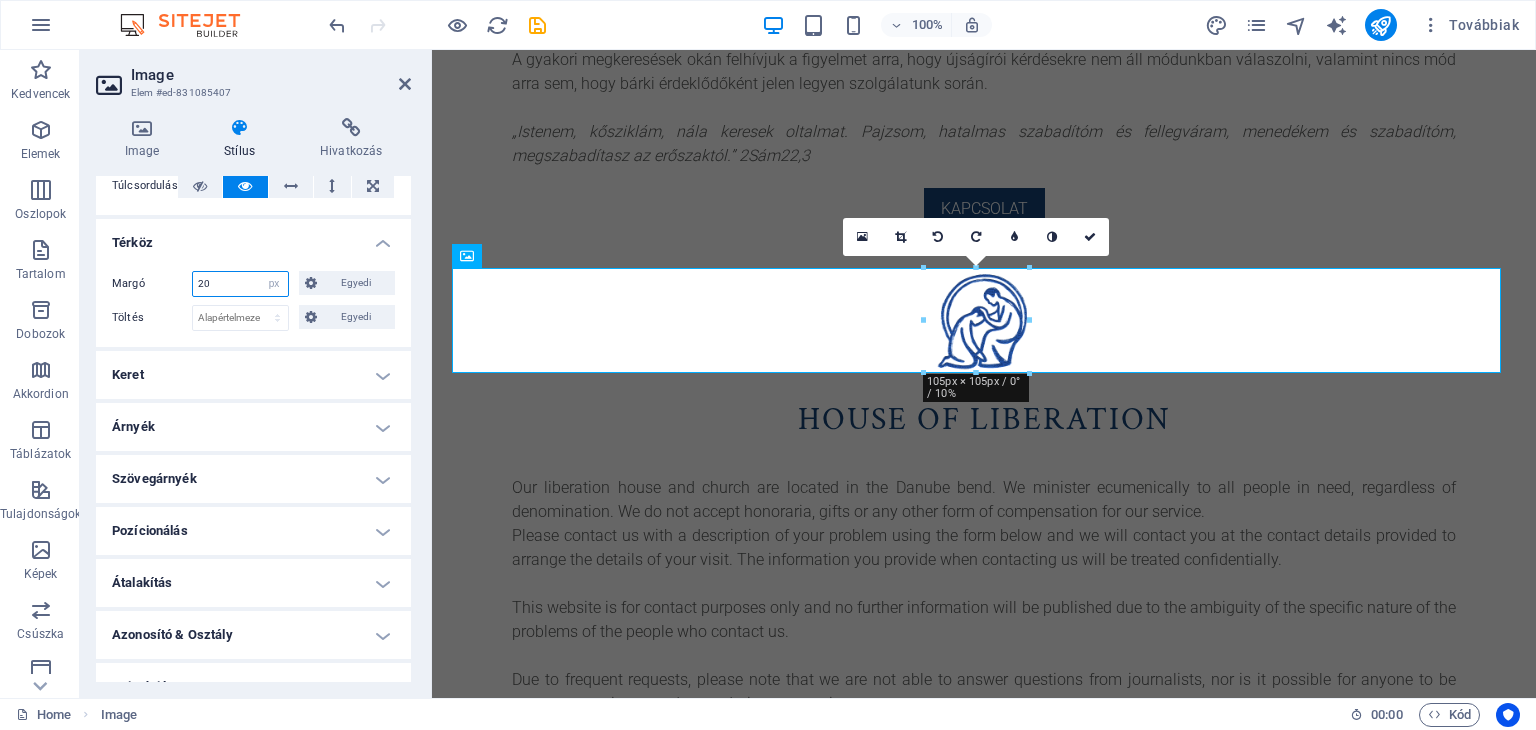 click on "20" at bounding box center (240, 284) 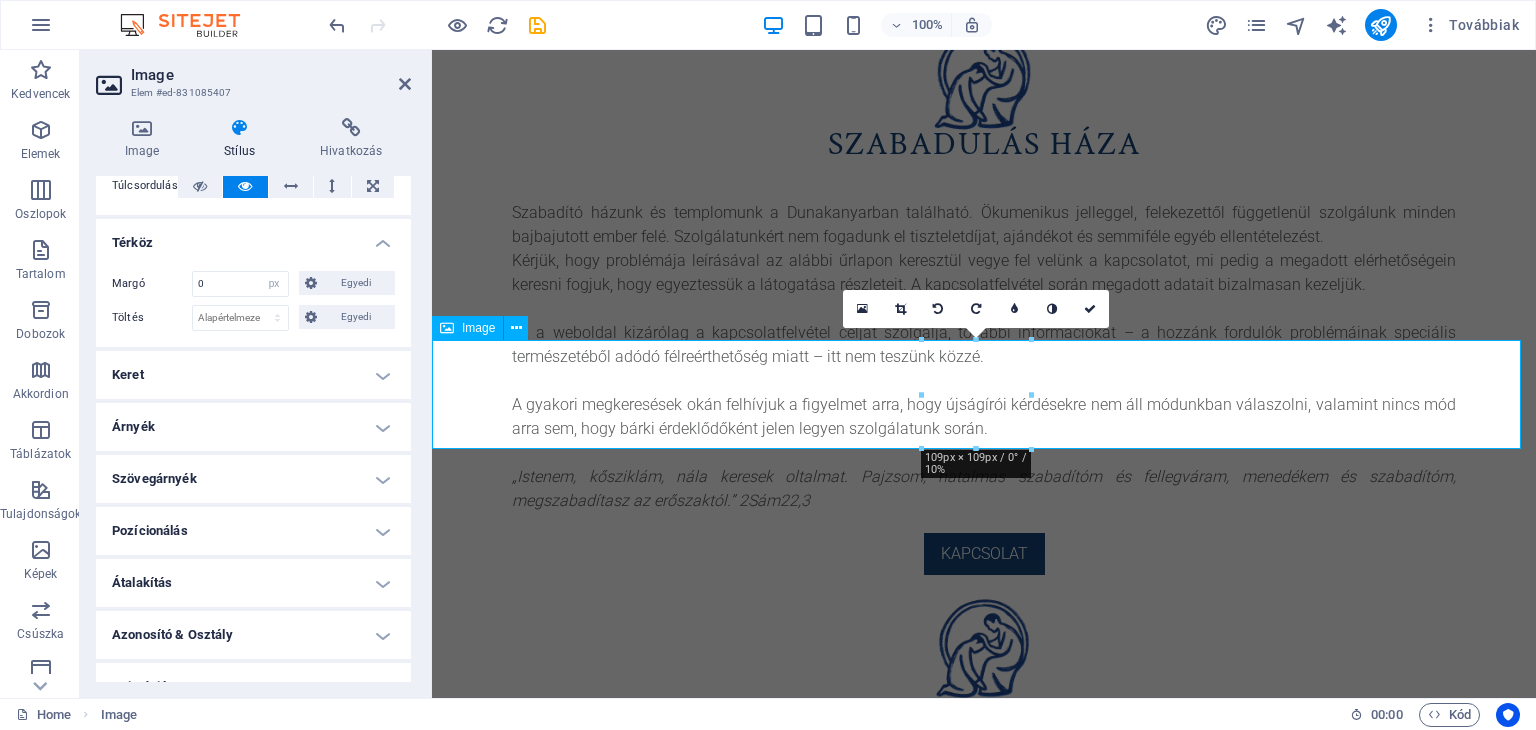scroll, scrollTop: 0, scrollLeft: 0, axis: both 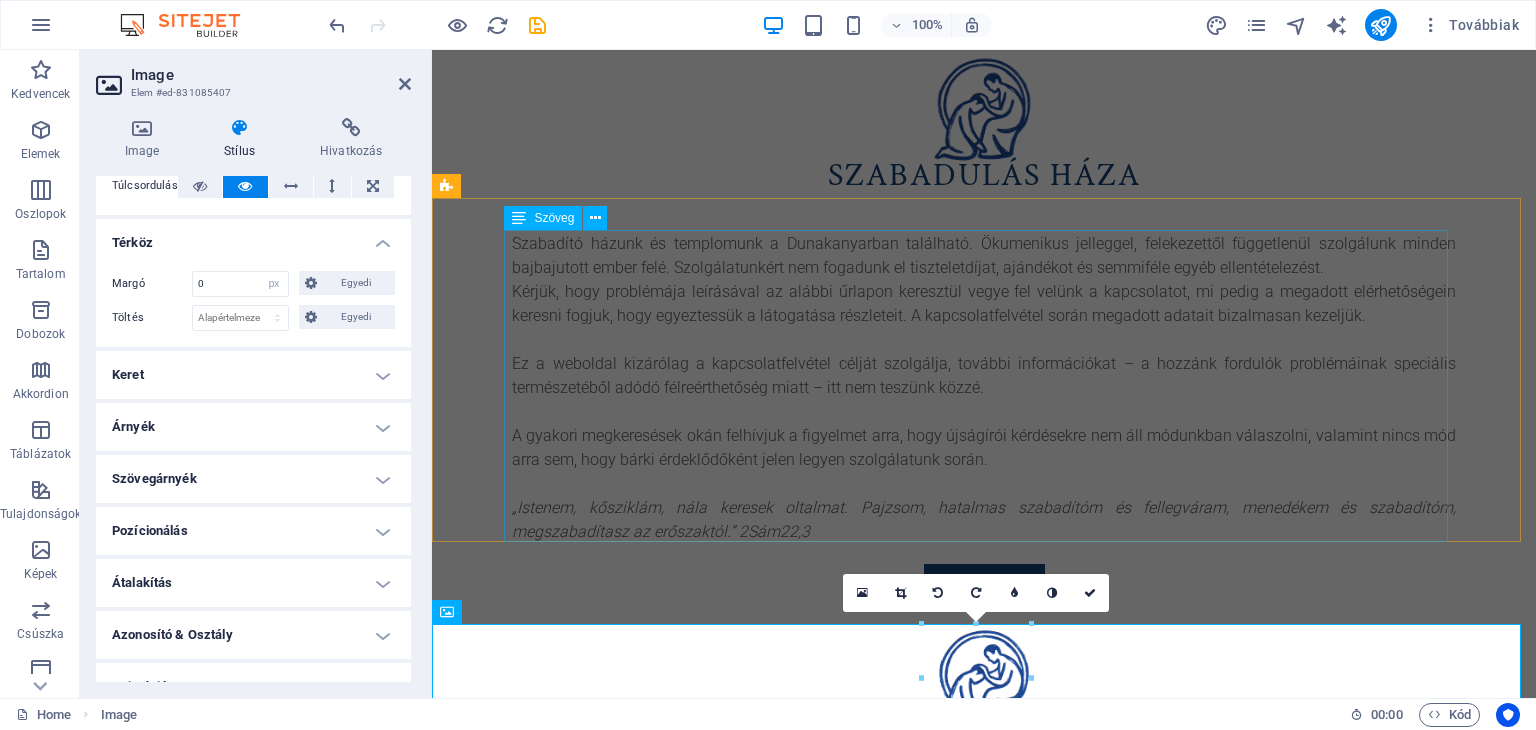 type on "20" 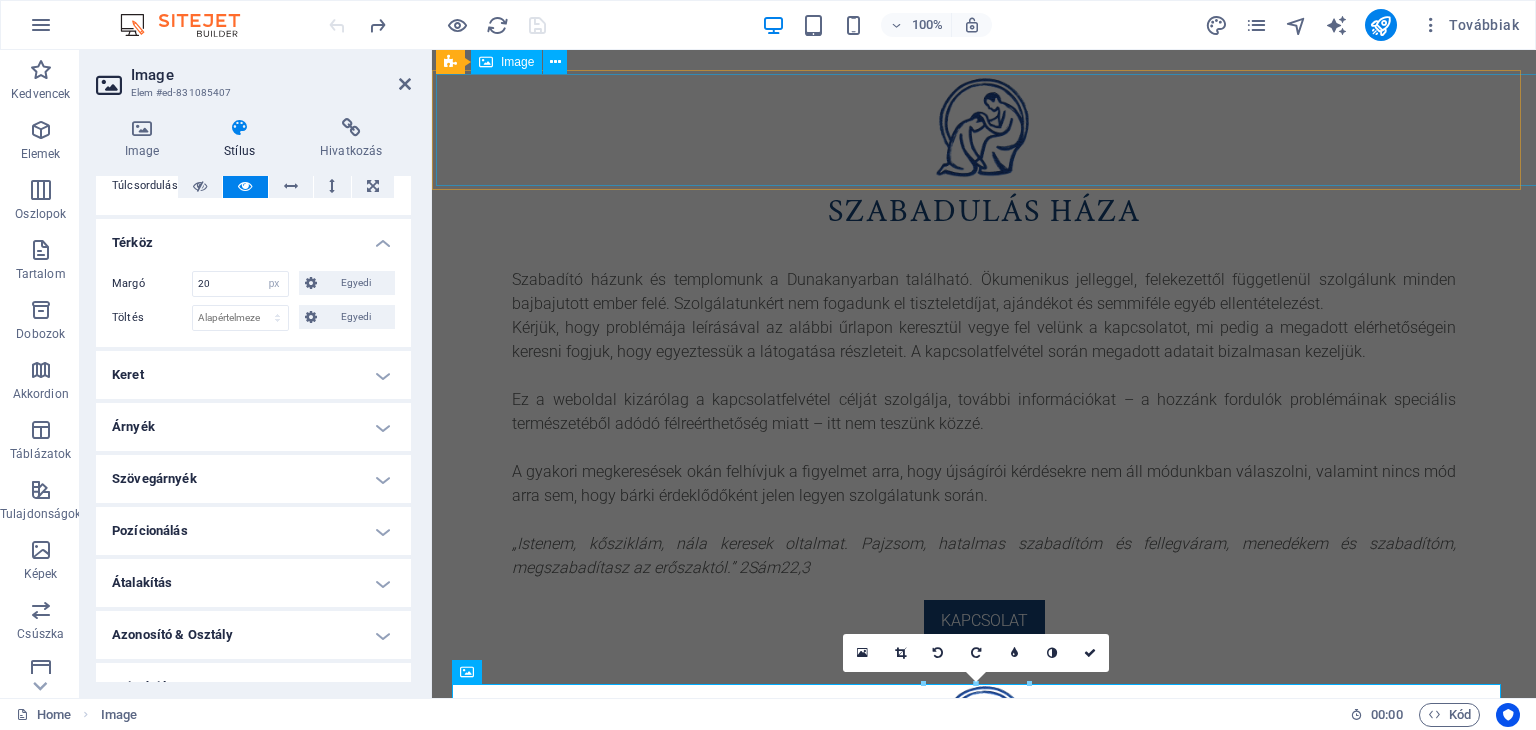 click at bounding box center [984, 129] 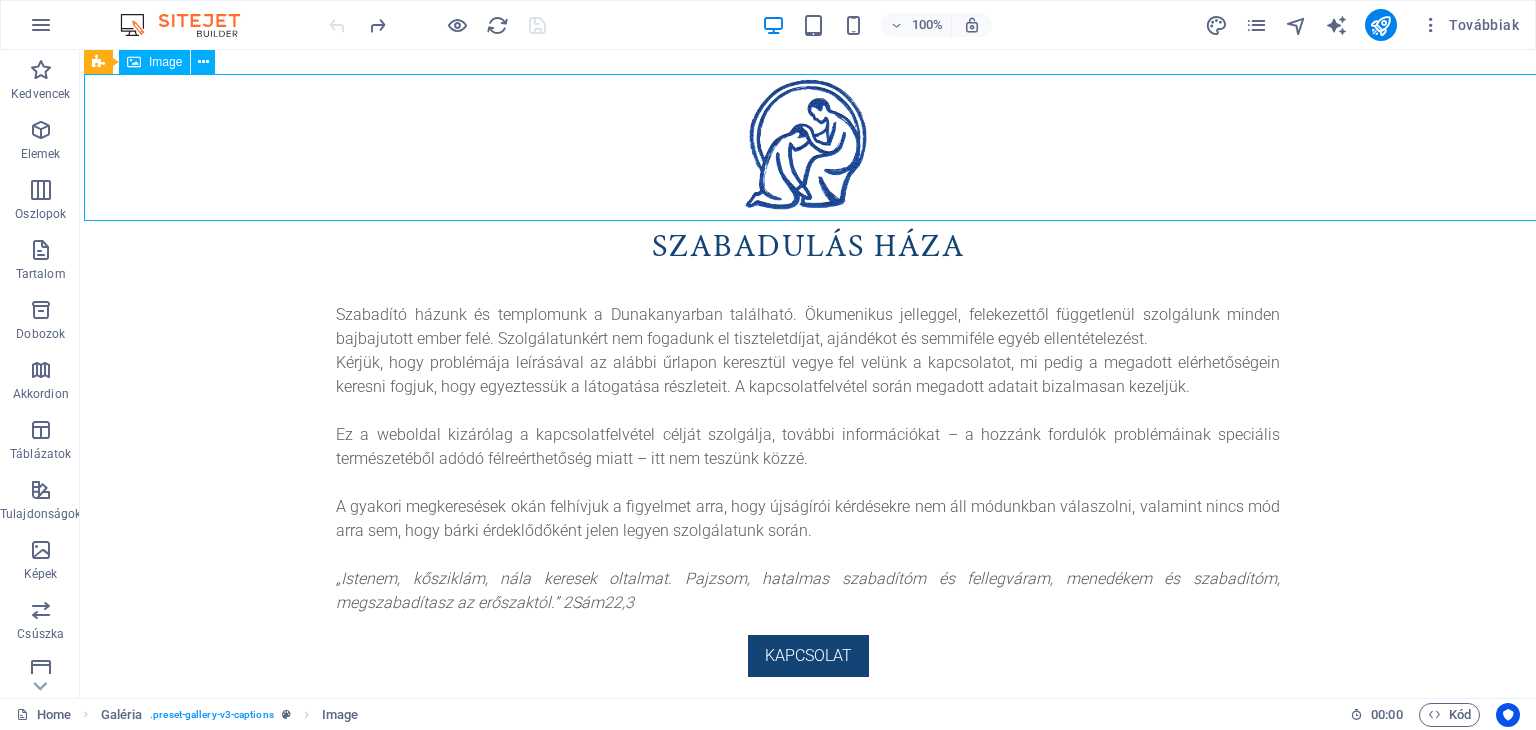 click at bounding box center (808, 146) 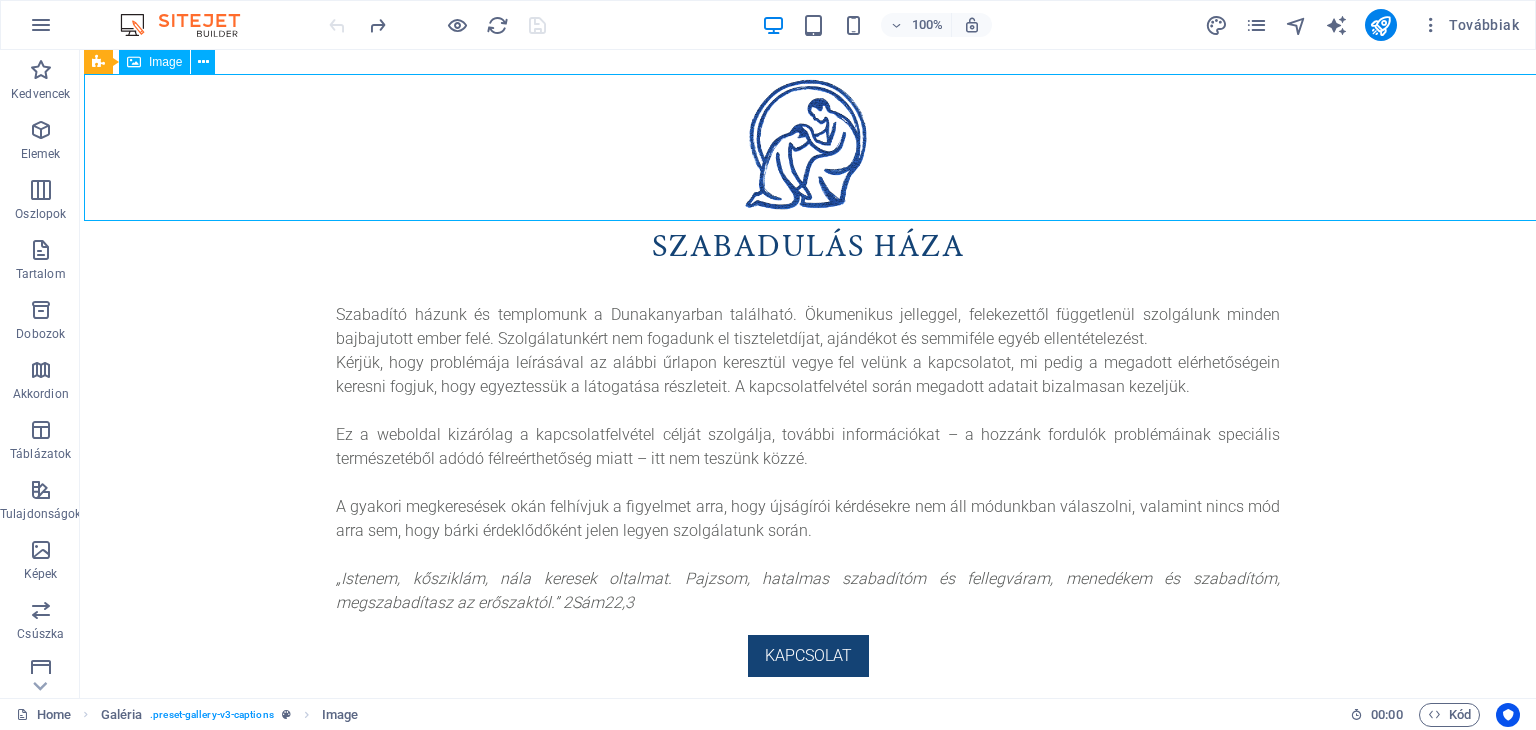 click at bounding box center (808, 146) 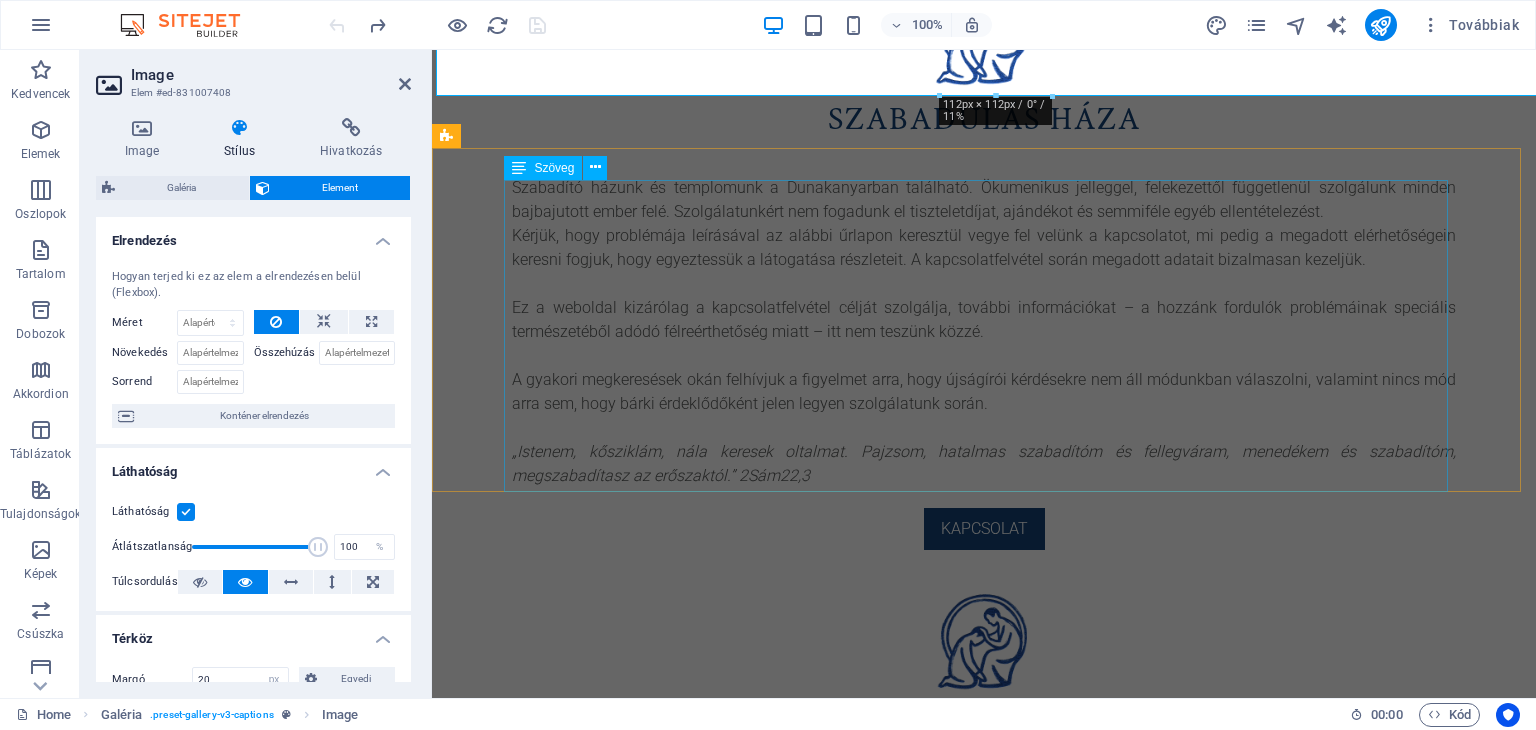 scroll, scrollTop: 0, scrollLeft: 0, axis: both 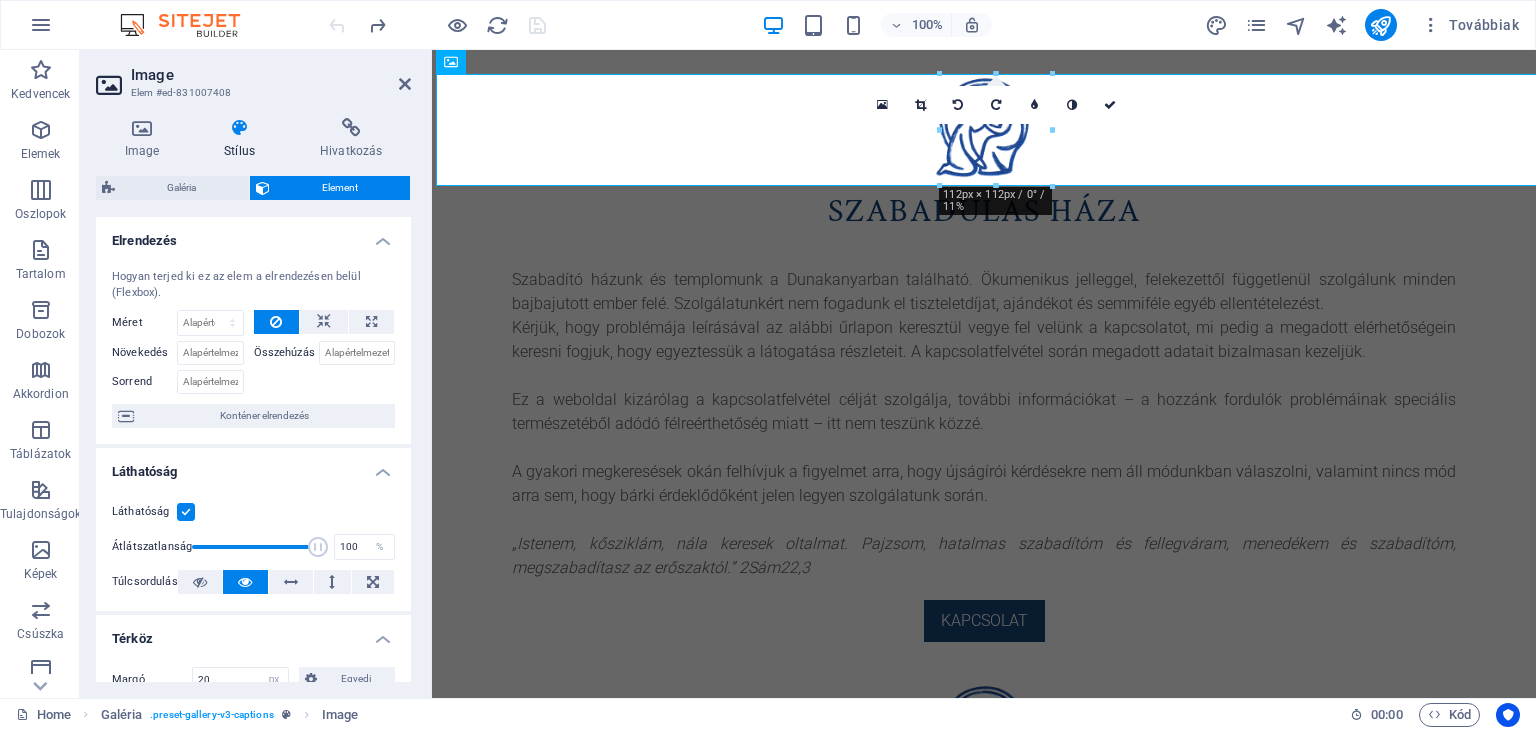 click at bounding box center [240, 128] 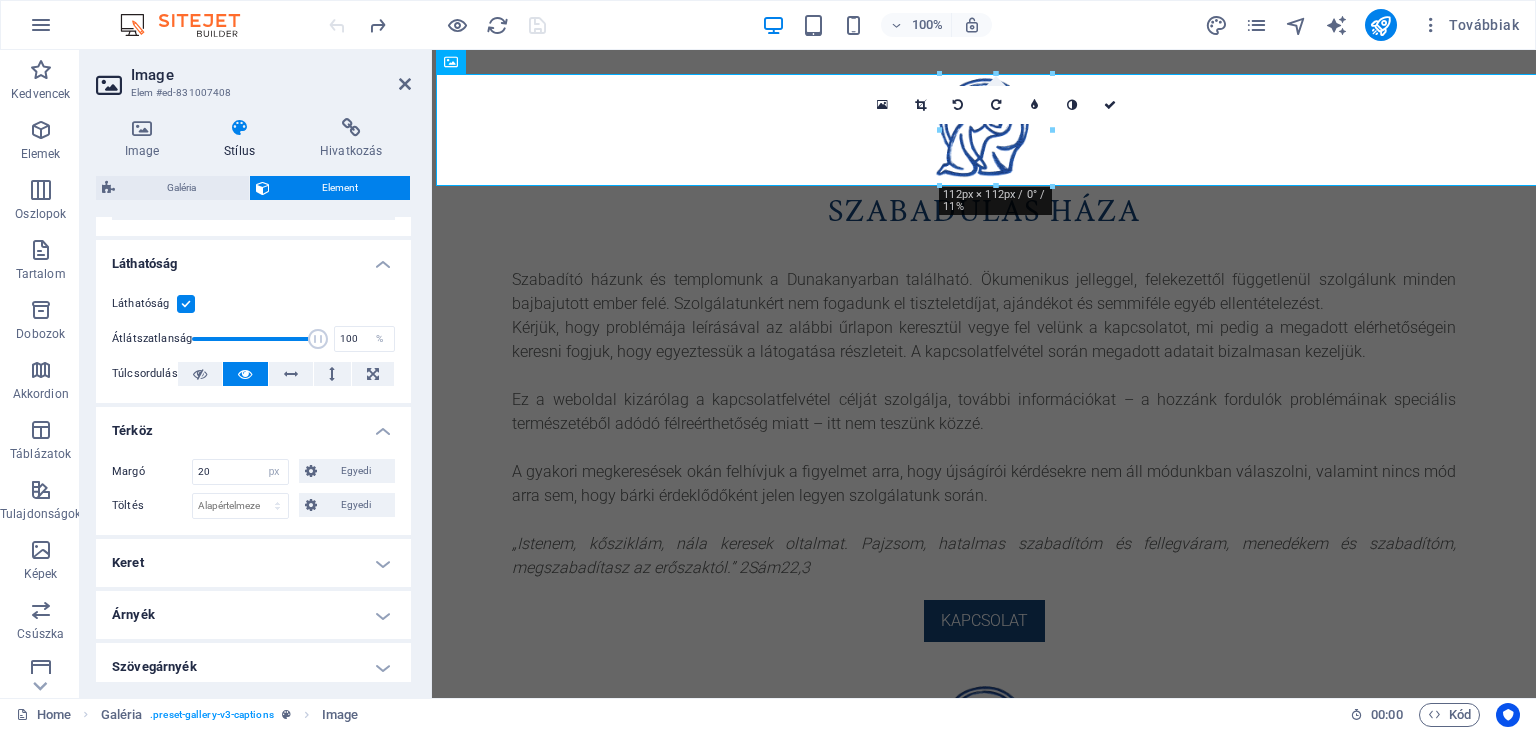 scroll, scrollTop: 210, scrollLeft: 0, axis: vertical 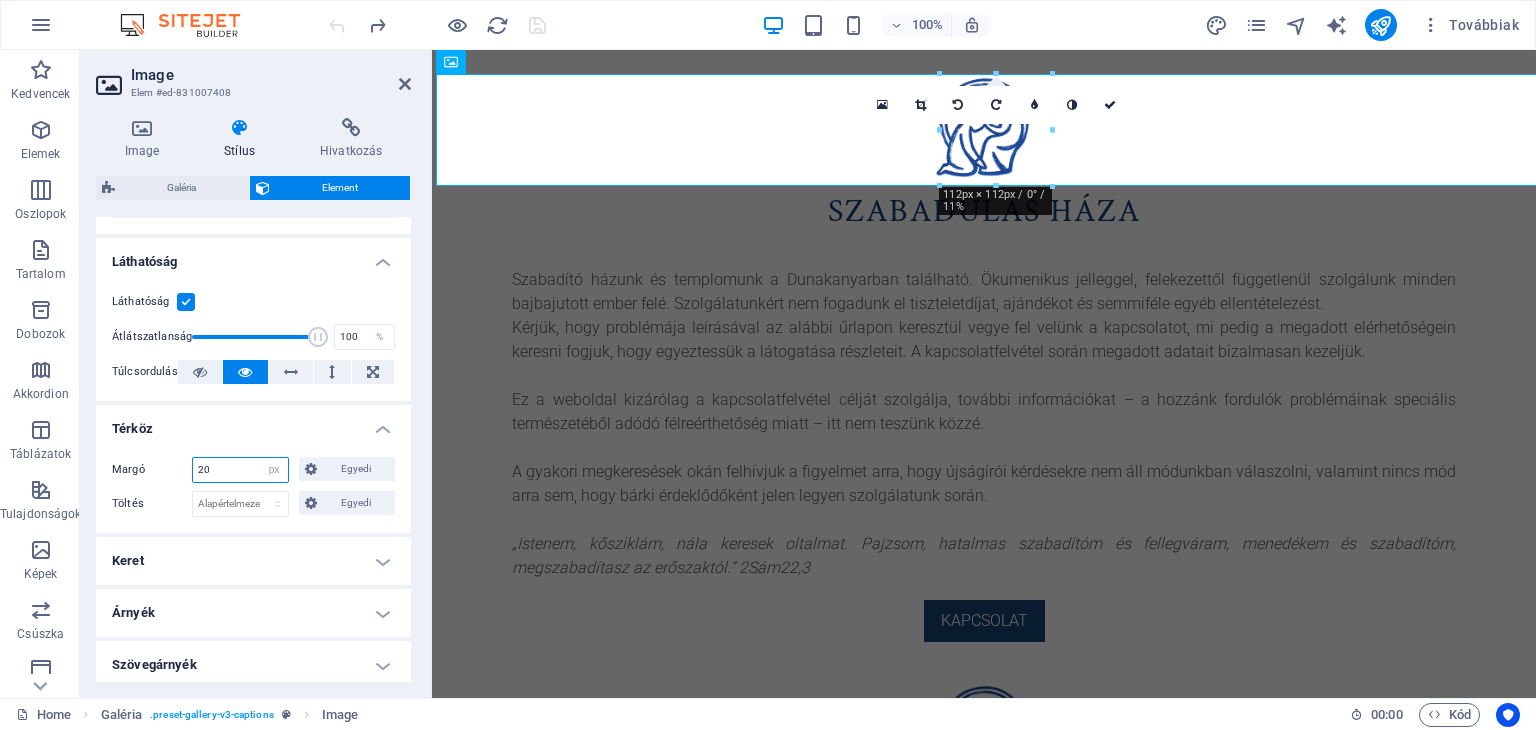 drag, startPoint x: 247, startPoint y: 467, endPoint x: 170, endPoint y: 461, distance: 77.23341 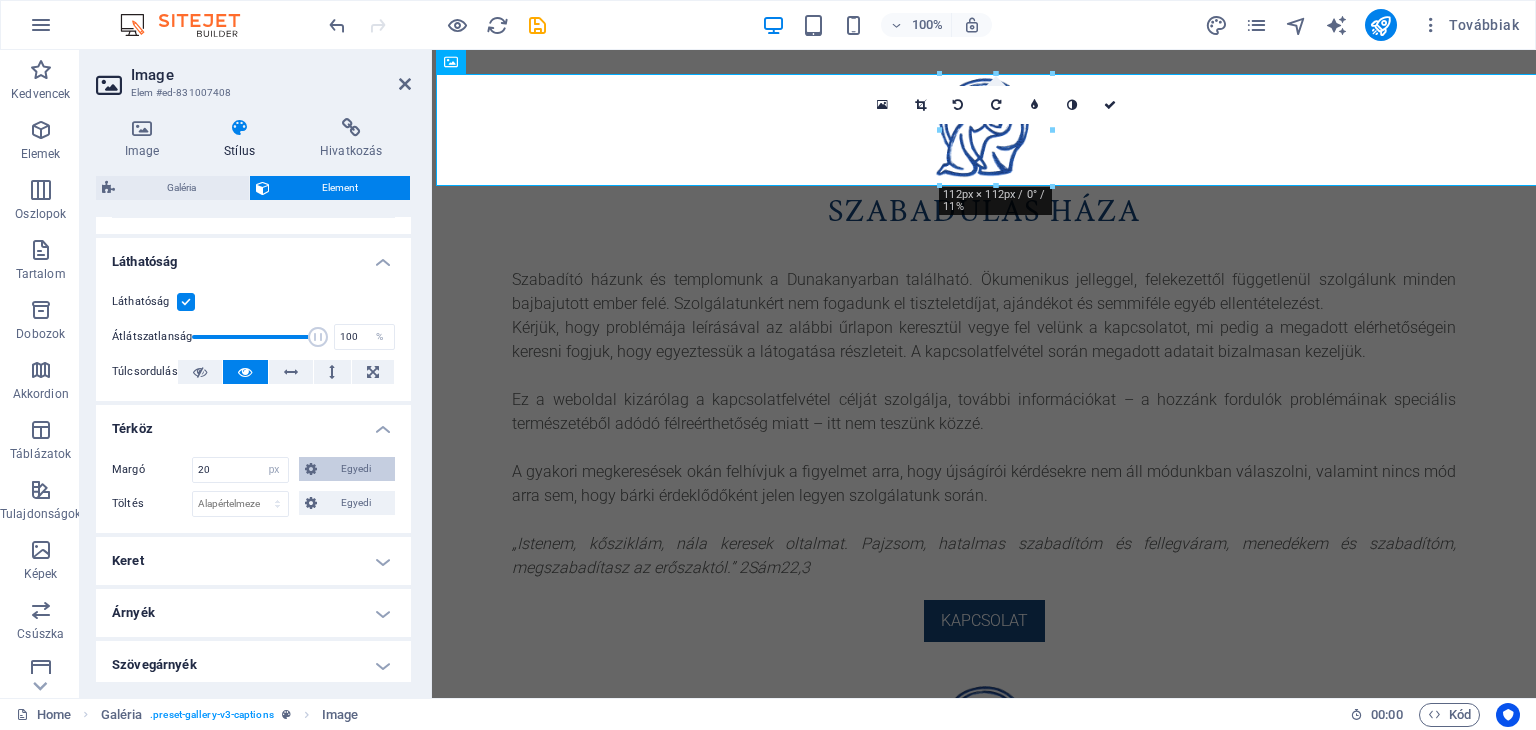 click on "Egyedi" at bounding box center (356, 469) 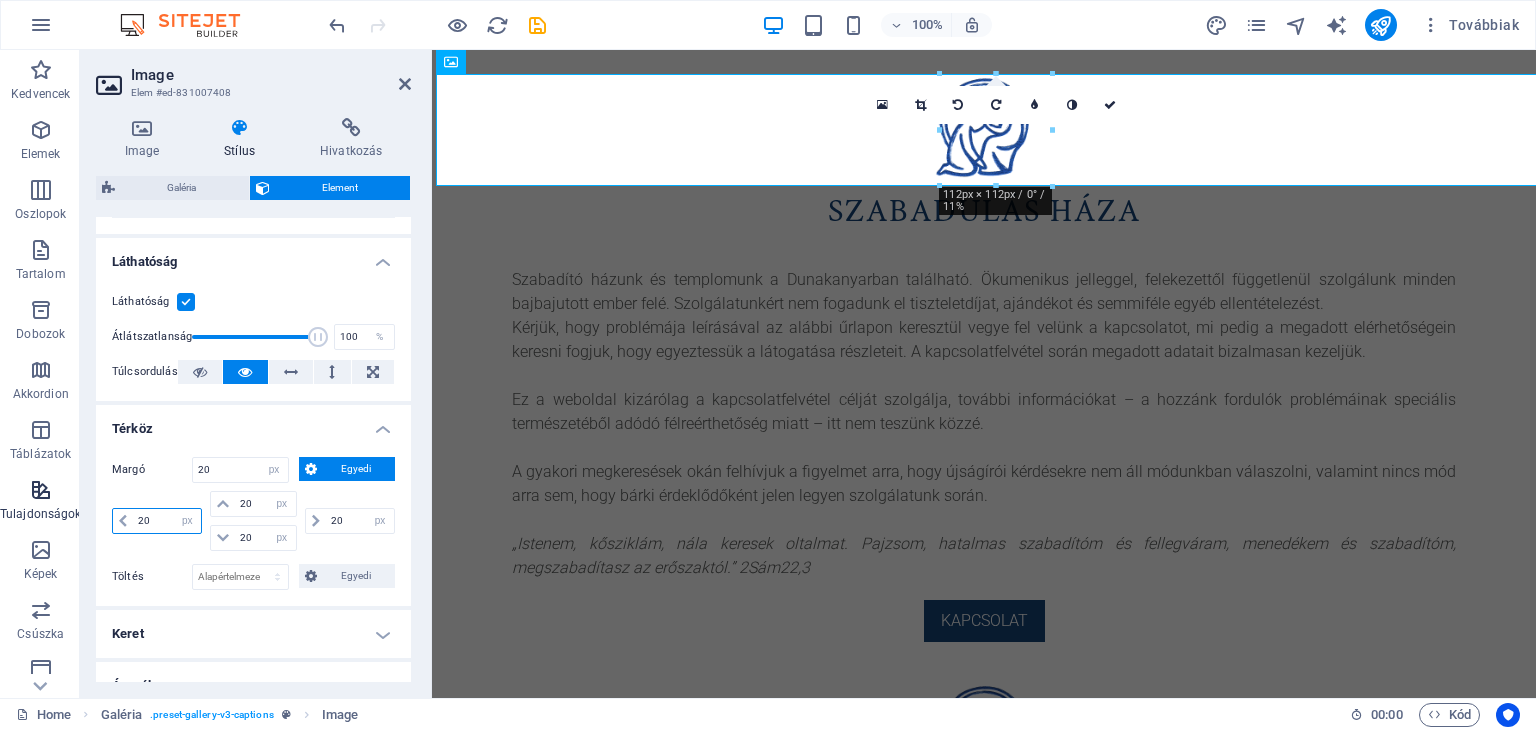 drag, startPoint x: 152, startPoint y: 518, endPoint x: 63, endPoint y: 514, distance: 89.08984 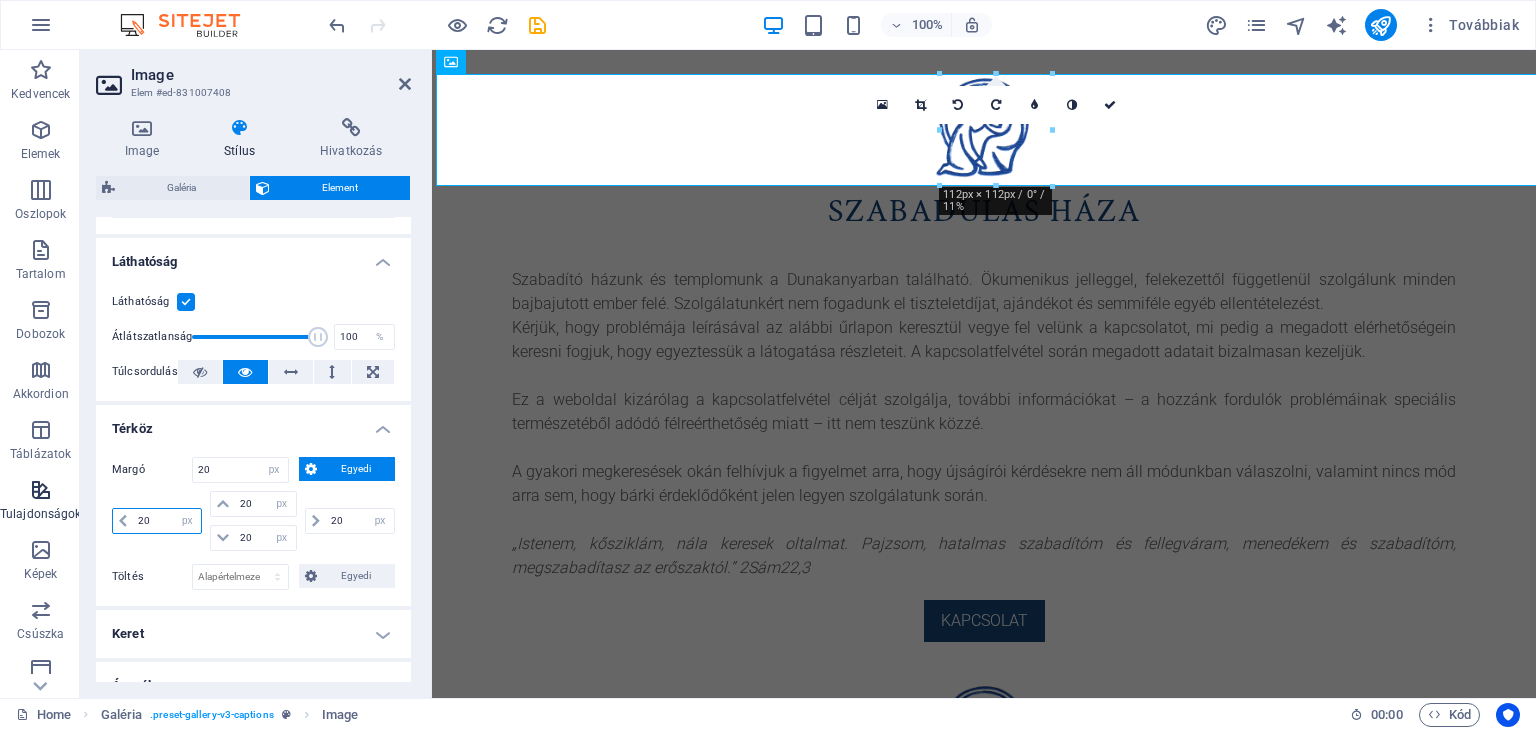click on "Kedvencek Elemek Oszlopok Tartalom Dobozok Akkordion Táblázatok Tulajdonságok Képek Csúszka Fejléc Lábléc Űrlapok Marketing Gyűjtemények Image Elem #ed-831007408 Image Stílus Hivatkozás Image Húzza ide a fájlokat, kattintson a fájlok kiválasztásához, vagy válasszon fájlokat a Fájlokból vagy a szabadon elérhető képek és videók közül Válasszon fájlokat a fájlkezelőből, a szabadon elérhető képek közül, vagy töltsön fel fájlokat Feltöltés Szélesség 10 Alapértelmezett automatikus px rem % em vh vw Kép illeszkedése Automatikusan igazítja a képet egy fix szélességhez és magassághoz Magasság Alapértelmezett automatikus px Igazítás Késhetlen betöltés Az oldal betöltése után a képek betöltése javítja az oldal sebességét. Rugalmas Automatikusan betölti a retina képet és az okostelefonra optimalizált méreteket. Lightbox Fejlécként használás Optimalizált A képek tömörítése az oldal sebességének javítása érdekében történik. 50 px" at bounding box center (768, 374) 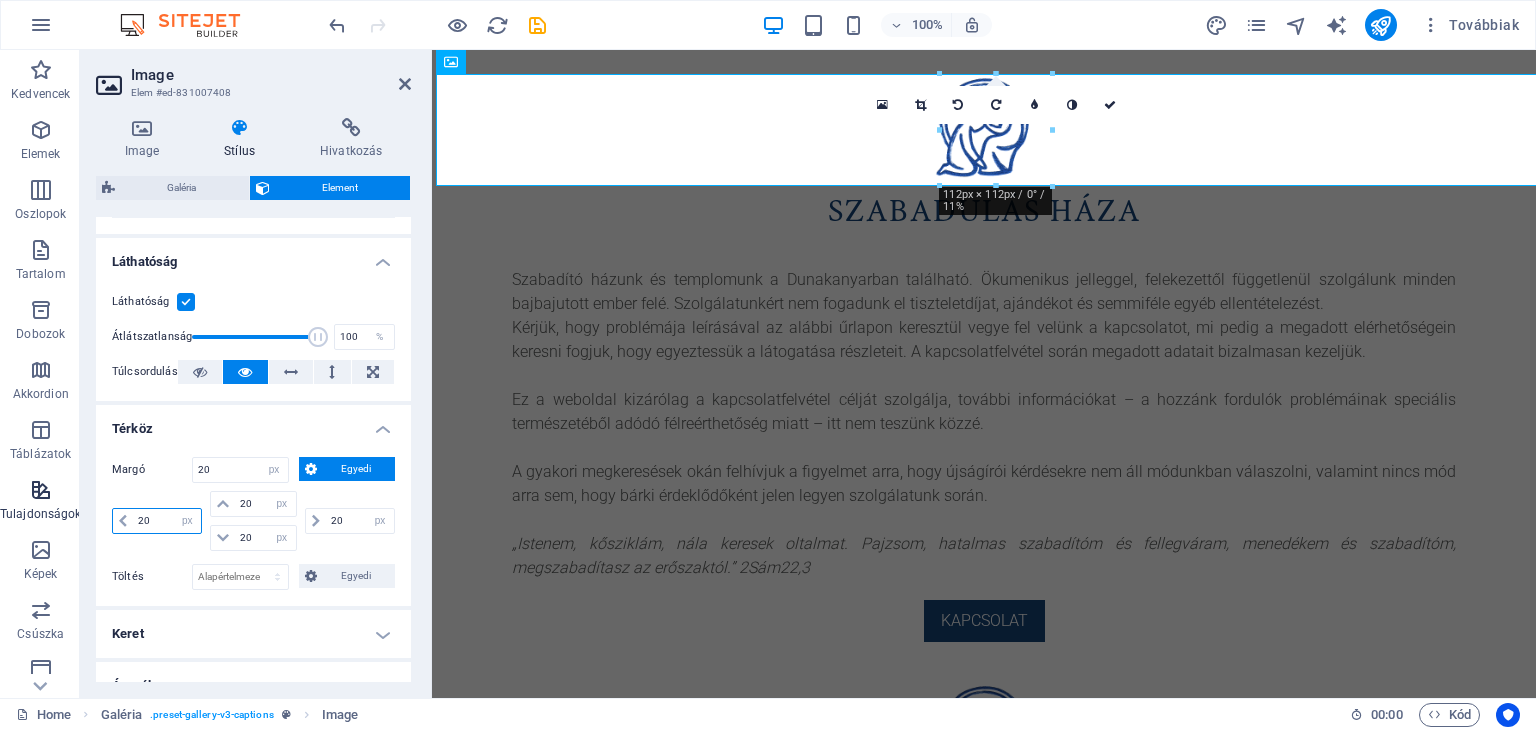 type on "0" 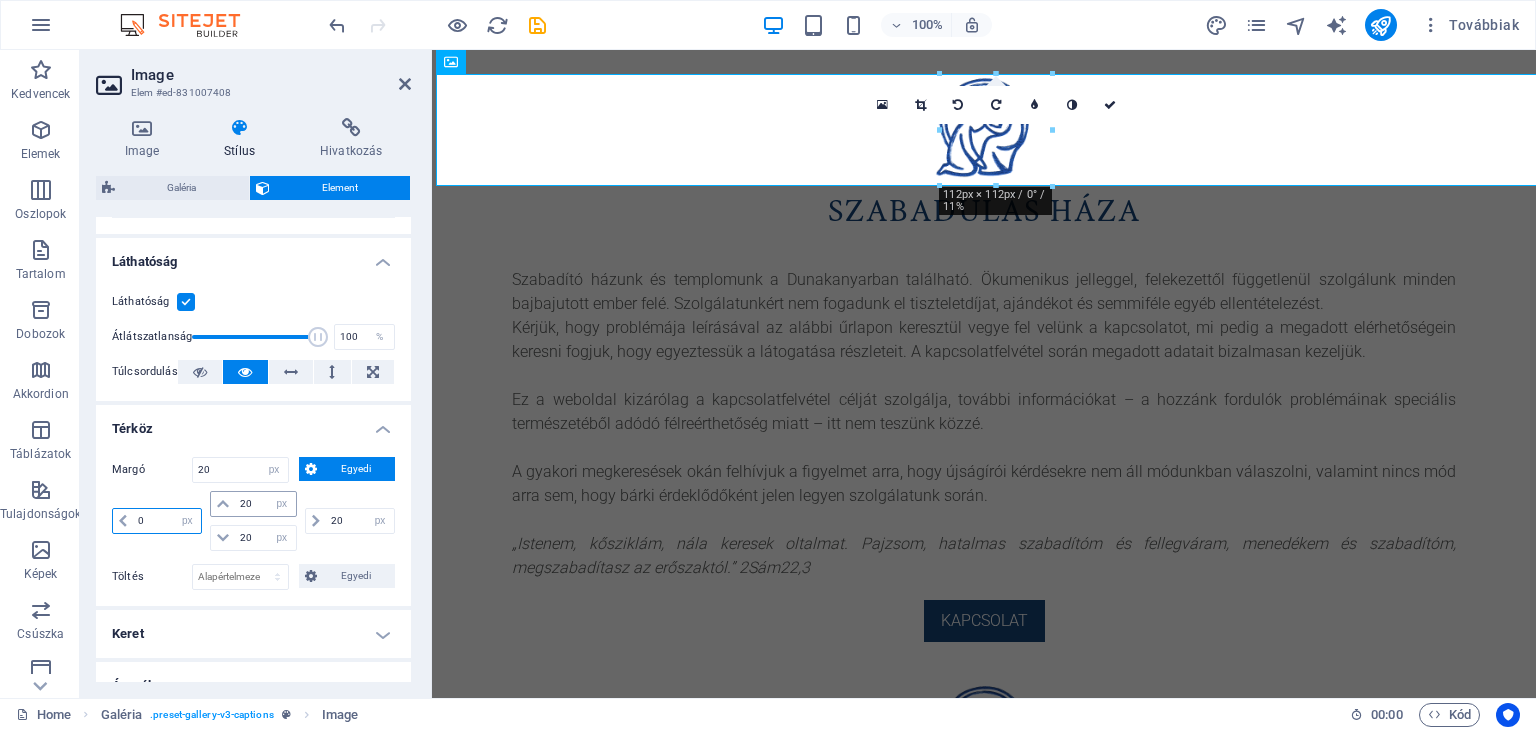 type 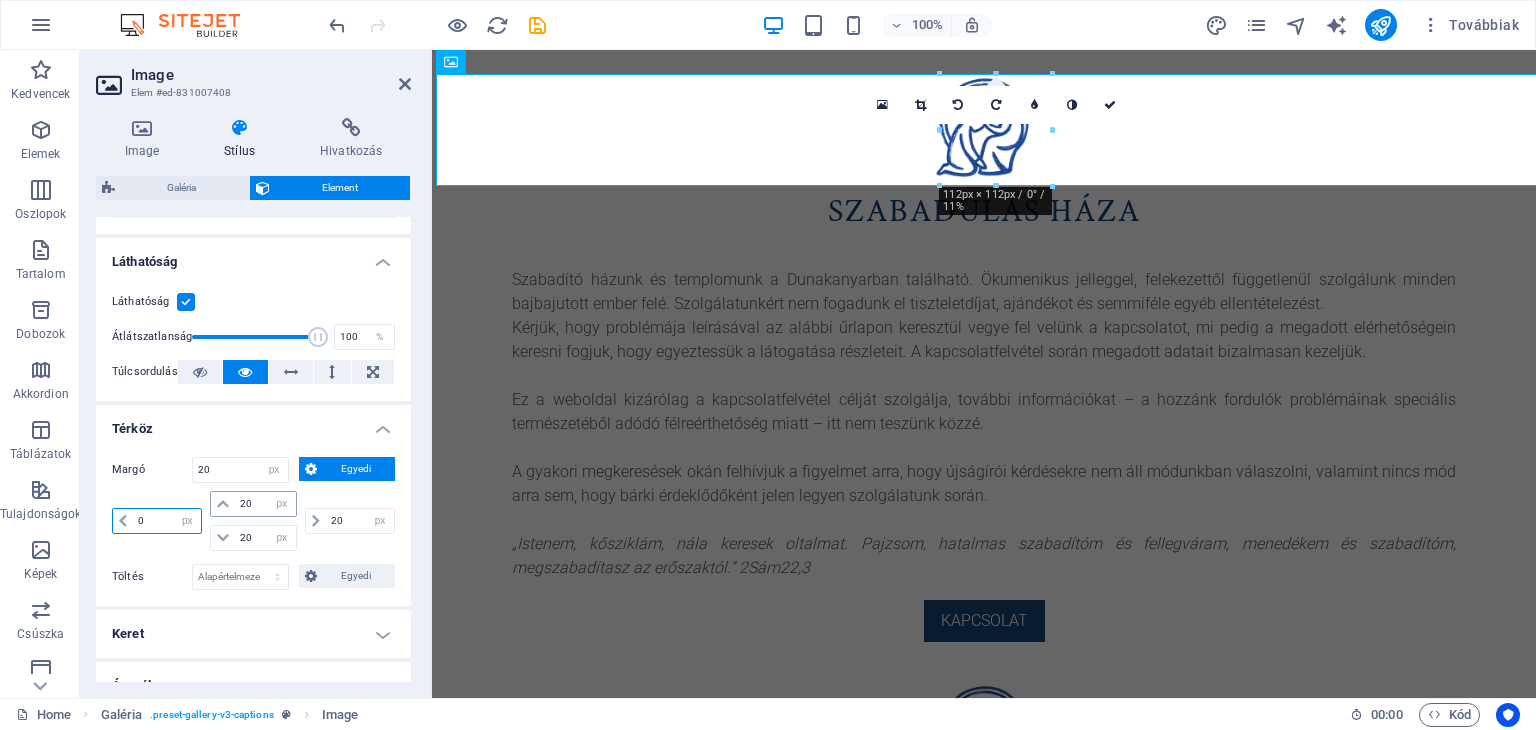 select on "DISABLED_OPTION_VALUE" 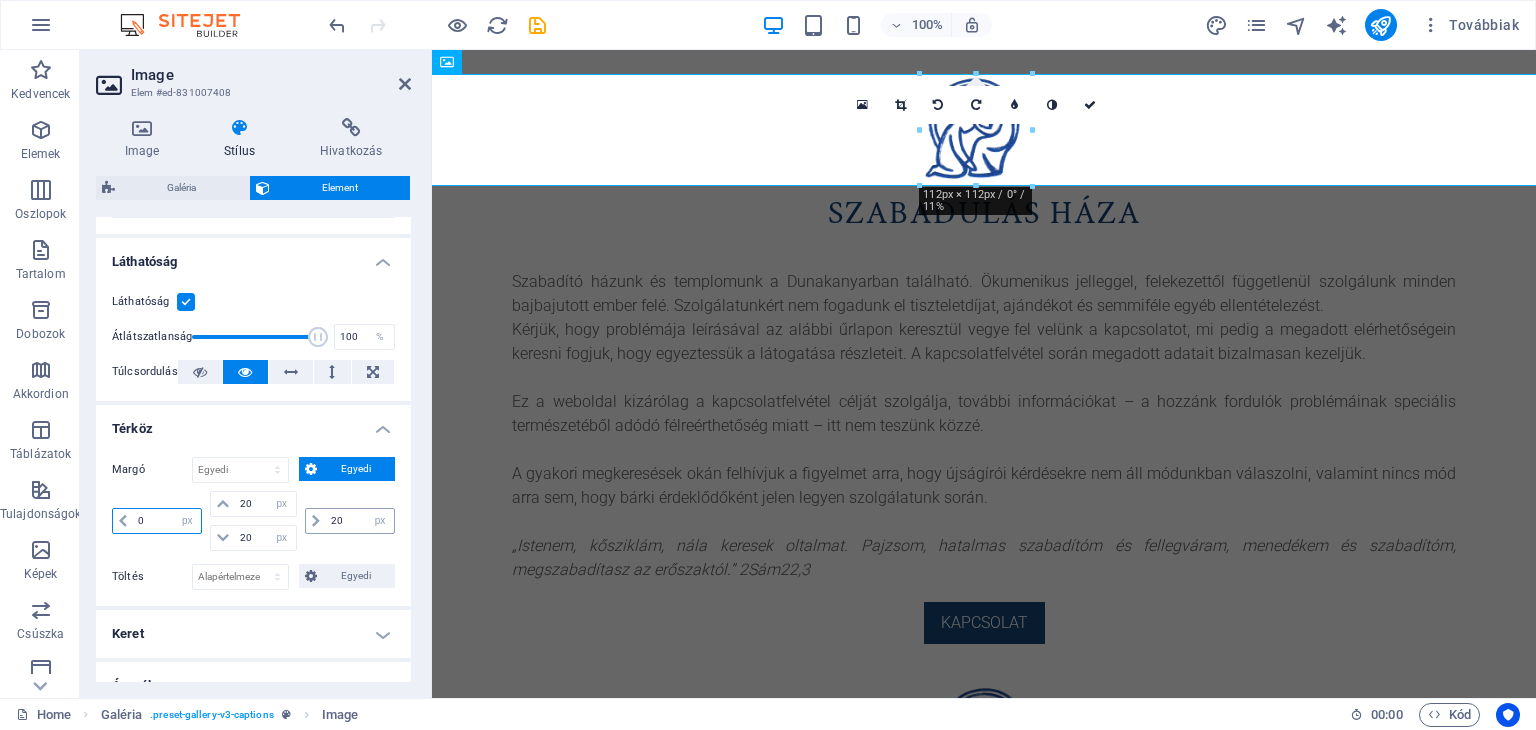 type on "0" 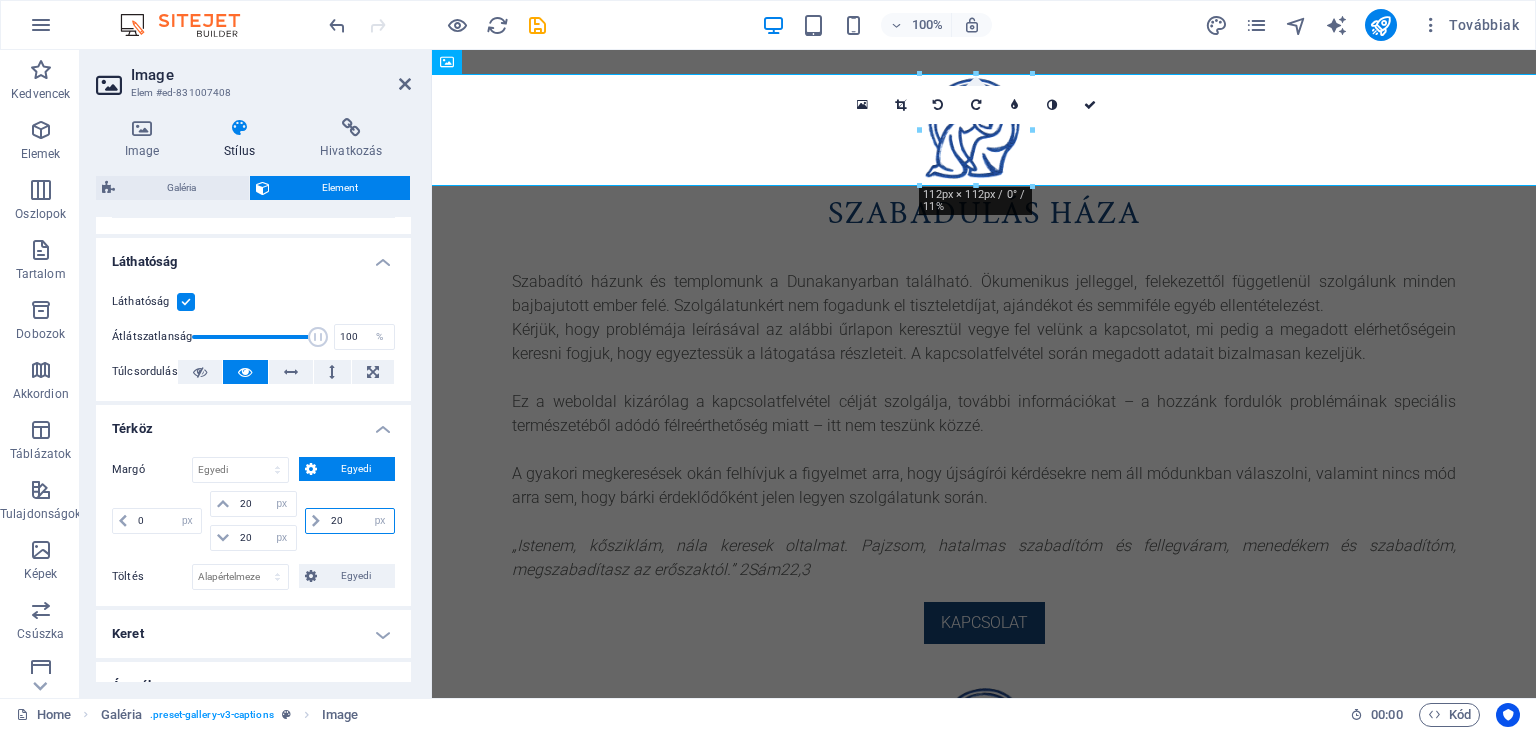 drag, startPoint x: 348, startPoint y: 513, endPoint x: 305, endPoint y: 509, distance: 43.185646 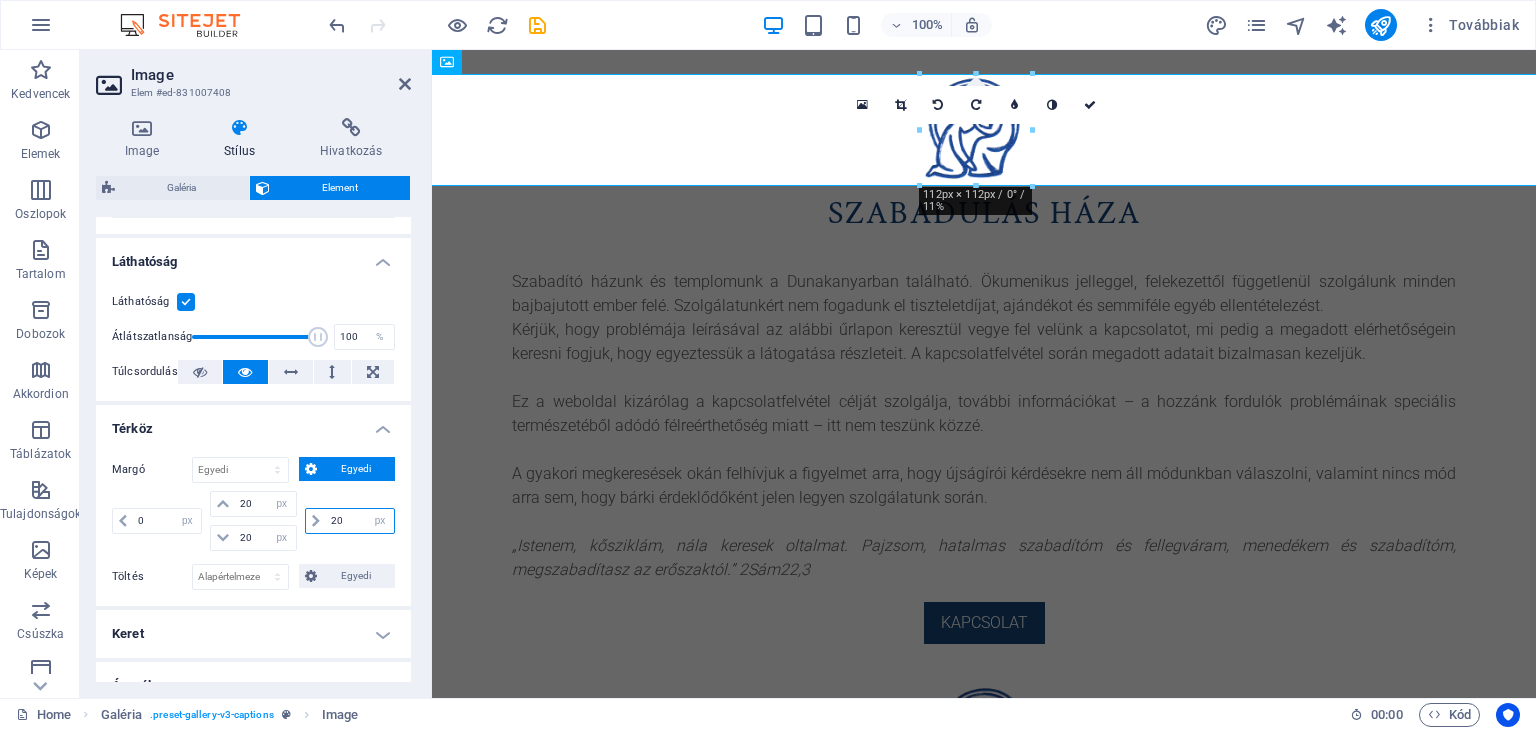 click on "20 automatikus px % rem vw vh" at bounding box center [350, 521] 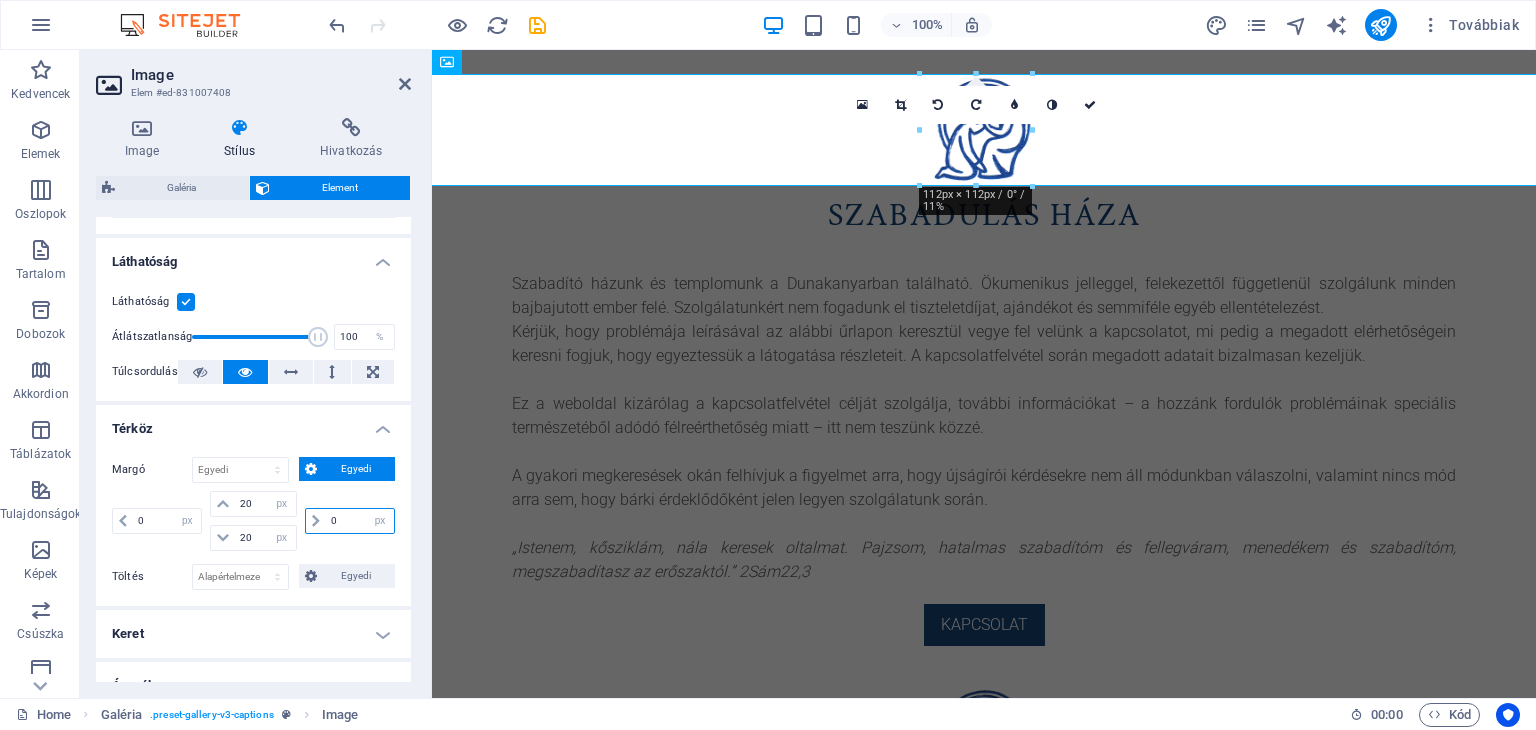 type on "0" 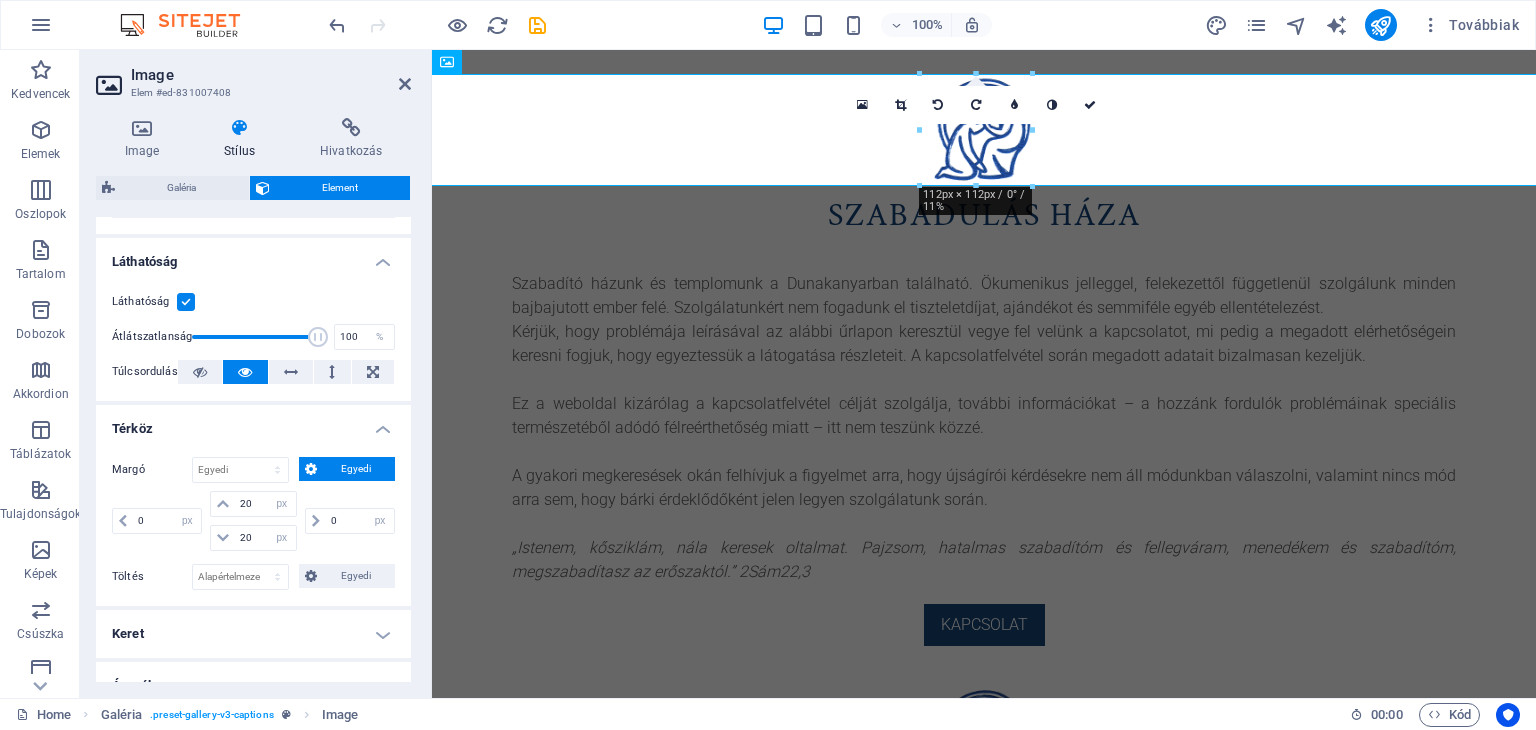 click on "0 automatikus px % rem vw vh 20 automatikus px % rem vw vh 20 automatikus px % rem vw vh 0 automatikus px % rem vw vh" at bounding box center [253, 523] 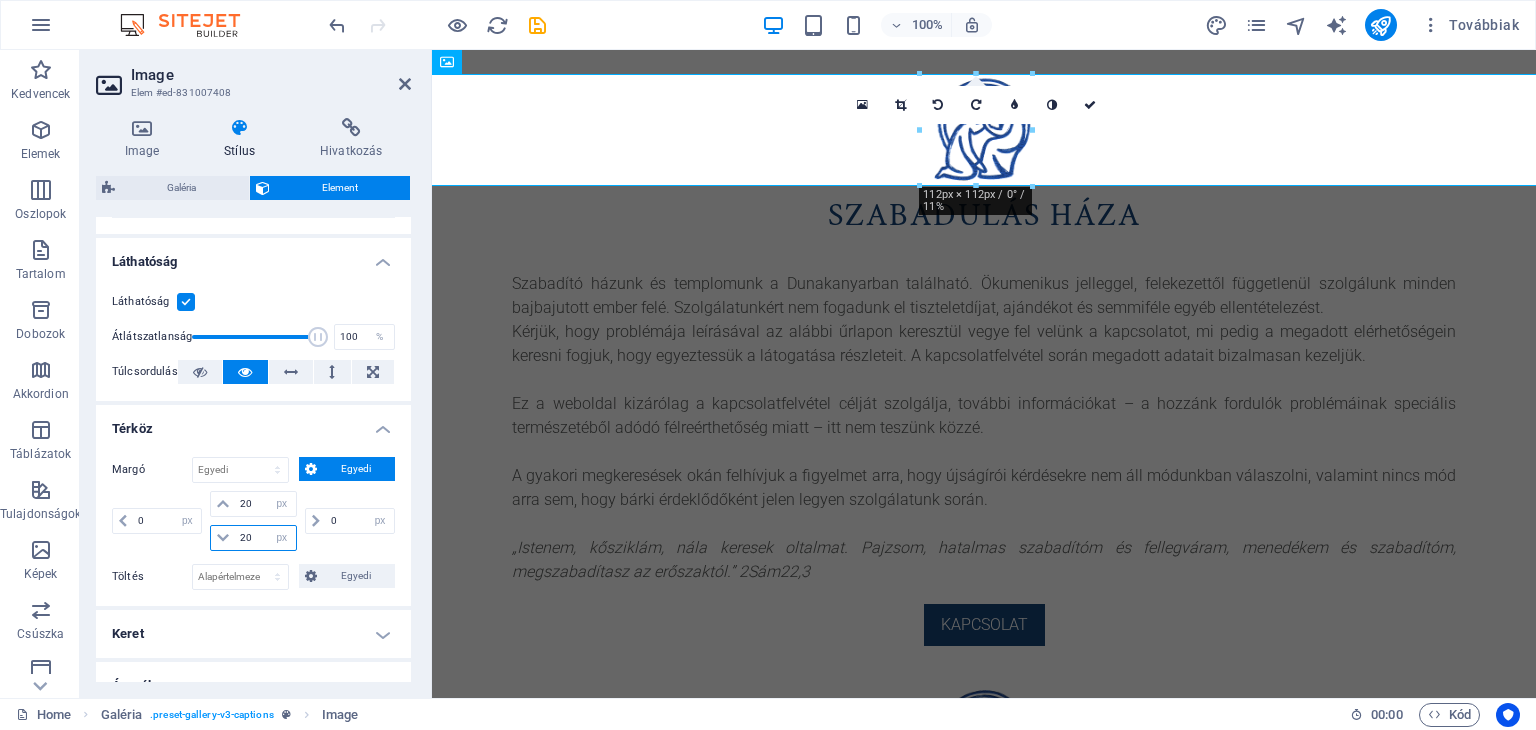 click on "20" at bounding box center [265, 538] 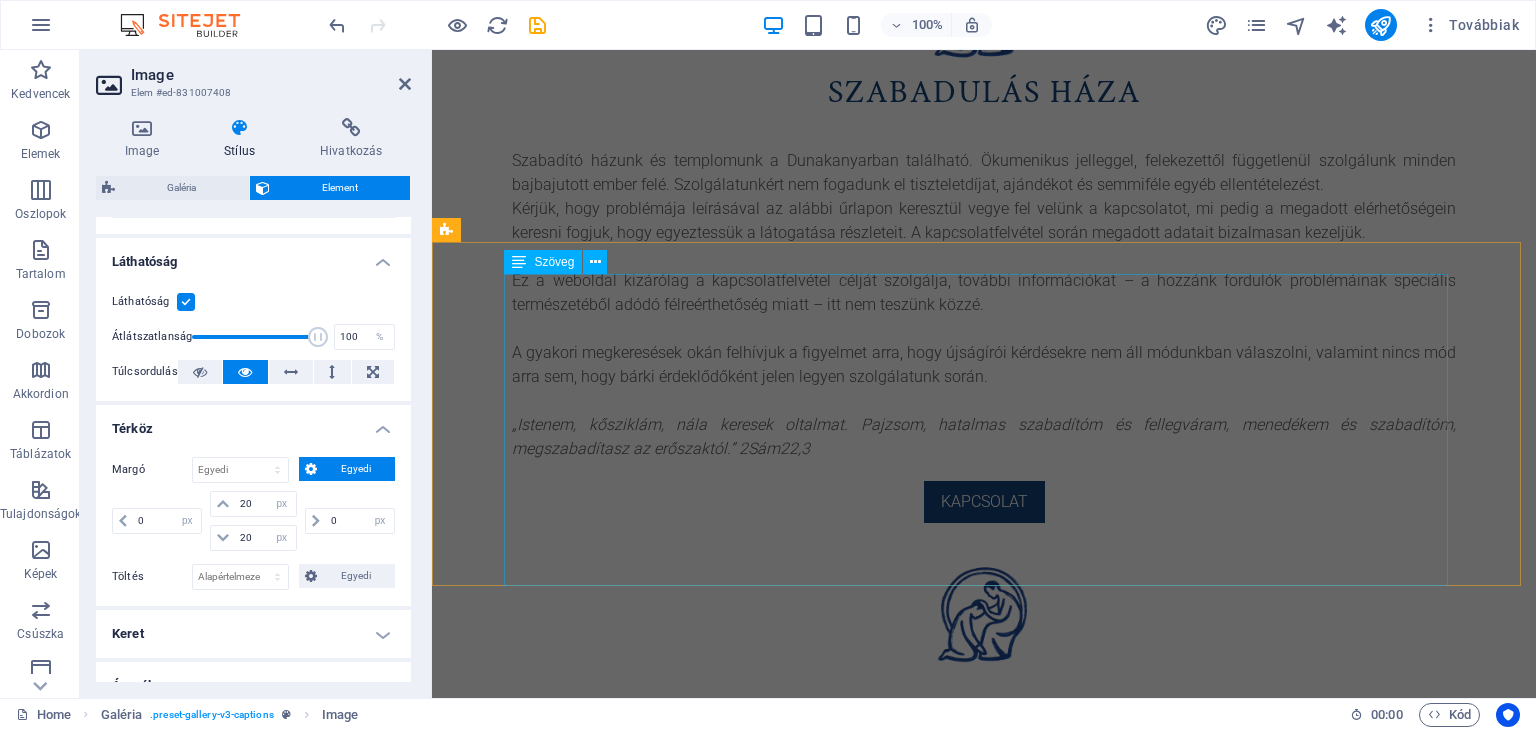 scroll, scrollTop: 0, scrollLeft: 0, axis: both 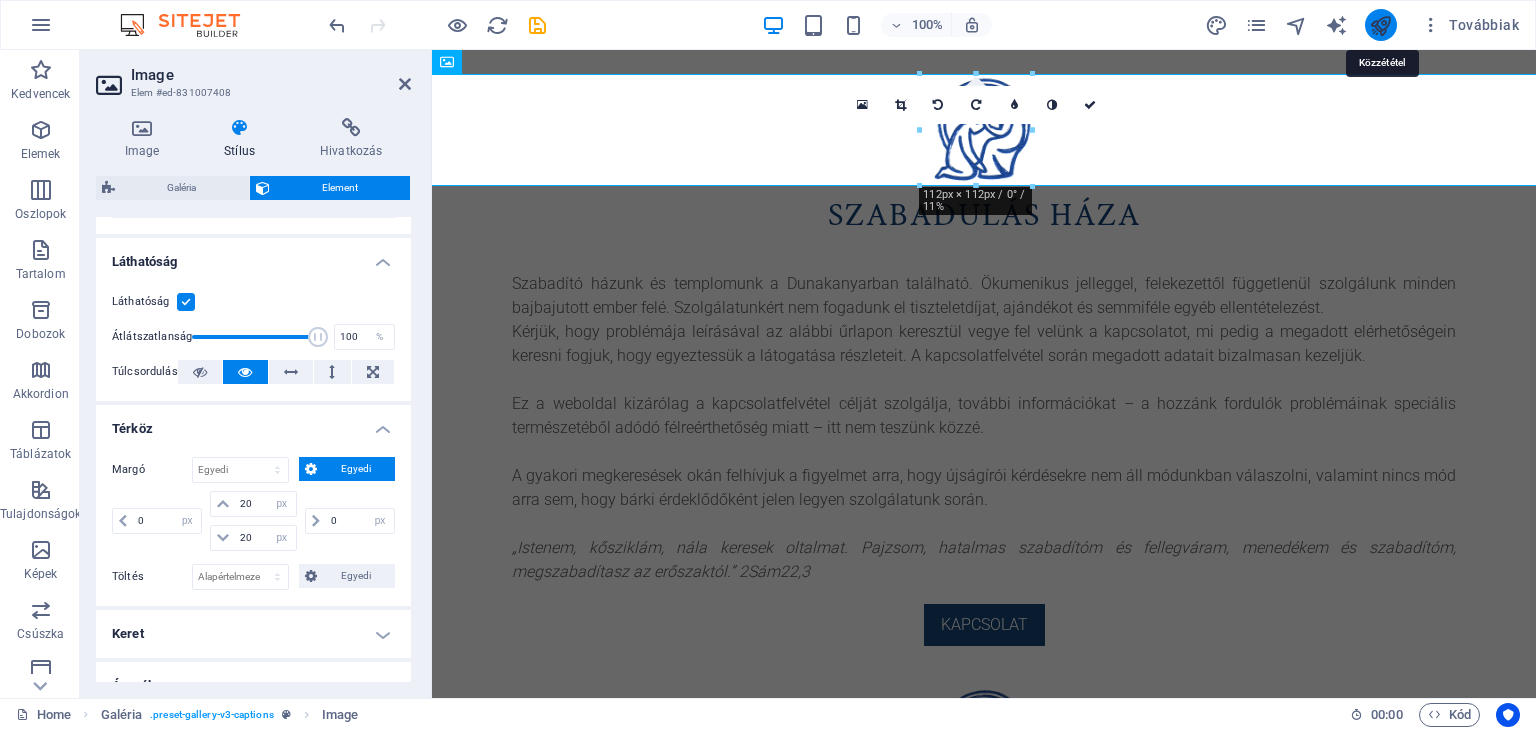 click at bounding box center (1380, 25) 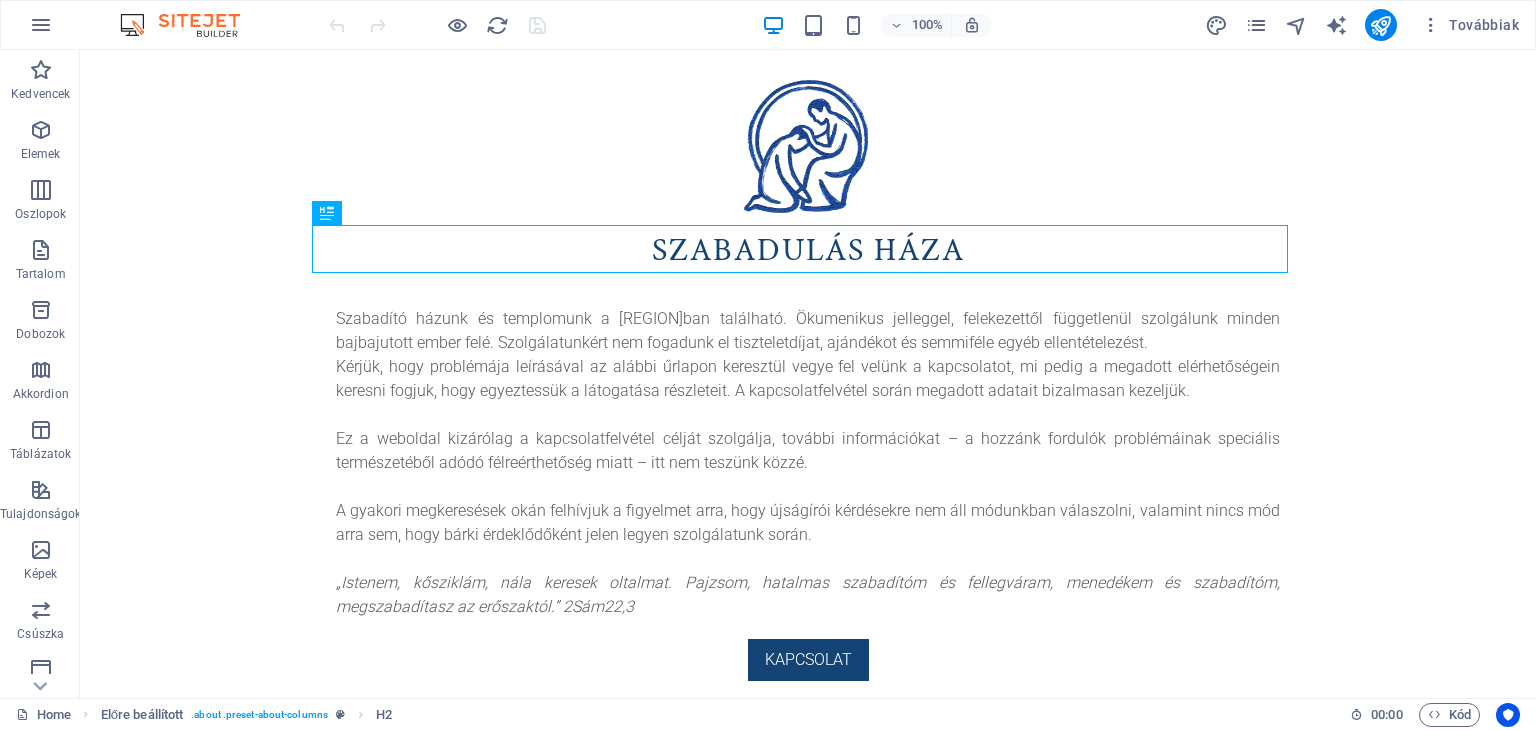 scroll, scrollTop: 0, scrollLeft: 0, axis: both 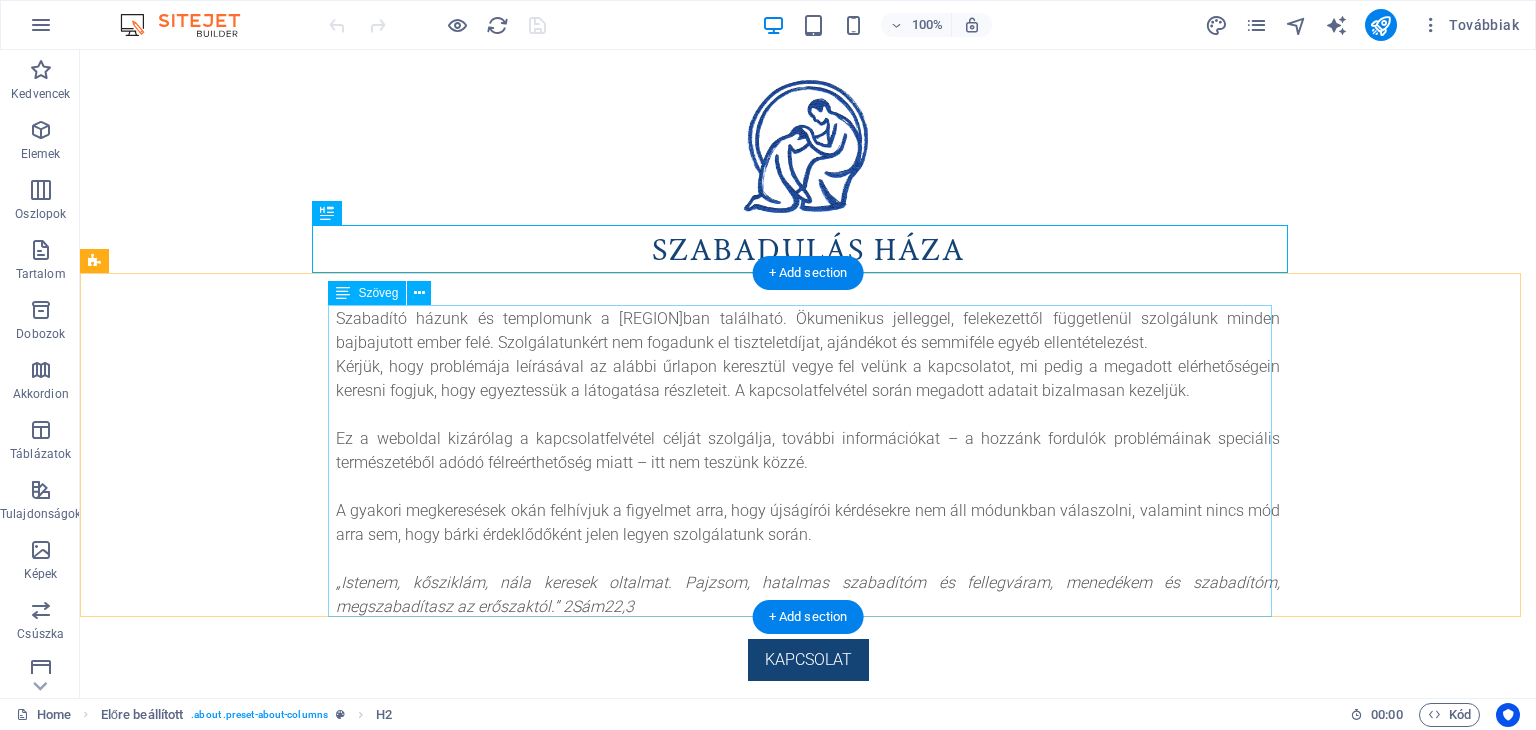 click on "Szabadító házunk és templomunk a [REGION]ban található. Ökumenikus jelleggel, felekezettől függetlenül szolgálunk minden bajbajutott ember felé. Szolgálatunkért nem fogadunk el tiszteletdíjat, ajándékot és semmiféle egyéb ellentételezést. Kérjük, hogy problémája leírásával az alábbi űrlapon keresztül vegye fel velünk a kapcsolatot, mi pedig a megadott elérhetőségein keresni fogjuk, hogy egyeztessük a látogatása részleteit. A kapcsolatfelvétel során megadott adatait bizalmasan kezeljük. Ez a weboldal kizárólag a kapcsolatfelvétel célját szolgálja, további információkat – a hozzánk fordulók problémáinak speciális természetéből adódó félreérthetőség miatt – itt nem teszünk közzé. A gyakori megkeresések okán felhívjuk a figyelmet arra, hogy újságírói kérdésekre nem áll módunkban válaszolni, valamint nincs mód arra sem, hogy bárki érdeklődőként jelen legyen szolgálatunk során." at bounding box center [808, 463] 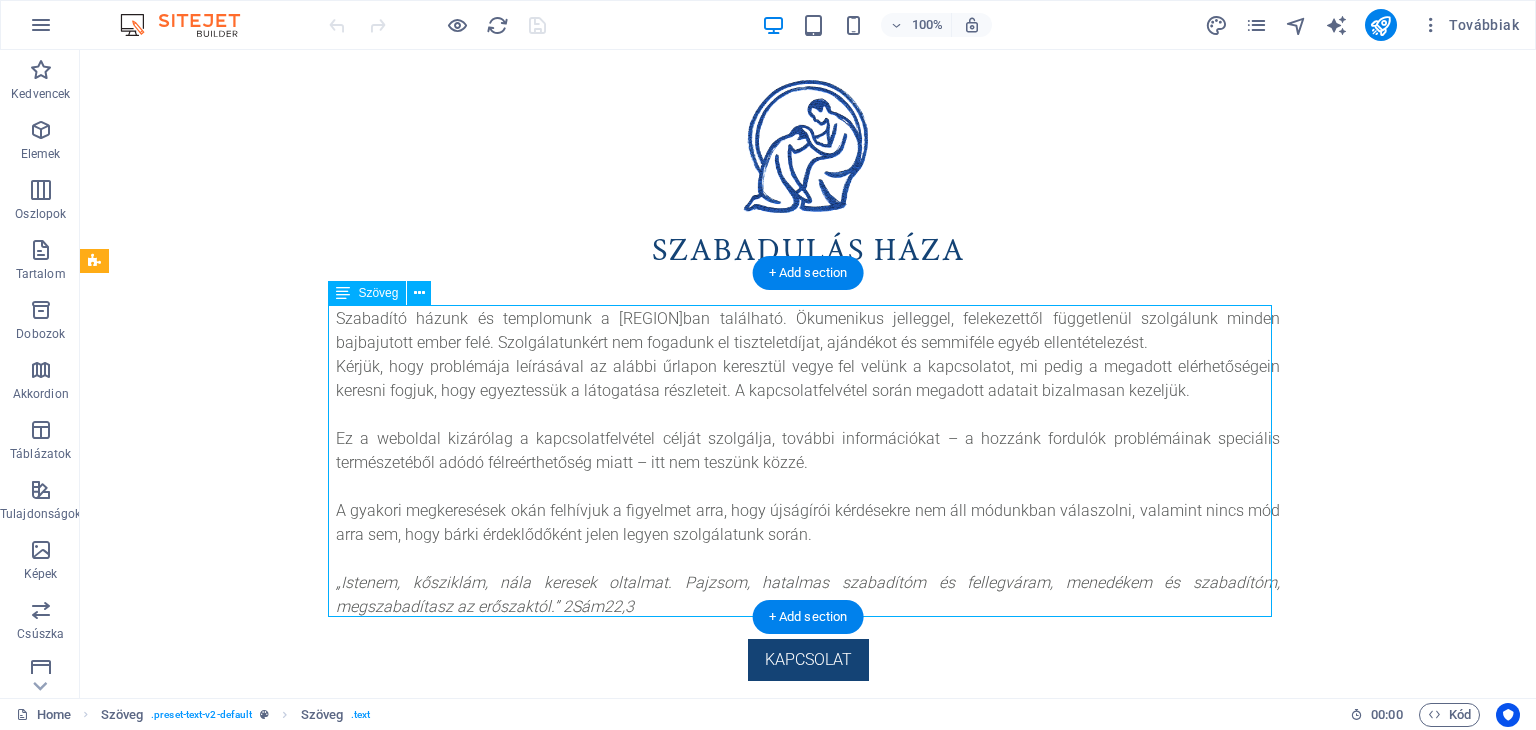 click on "Szabadító házunk és templomunk a [REGION]ban található. Ökumenikus jelleggel, felekezettől függetlenül szolgálunk minden bajbajutott ember felé. Szolgálatunkért nem fogadunk el tiszteletdíjat, ajándékot és semmiféle egyéb ellentételezést. Kérjük, hogy problémája leírásával az alábbi űrlapon keresztül vegye fel velünk a kapcsolatot, mi pedig a megadott elérhetőségein keresni fogjuk, hogy egyeztessük a látogatása részleteit. A kapcsolatfelvétel során megadott adatait bizalmasan kezeljük. Ez a weboldal kizárólag a kapcsolatfelvétel célját szolgálja, további információkat – a hozzánk fordulók problémáinak speciális természetéből adódó félreérthetőség miatt – itt nem teszünk közzé. A gyakori megkeresések okán felhívjuk a figyelmet arra, hogy újságírói kérdésekre nem áll módunkban válaszolni, valamint nincs mód arra sem, hogy bárki érdeklődőként jelen legyen szolgálatunk során." at bounding box center (808, 463) 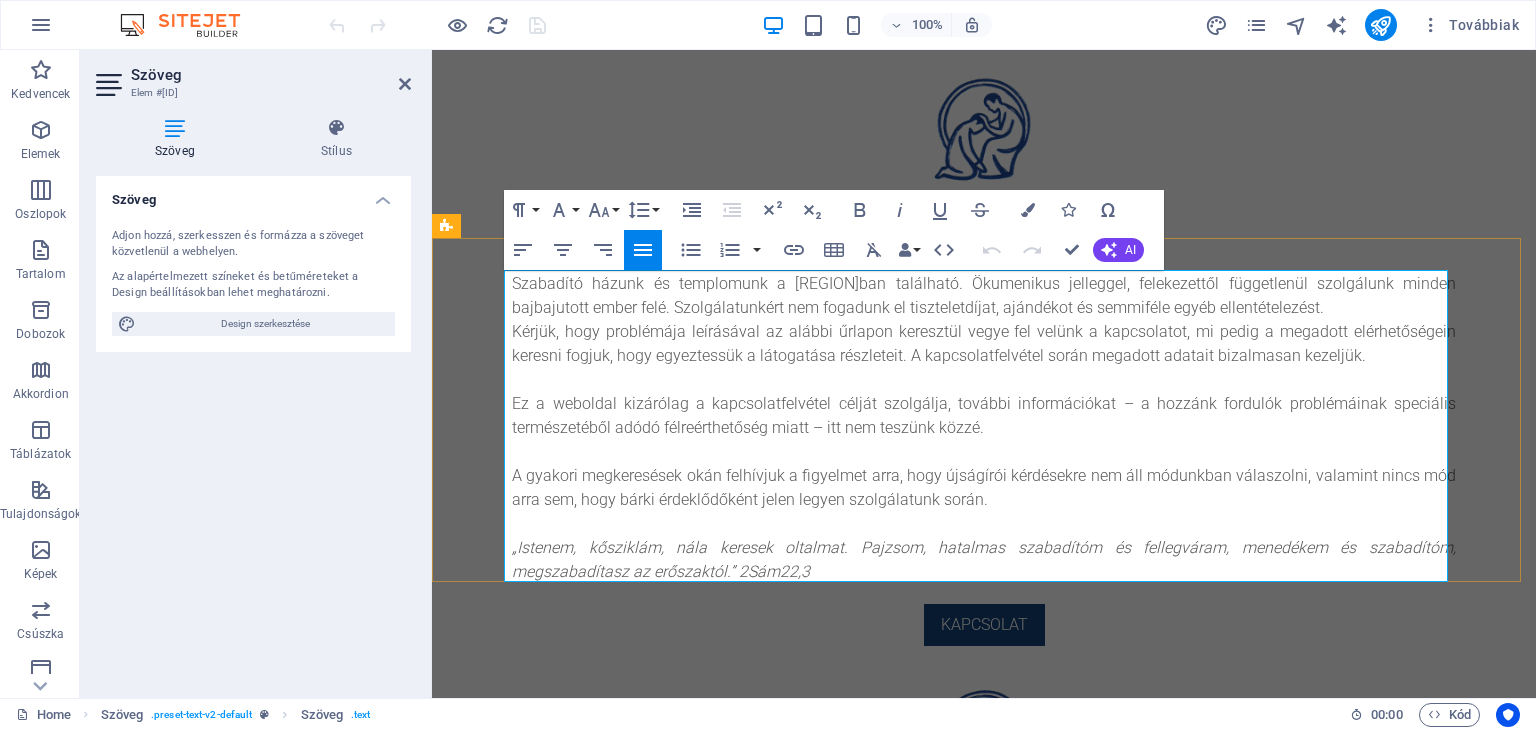 click on "Kérjük, hogy problémája leírásával az alábbi űrlapon keresztül vegye fel velünk a kapcsolatot, mi pedig a megadott elérhetőségein keresni fogjuk, hogy egyeztessük a látogatása részleteit. A kapcsolatfelvétel során megadott adatait bizalmasan kezeljük." at bounding box center (984, 344) 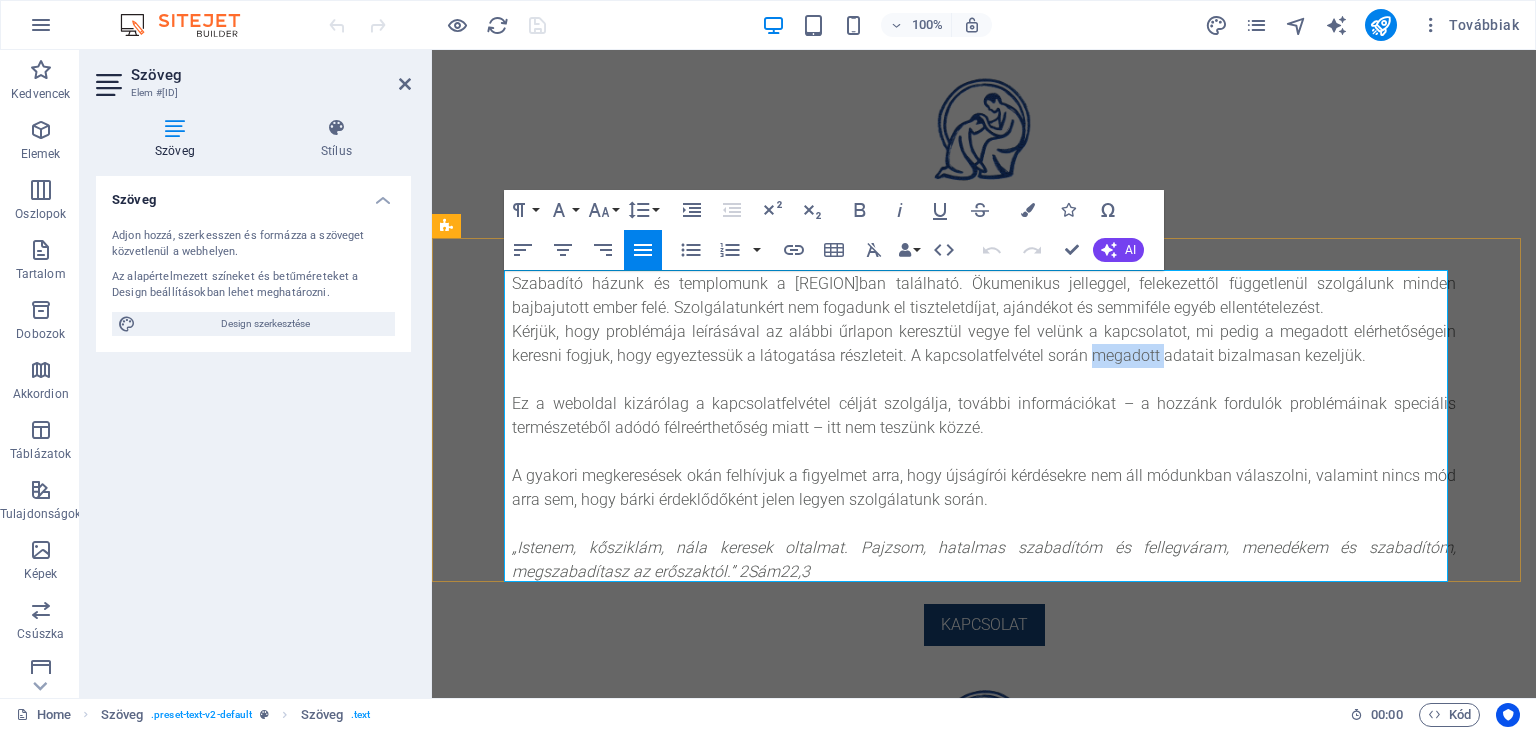 click on "Kérjük, hogy problémája leírásával az alábbi űrlapon keresztül vegye fel velünk a kapcsolatot, mi pedig a megadott elérhetőségein keresni fogjuk, hogy egyeztessük a látogatása részleteit. A kapcsolatfelvétel során megadott adatait bizalmasan kezeljük." at bounding box center (984, 344) 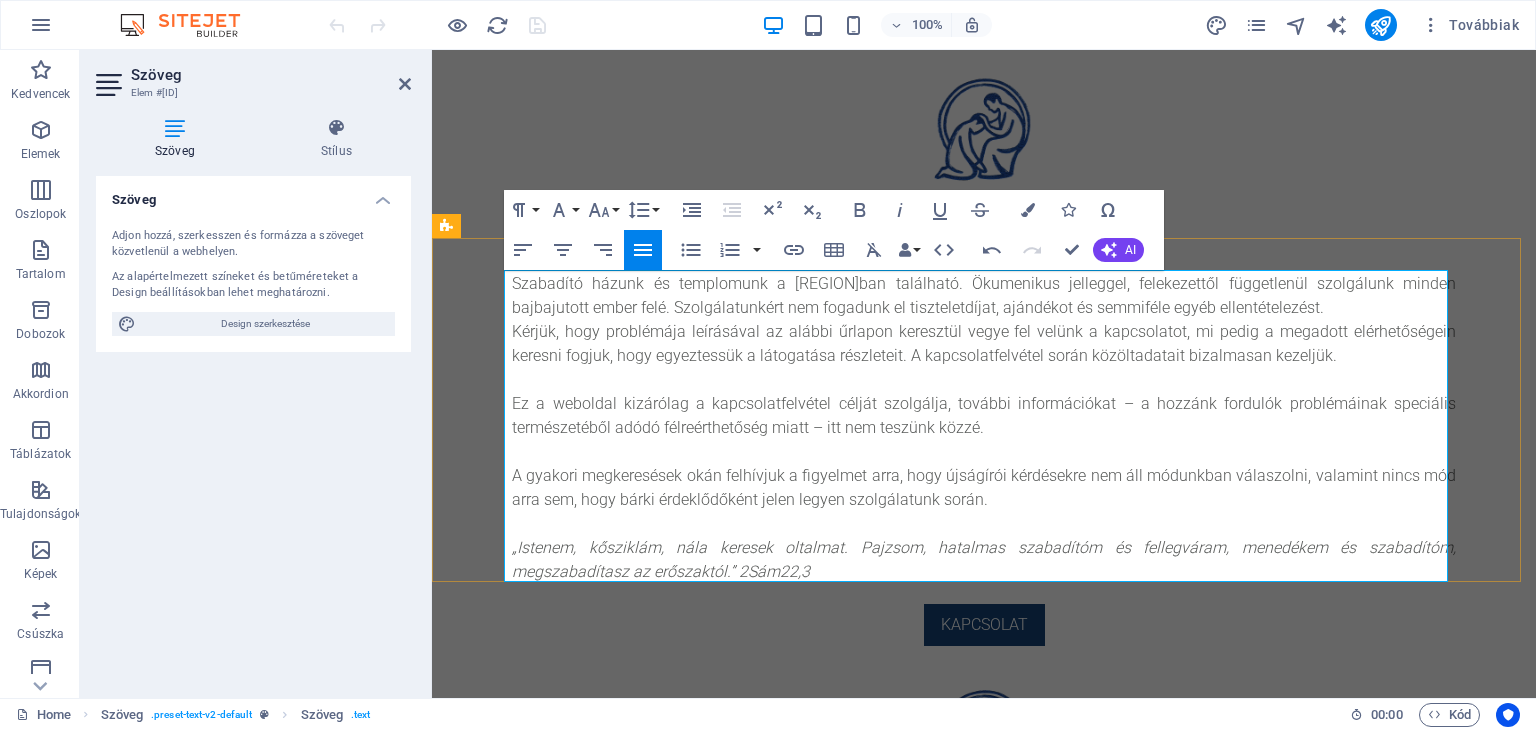 click on "Szabadító házunk és templomunk a [REGION]ban található. Ökumenikus jelleggel, felekezettől függetlenül szolgálunk minden bajbajutott ember felé. Szolgálatunkért nem fogadunk el tiszteletdíjat, ajándékot és semmiféle egyéb ellentételezést." at bounding box center [984, 296] 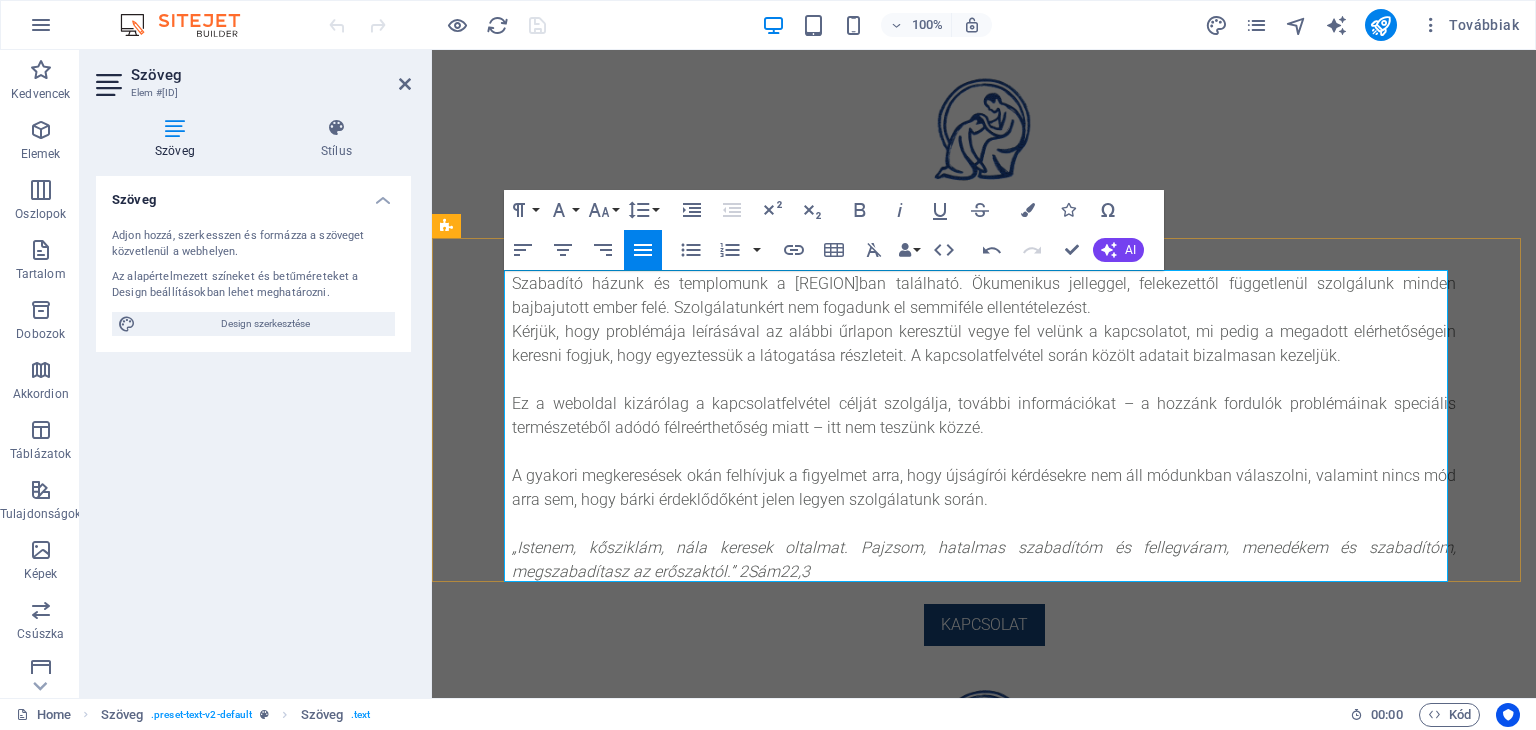 click on "Szabadító házunk és templomunk a [REGION]ban található. Ökumenikus jelleggel, felekezettől függetlenül szolgálunk minden bajbajutott ember felé. Szolgálatunkért nem fogadunk el semmiféle ellentételezést." at bounding box center (984, 296) 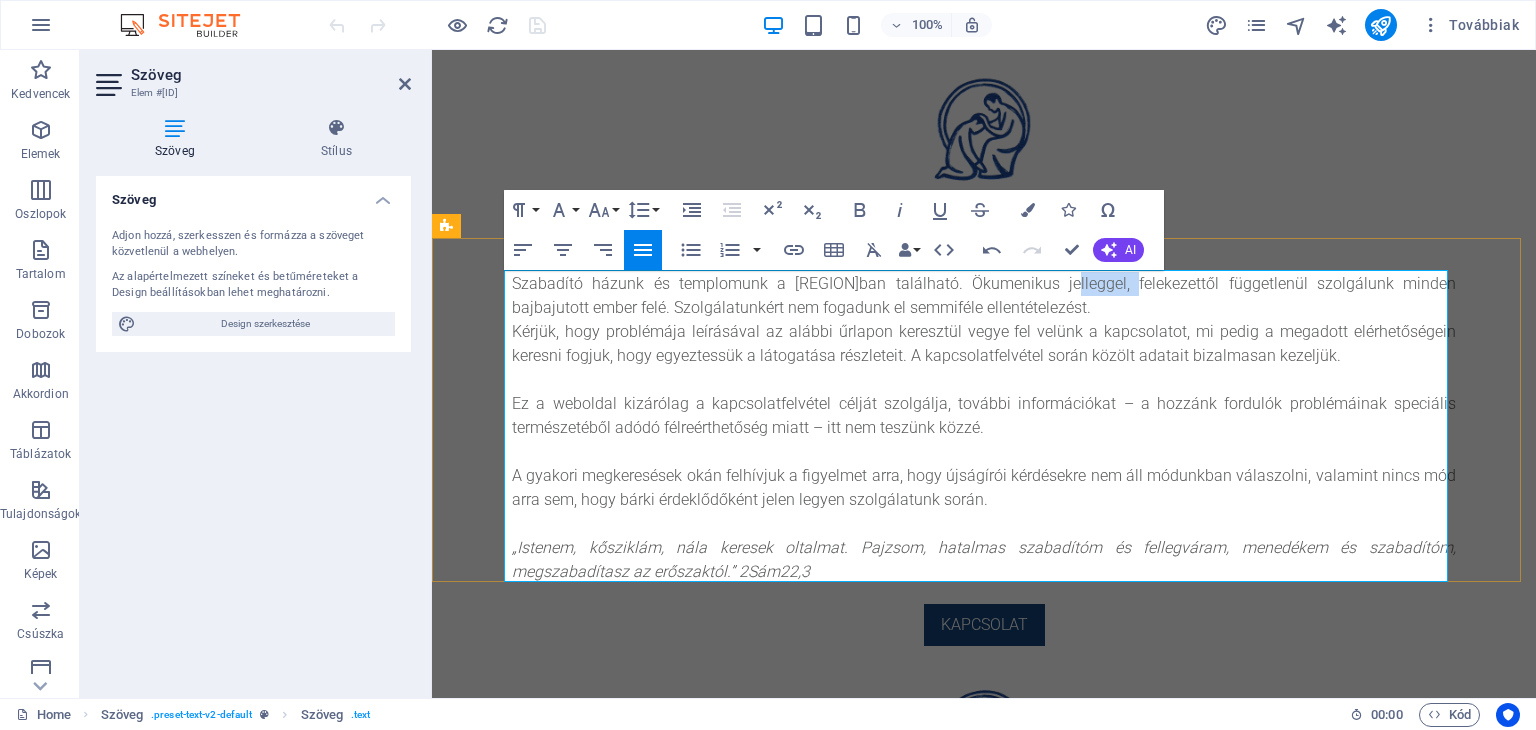 click on "Szabadító házunk és templomunk a [REGION]ban található. Ökumenikus jelleggel, felekezettől függetlenül szolgálunk minden bajbajutott ember felé. Szolgálatunkért nem fogadunk el semmiféle ellentételezést." at bounding box center [984, 296] 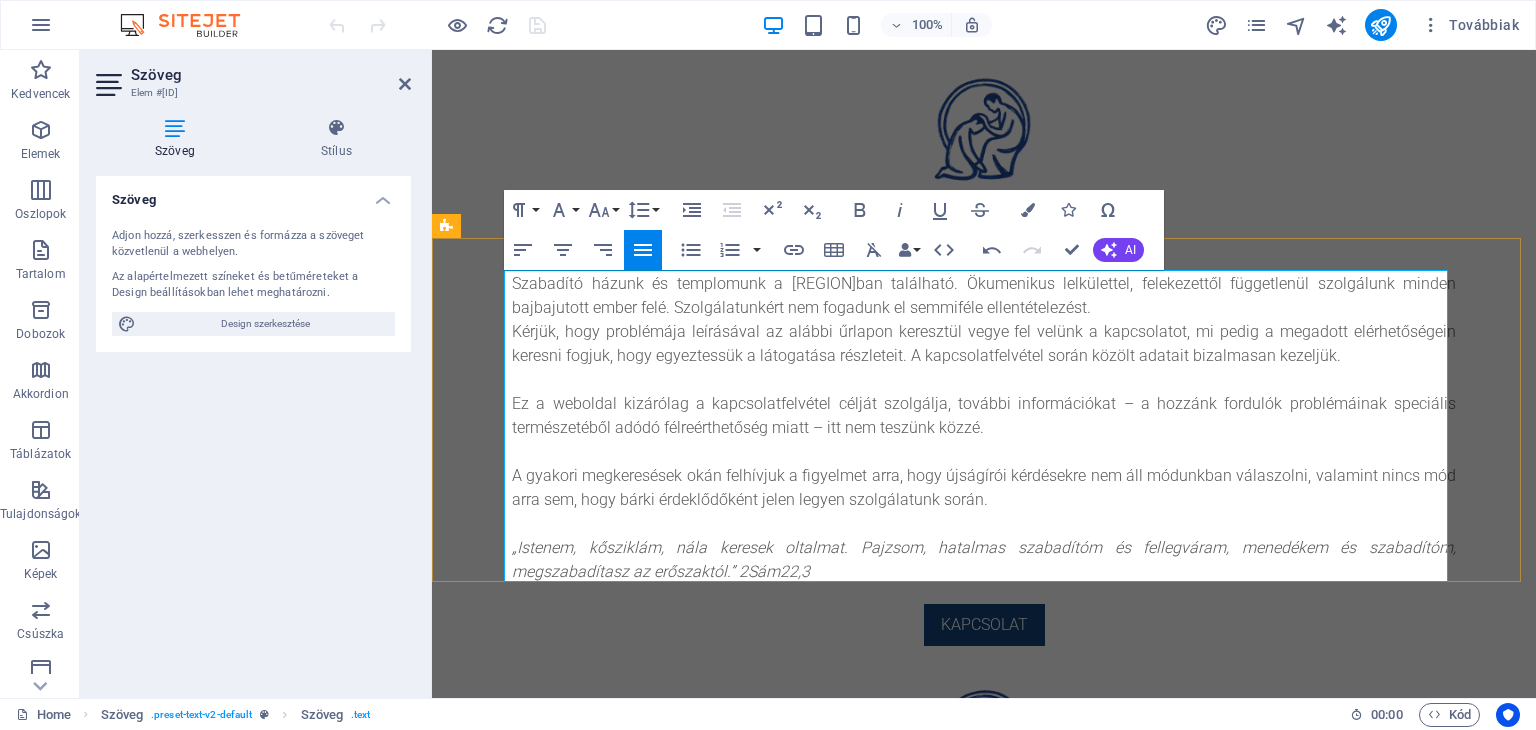 click on "Kérjük, hogy problémája leírásával az alábbi űrlapon keresztül vegye fel velünk a kapcsolatot, mi pedig a megadott elérhetőségein keresni fogjuk, hogy egyeztessük a látogatása részleteit. A kapcsolatfelvétel során közölt adatait bizalmasan kezeljük." at bounding box center [984, 344] 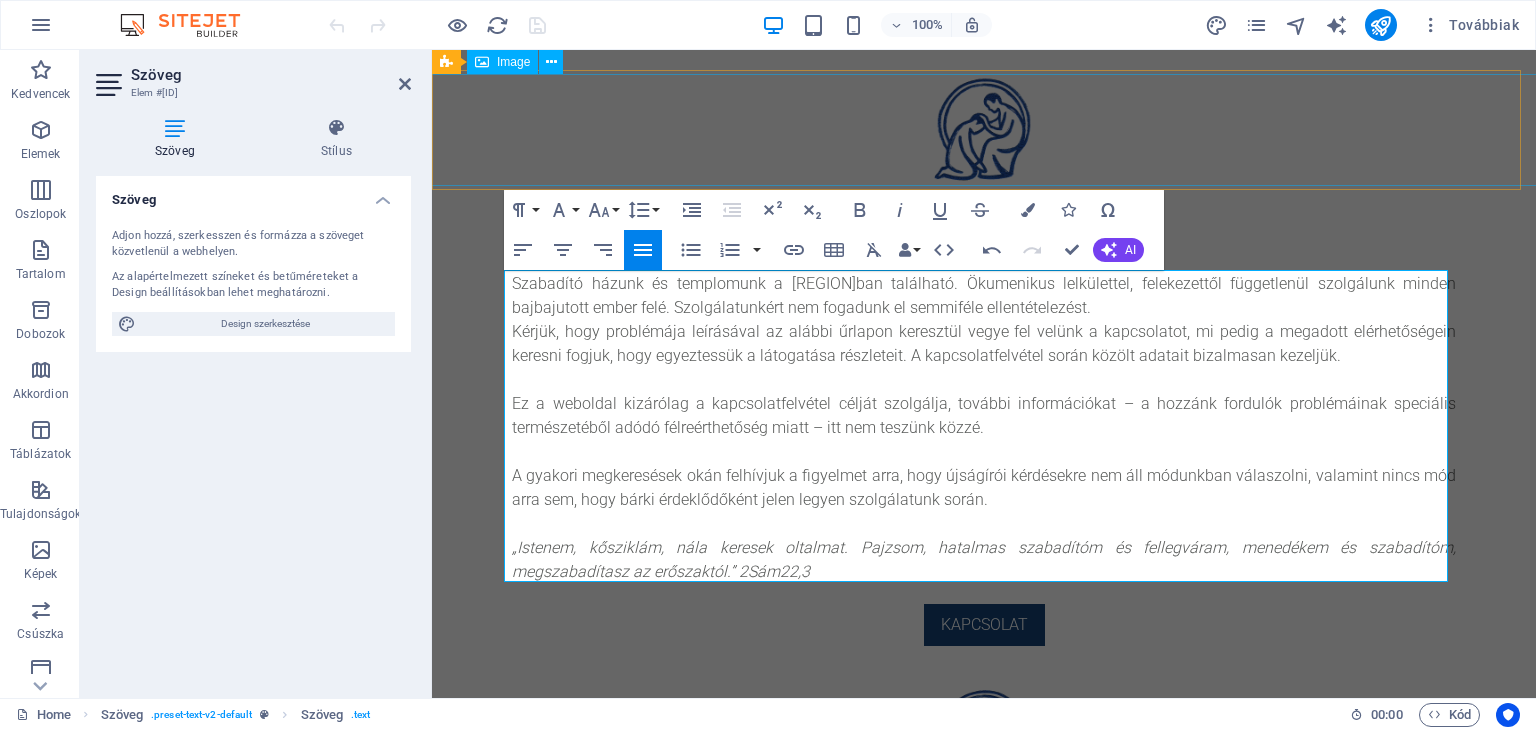 click at bounding box center [984, 131] 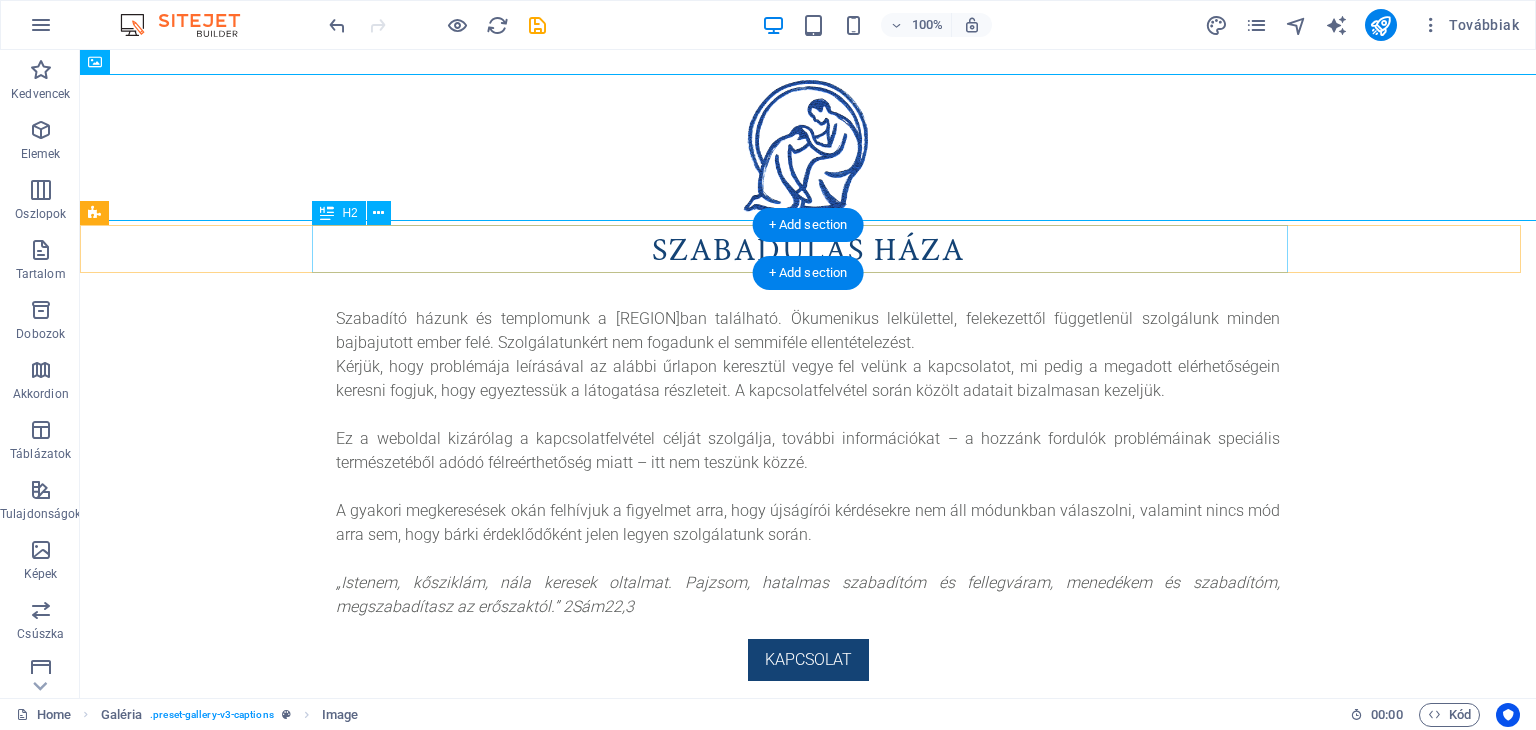 click on "SZABADulÁS HÁZA" at bounding box center (808, 251) 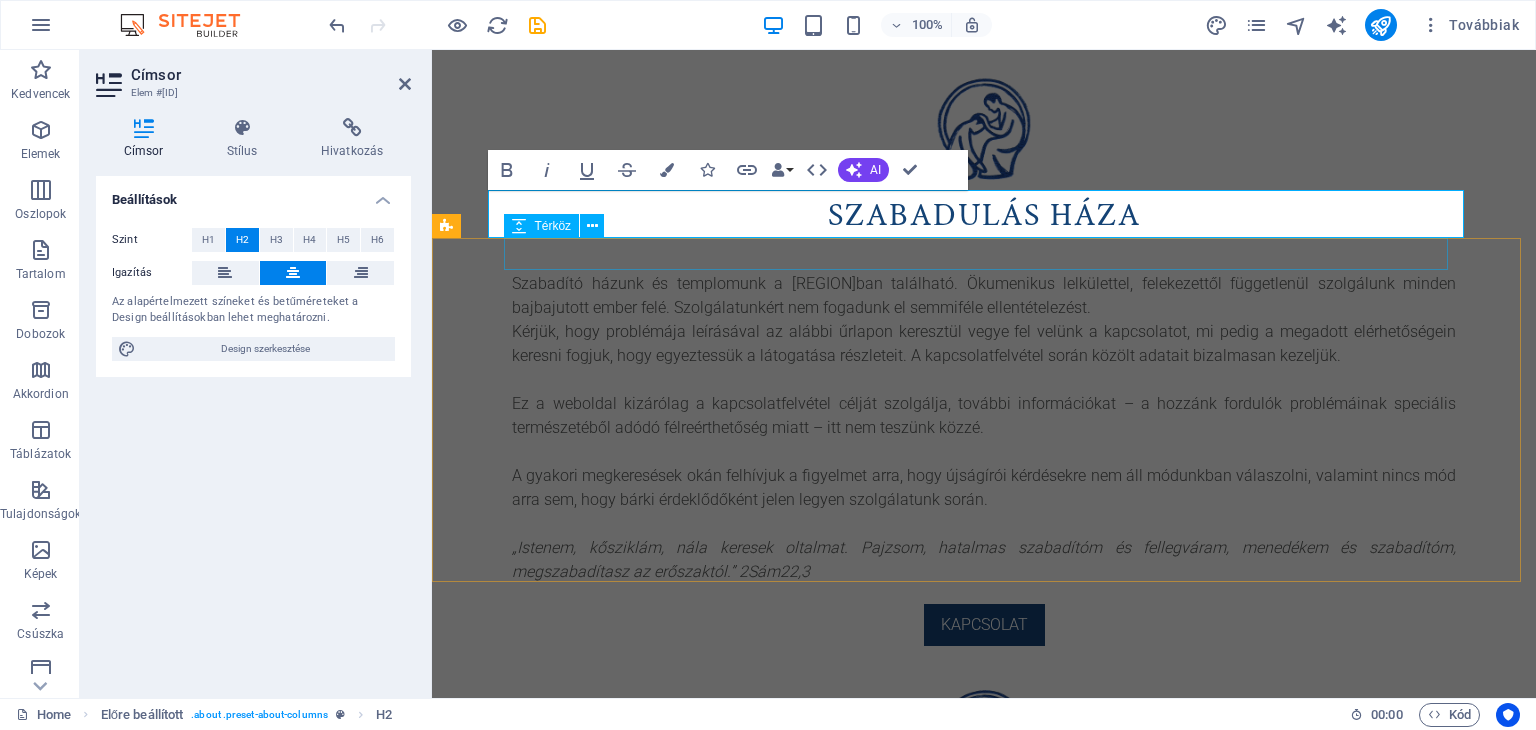 type 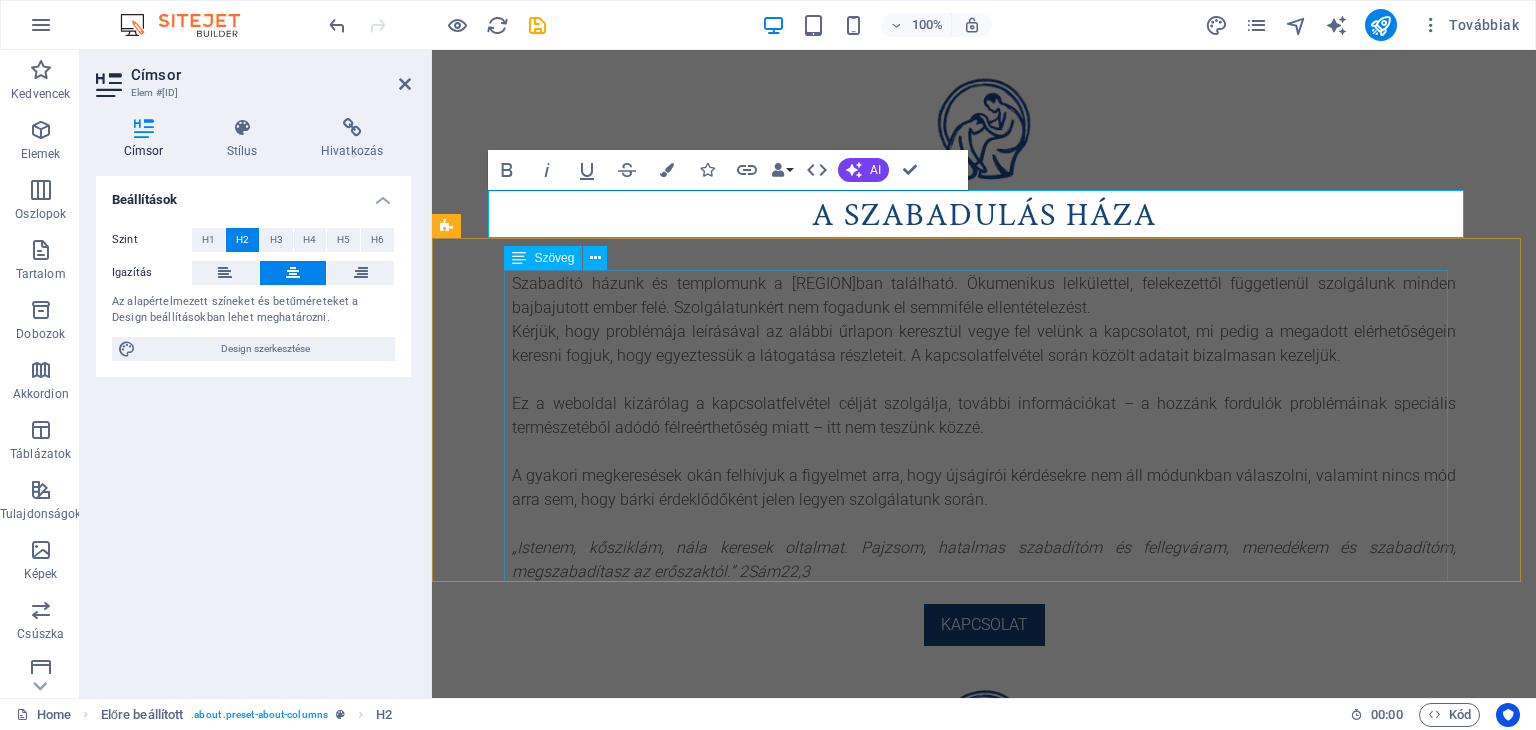 click on "Szabadító házunk és templomunk a [REGION]ban található. Ökumenikus lelkülettel, felekezettől függetlenül szolgálunk minden bajbajutott ember felé. Szolgálatunkért nem fogadunk el semmiféle ellentételezést. Kérjük, hogy problémája leírásával az alábbi űrlapon keresztül vegye fel velünk a kapcsolatot, mi pedig a megadott elérhetőségein keresni fogjuk, hogy egyeztessük a látogatása részleteit. A kapcsolatfelvétel során közölt adatait bizalmasan kezeljük. Ez a weboldal kizárólag a kapcsolatfelvétel célját szolgálja, további információkat – a hozzánk fordulók problémáinak speciális természetéből adódó félreérthetőség miatt – itt nem teszünk közzé. A gyakori megkeresések okán felhívjuk a figyelmet arra, hogy újságírói kérdésekre nem áll módunkban válaszolni, valamint nincs mód arra sem, hogy bárki érdeklődőként jelen legyen szolgálatunk során." at bounding box center (984, 428) 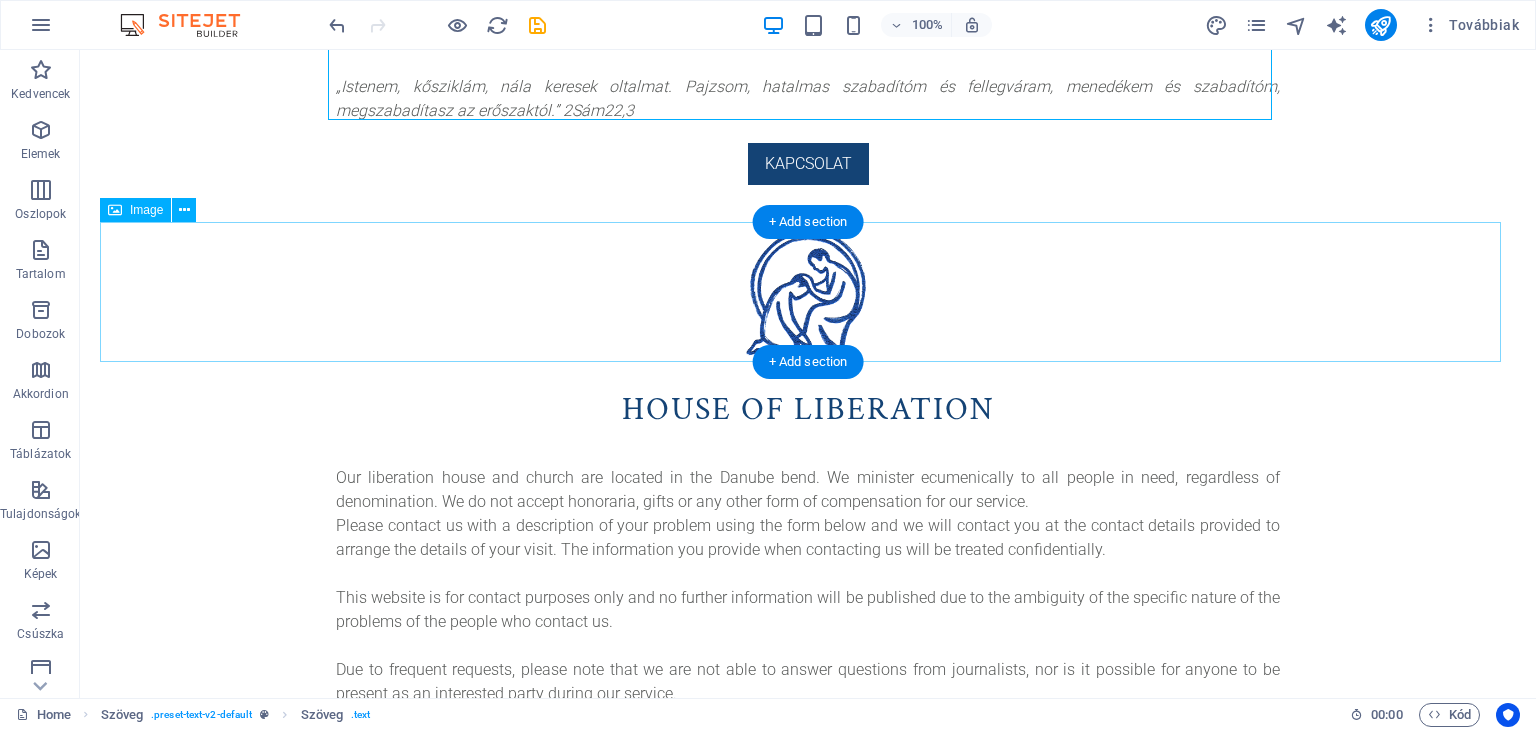 scroll, scrollTop: 499, scrollLeft: 0, axis: vertical 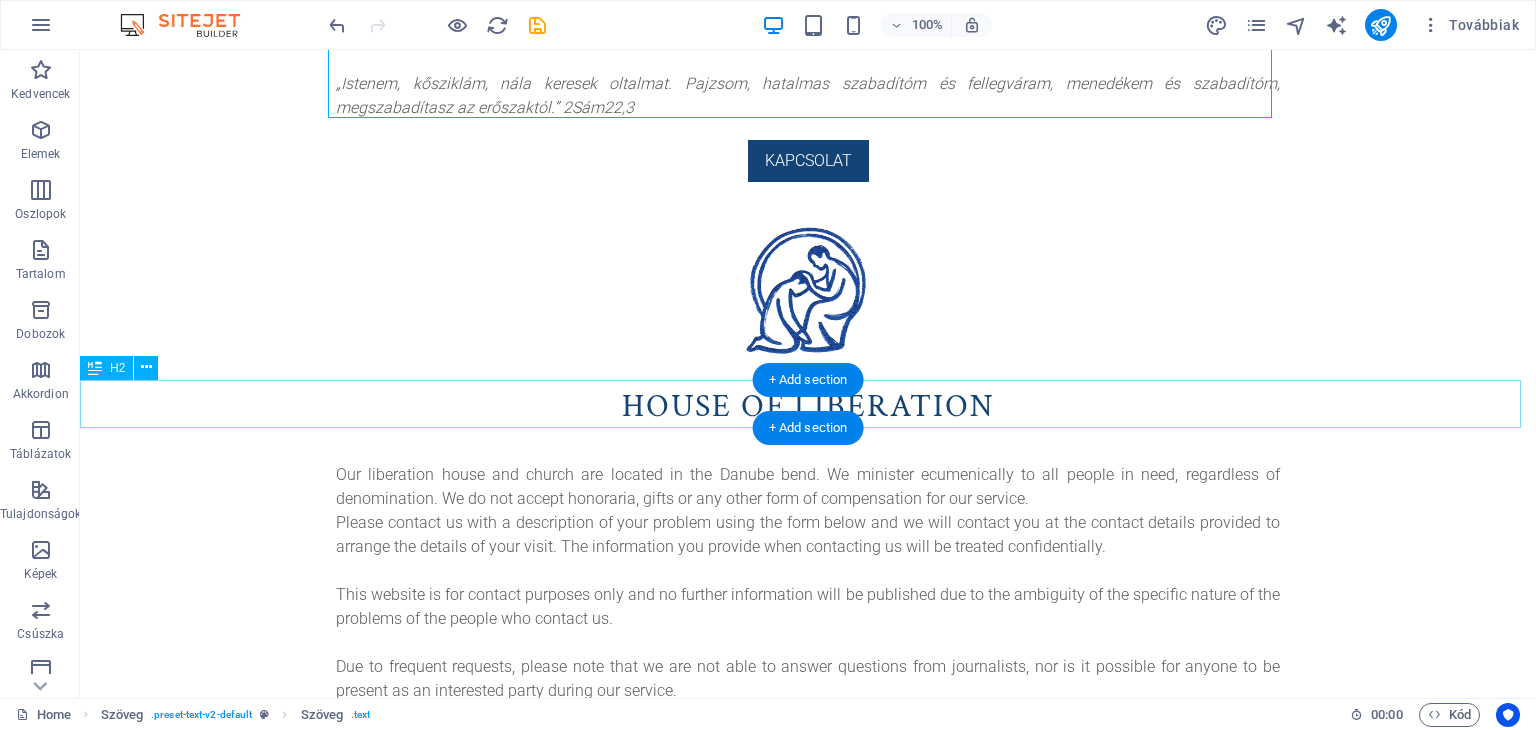 click on "HOUSE OF LIBERATION" at bounding box center [808, 407] 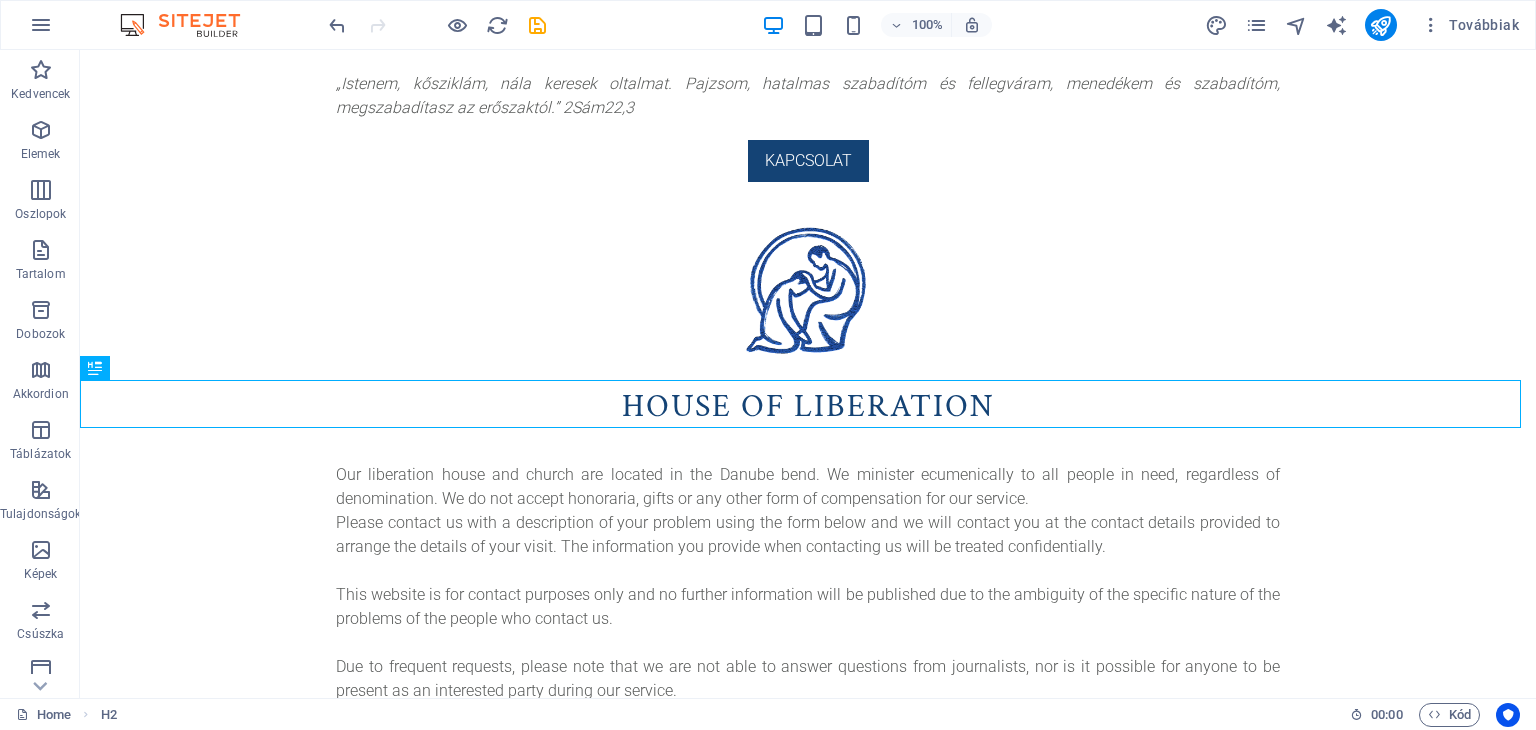 click on "100% Továbbiak" at bounding box center [768, 25] 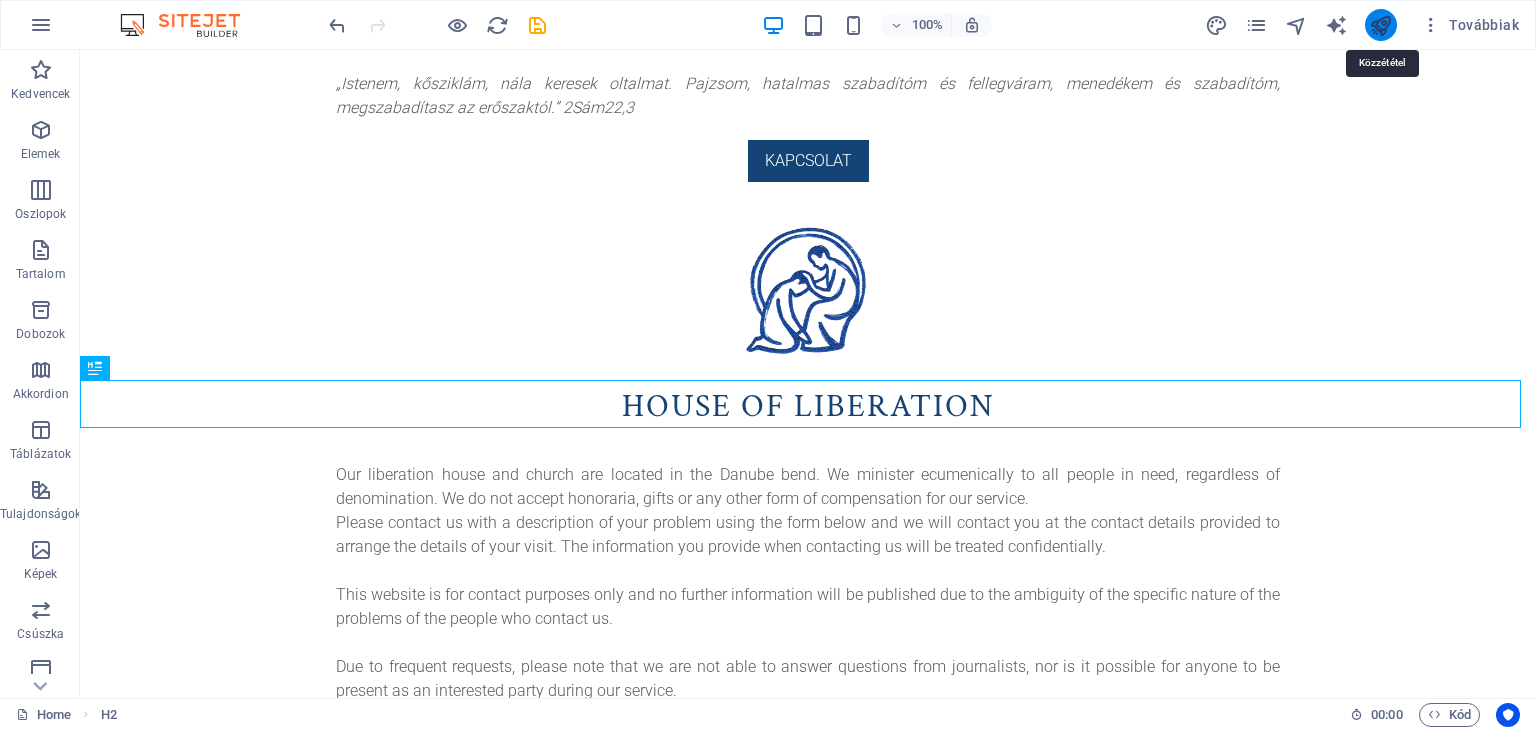 click at bounding box center (1380, 25) 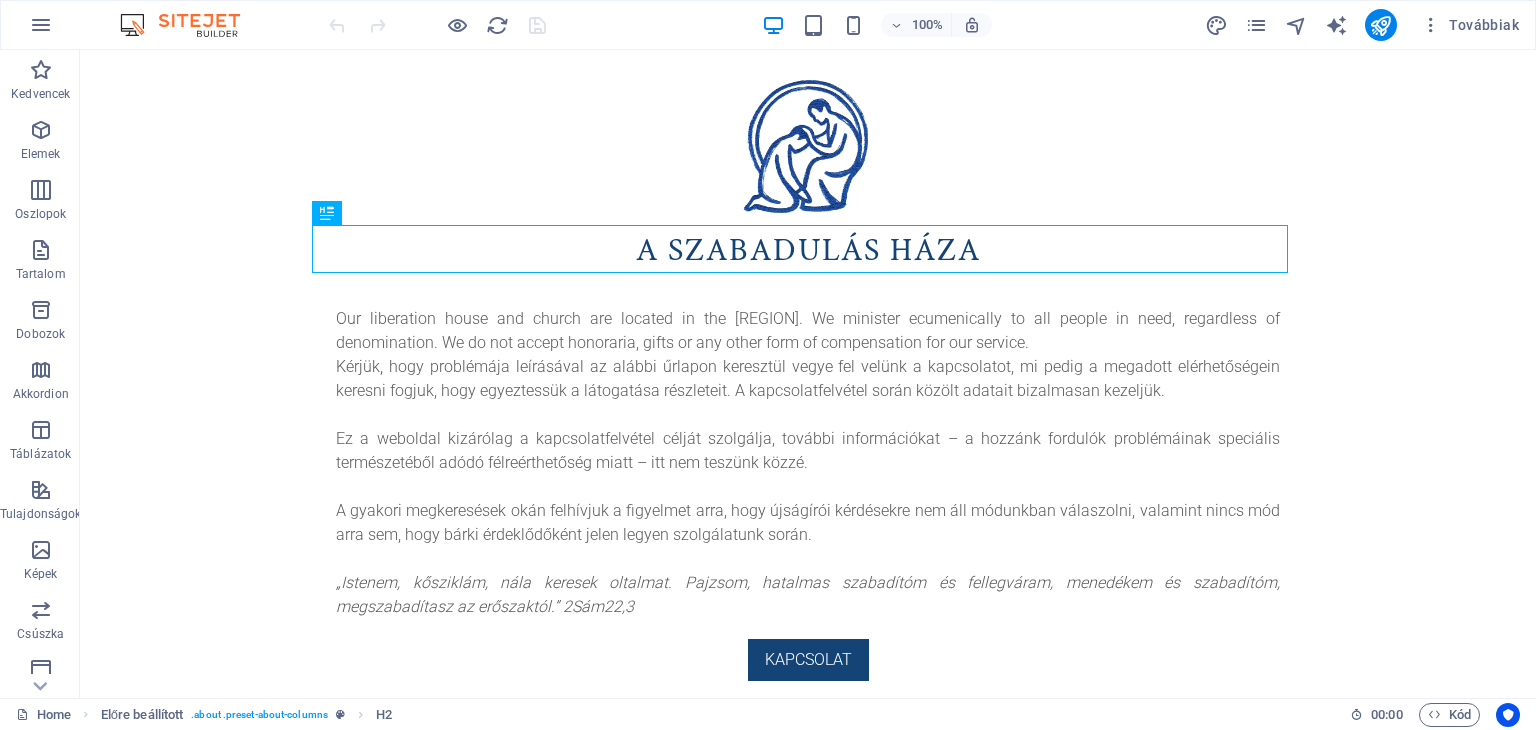 scroll, scrollTop: 0, scrollLeft: 0, axis: both 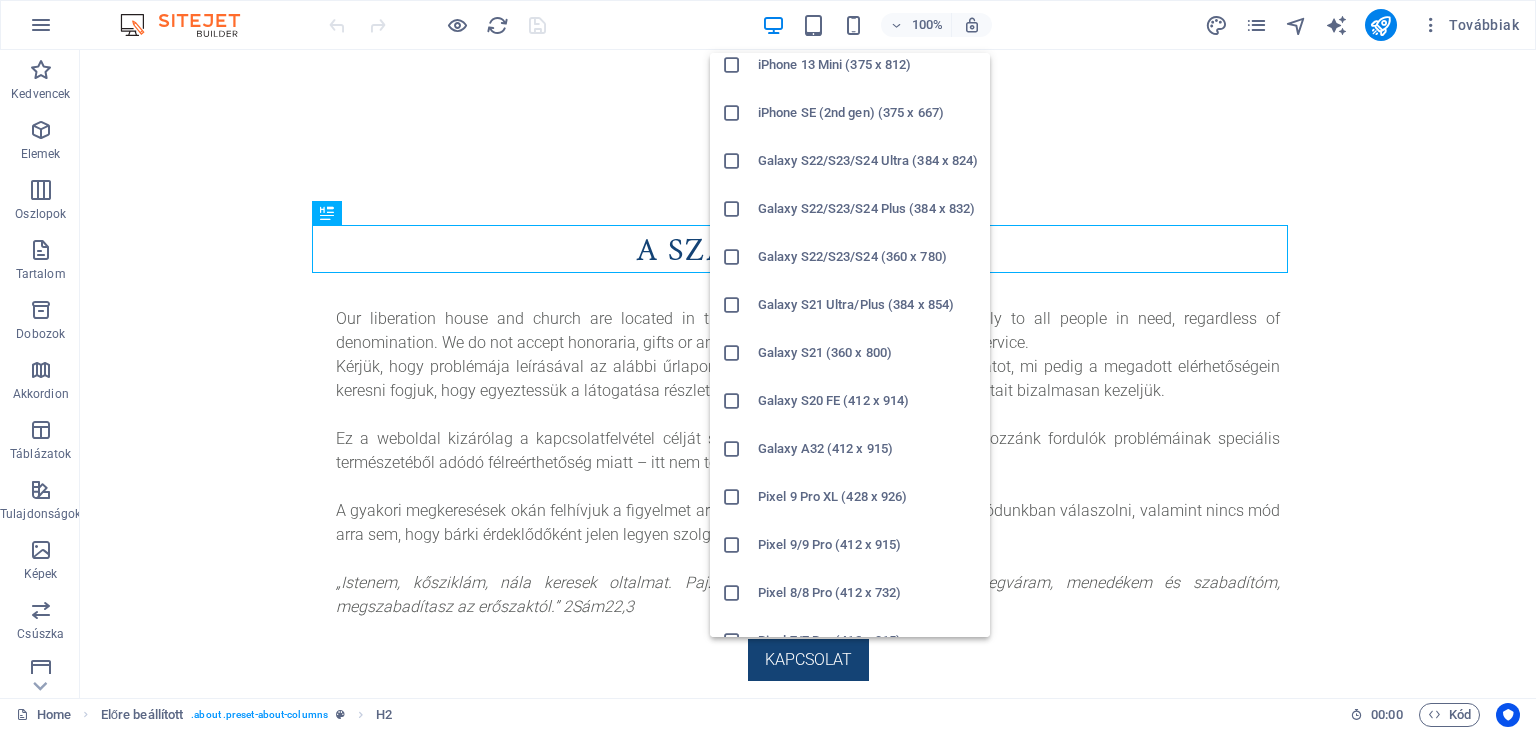 click on "Galaxy S21 (360 x 800)" at bounding box center [868, 353] 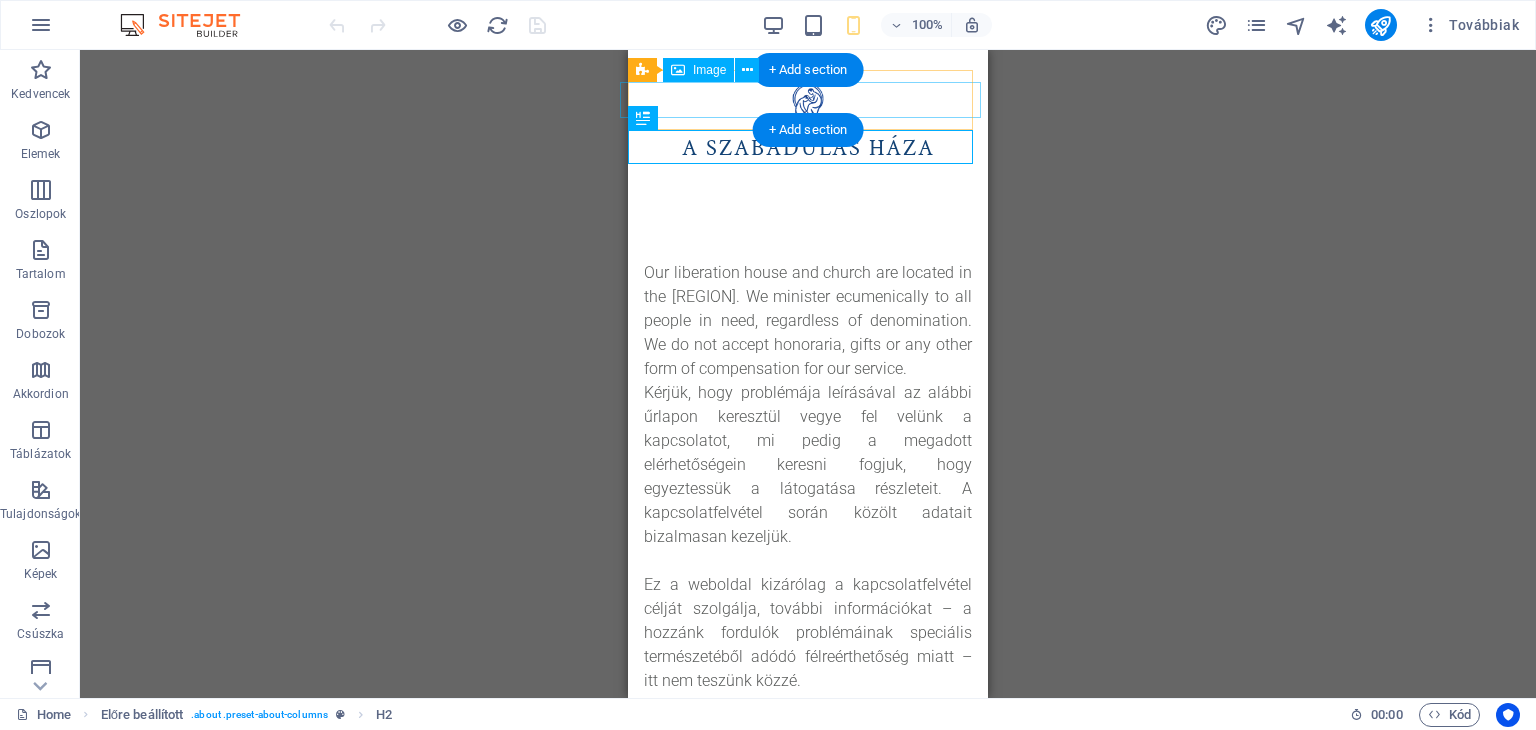 click at bounding box center [808, 101] 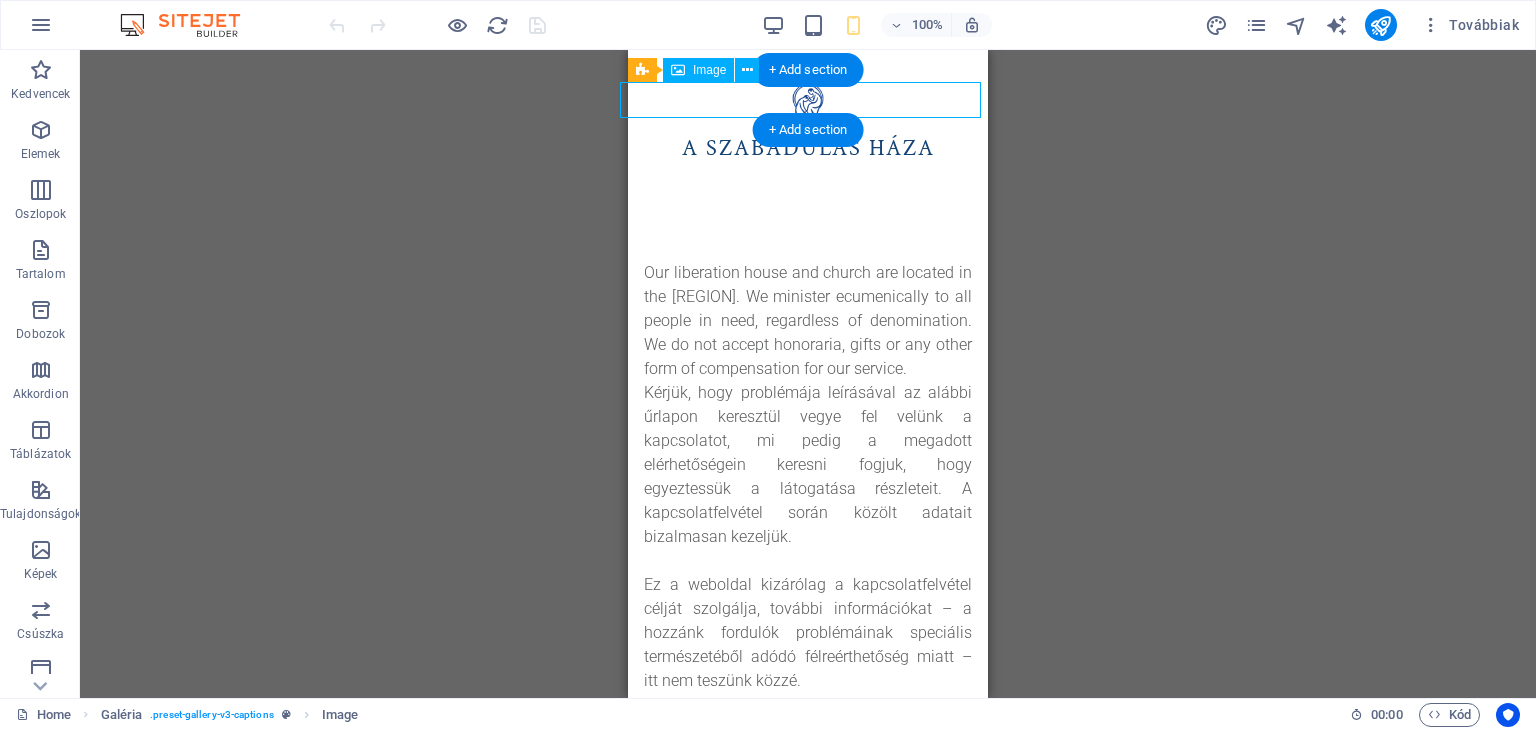click at bounding box center [808, 101] 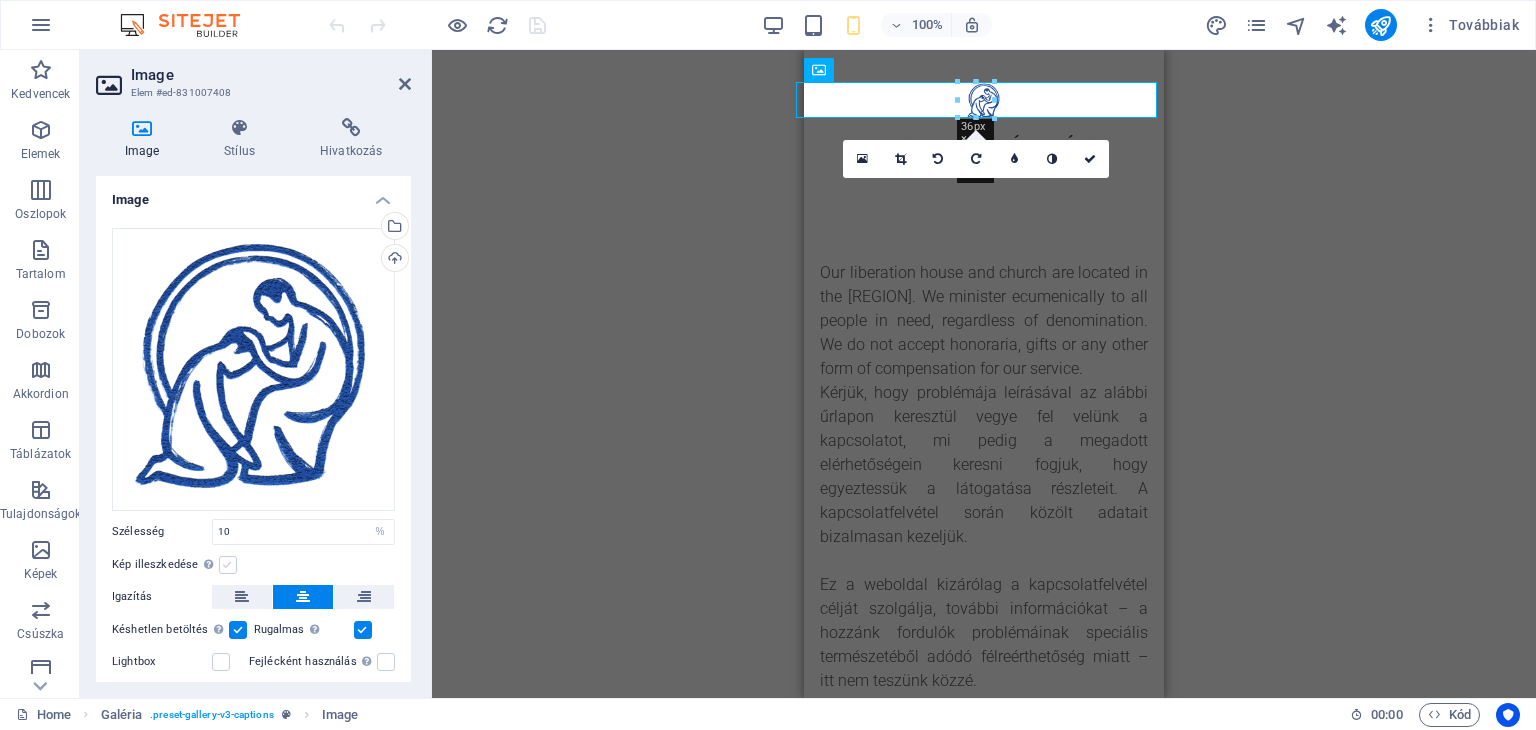 click at bounding box center [228, 565] 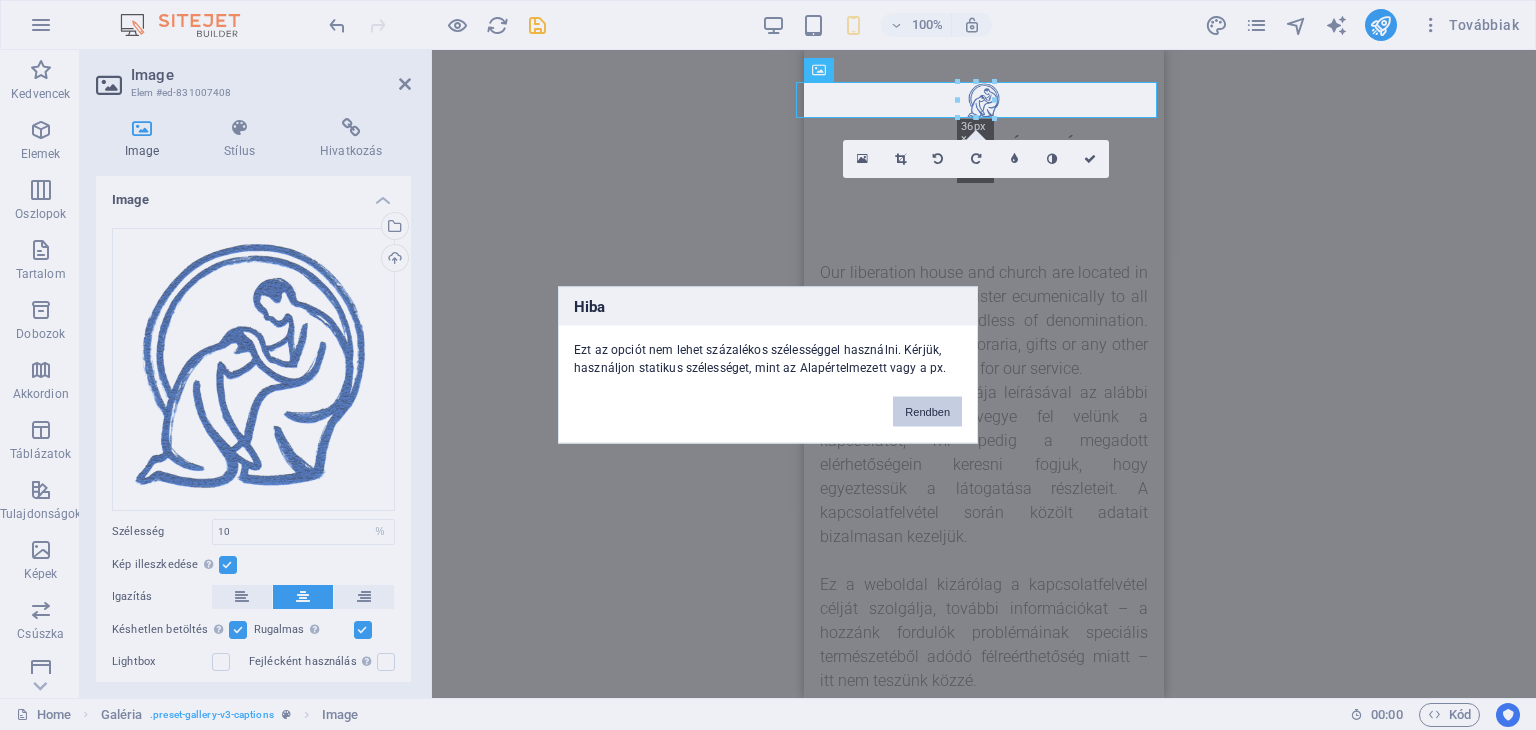 click on "Rendben" at bounding box center [927, 412] 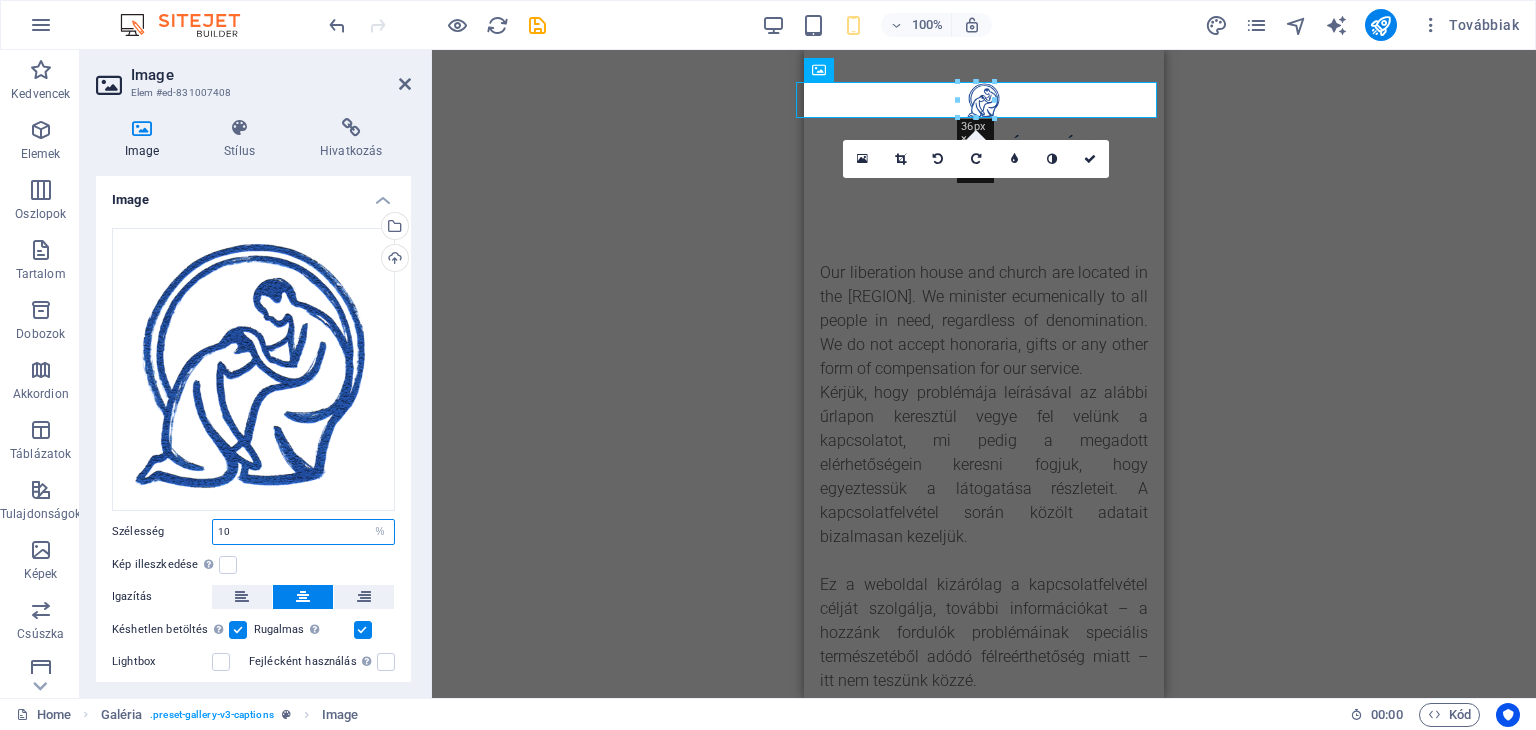 click on "10" at bounding box center (303, 532) 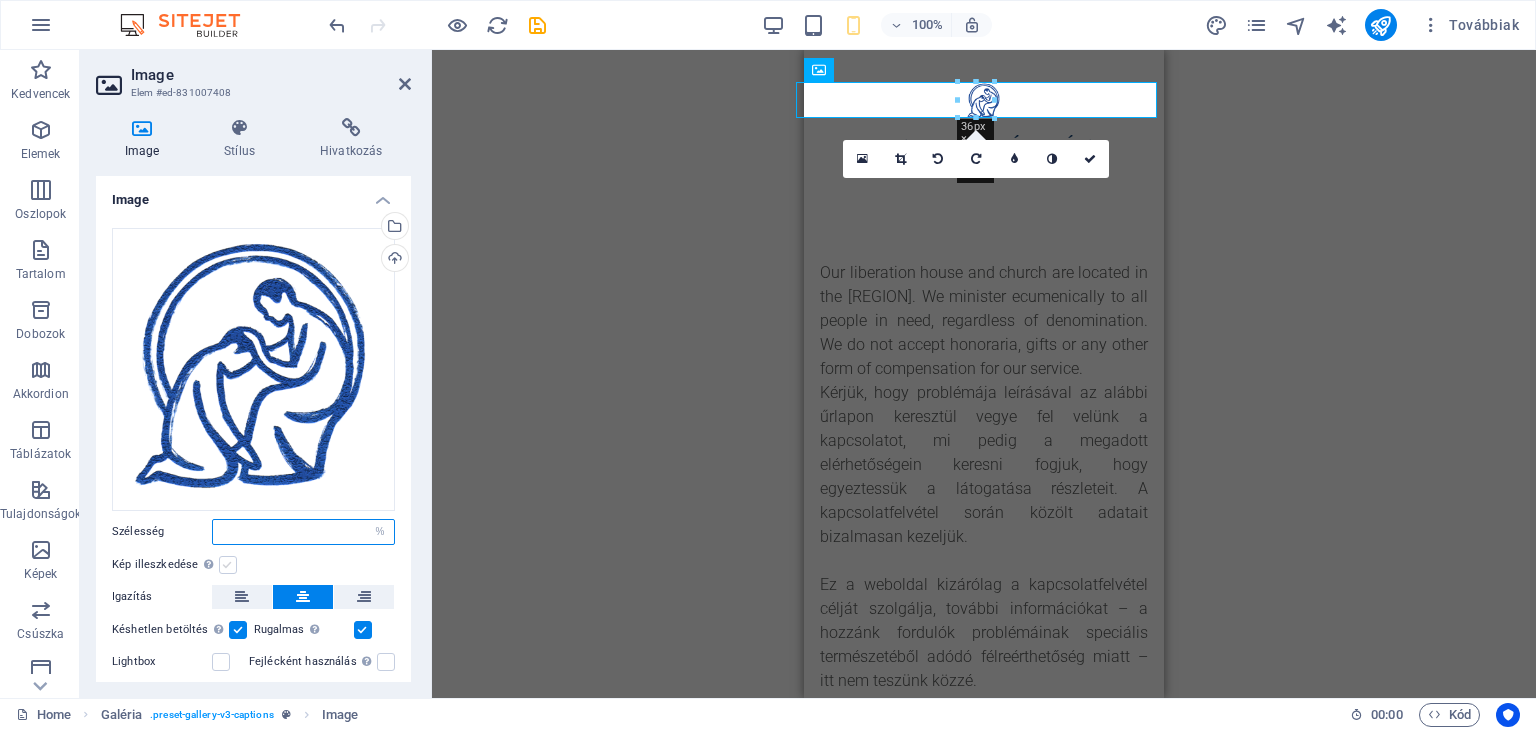 type 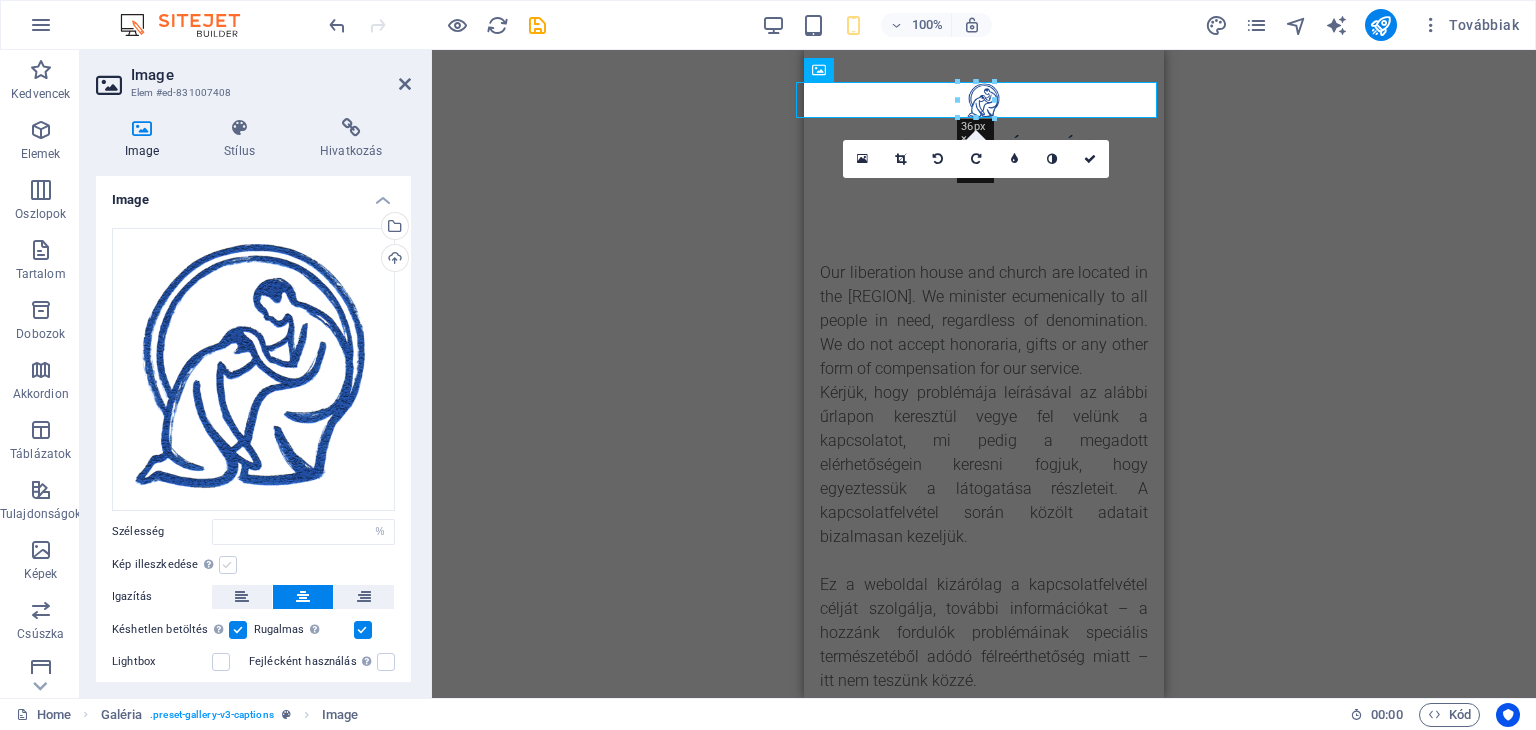 click at bounding box center [228, 565] 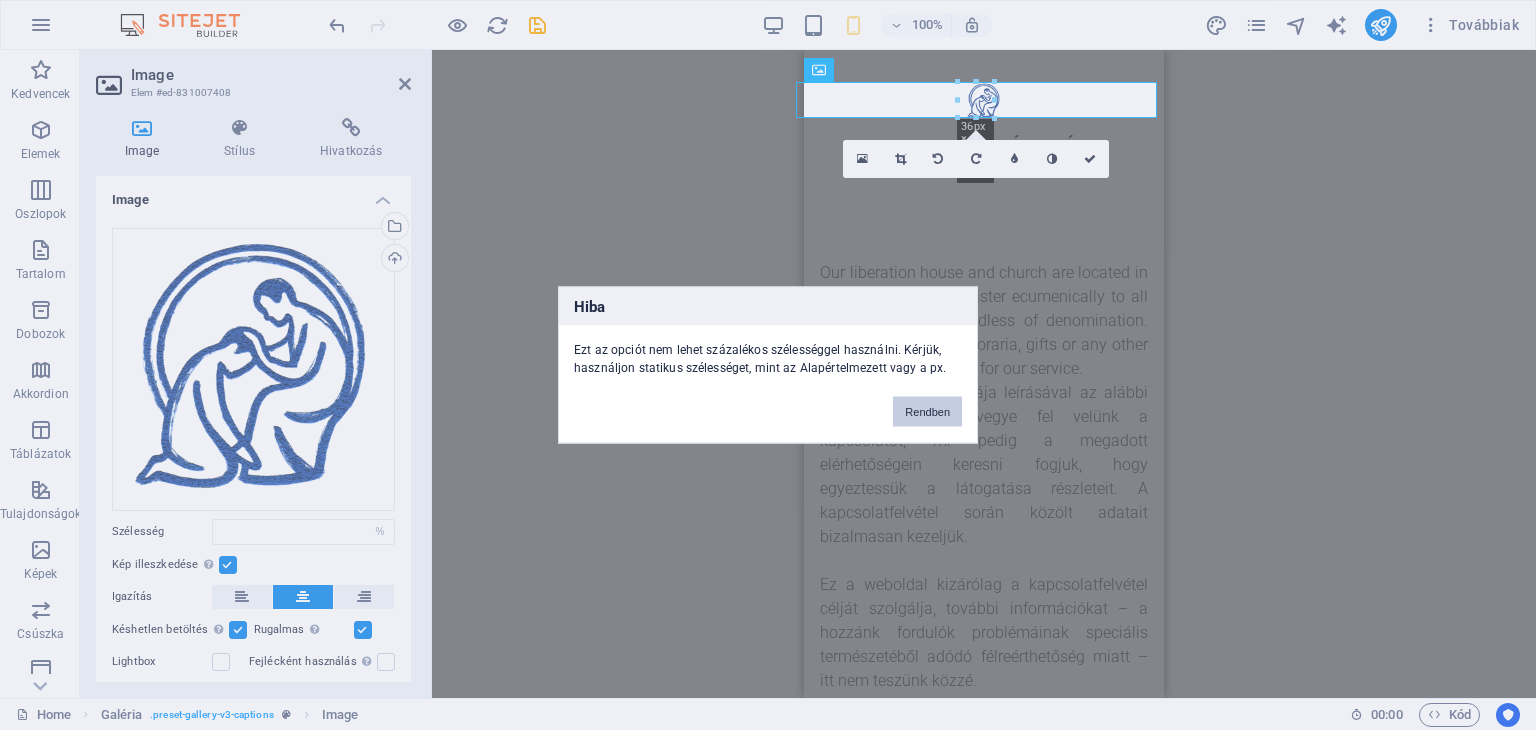 click on "Rendben" at bounding box center (927, 412) 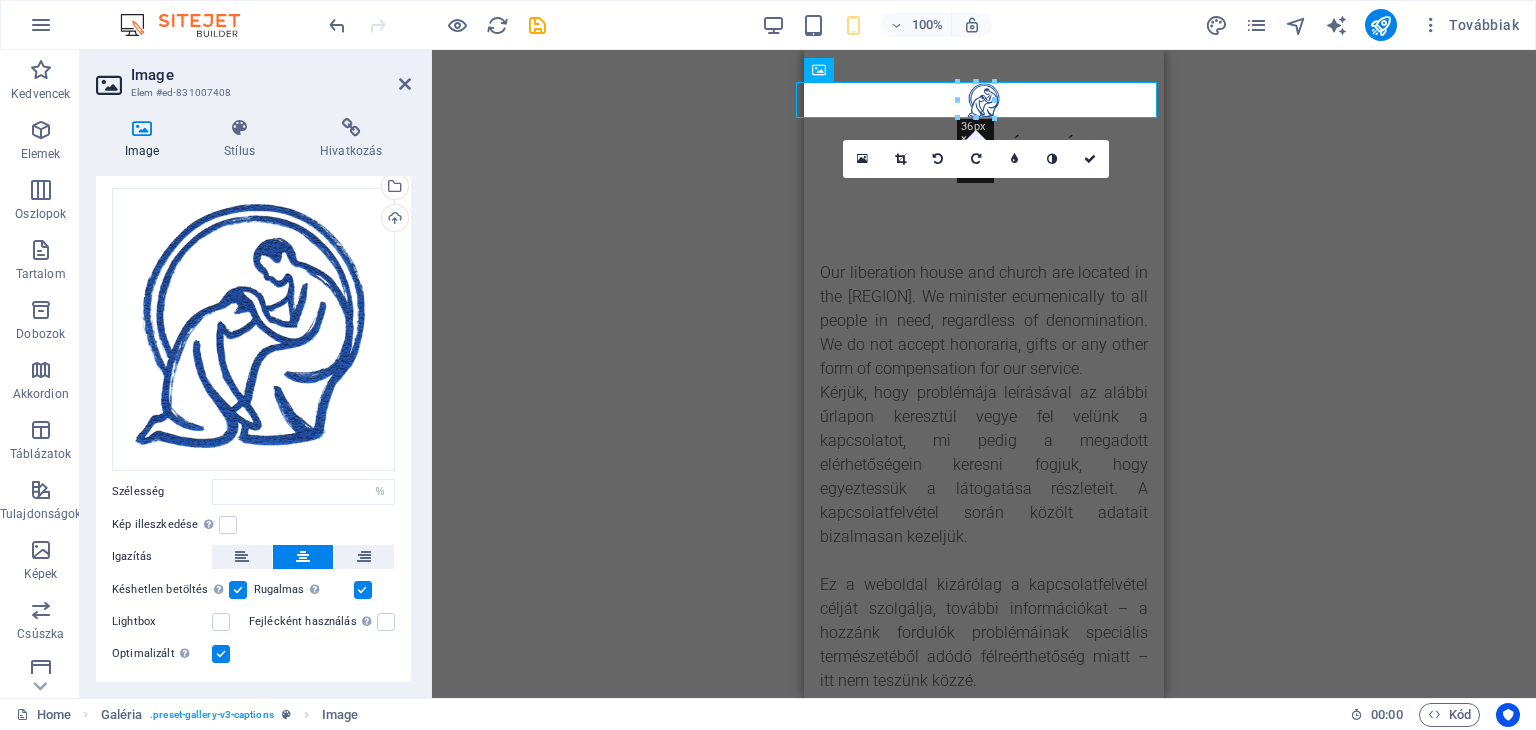 scroll, scrollTop: 0, scrollLeft: 0, axis: both 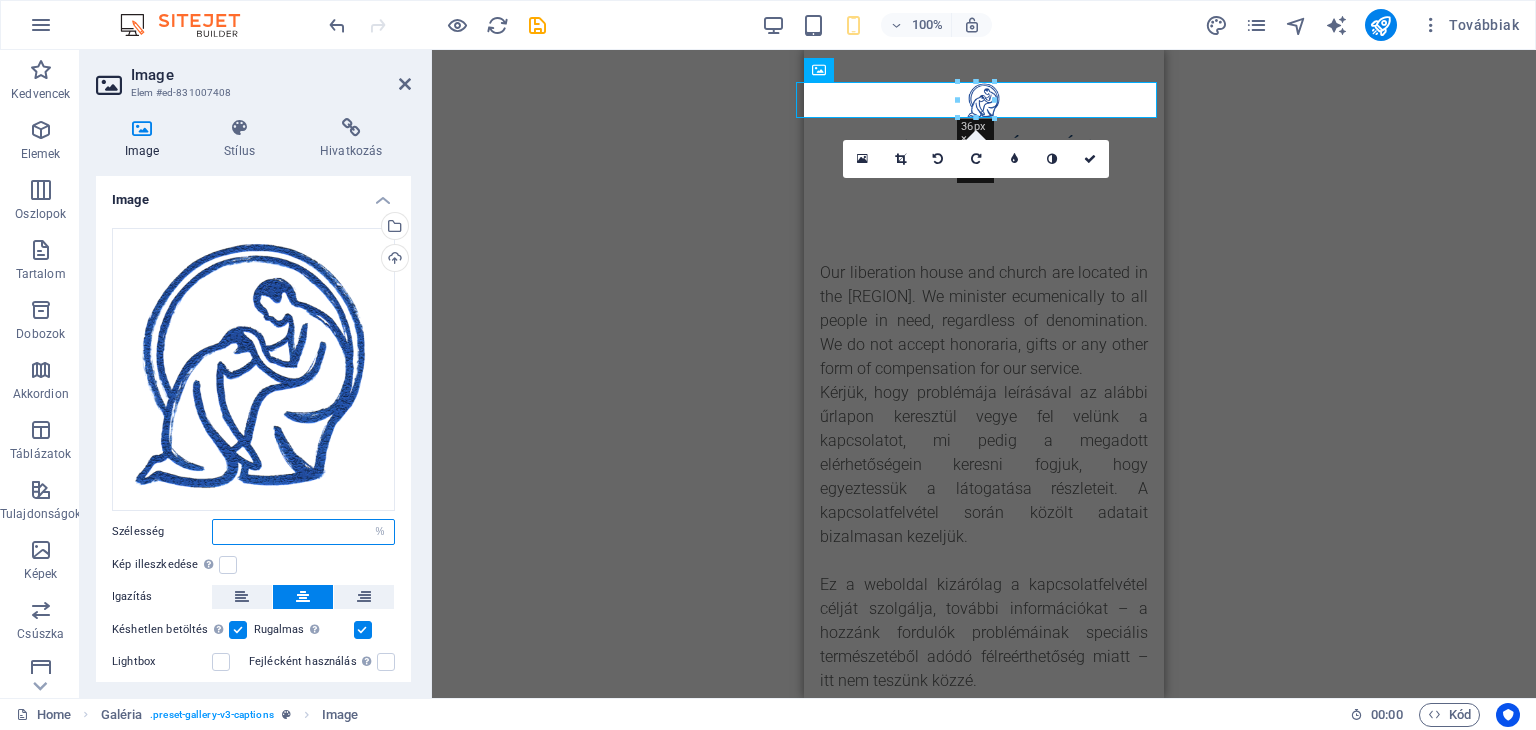 click at bounding box center [303, 532] 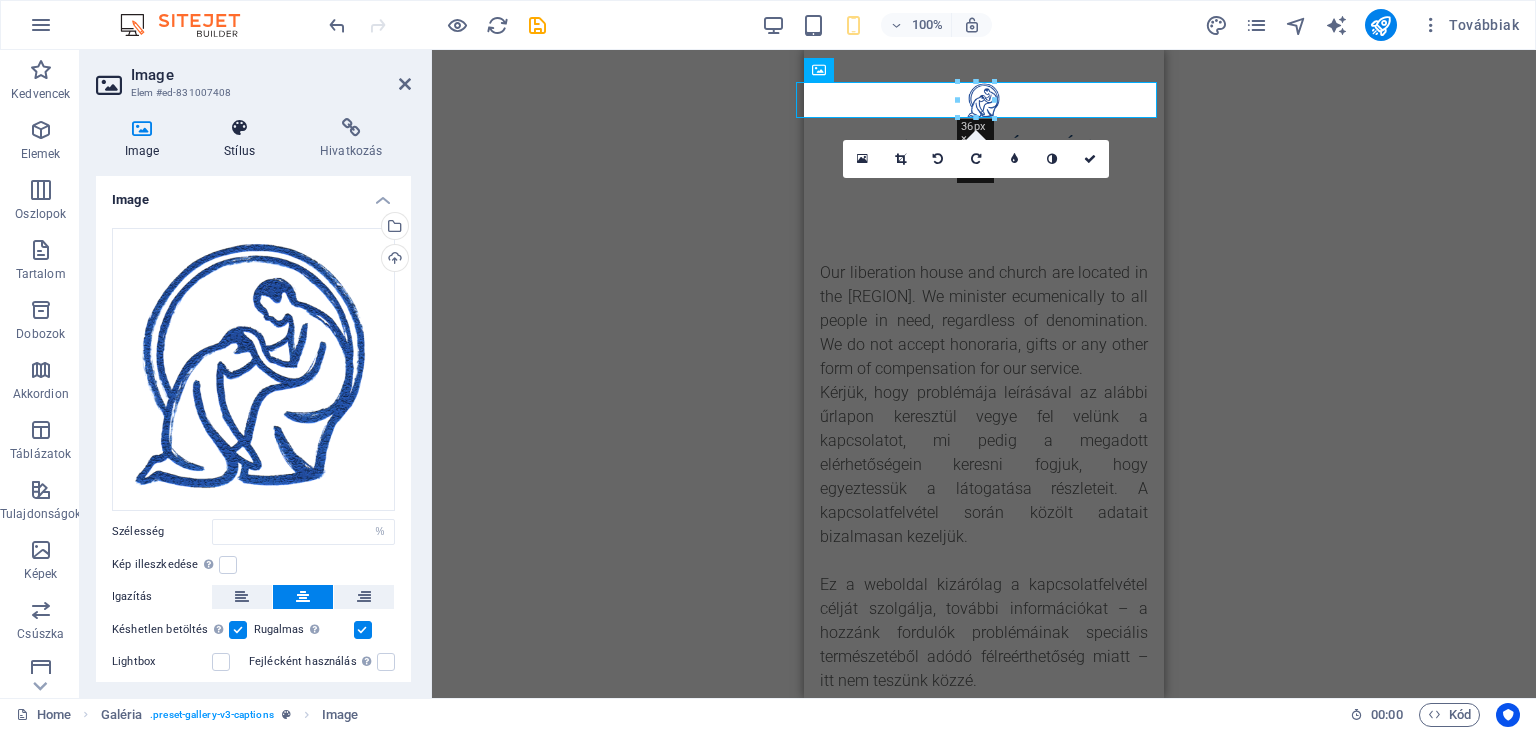 click at bounding box center [240, 128] 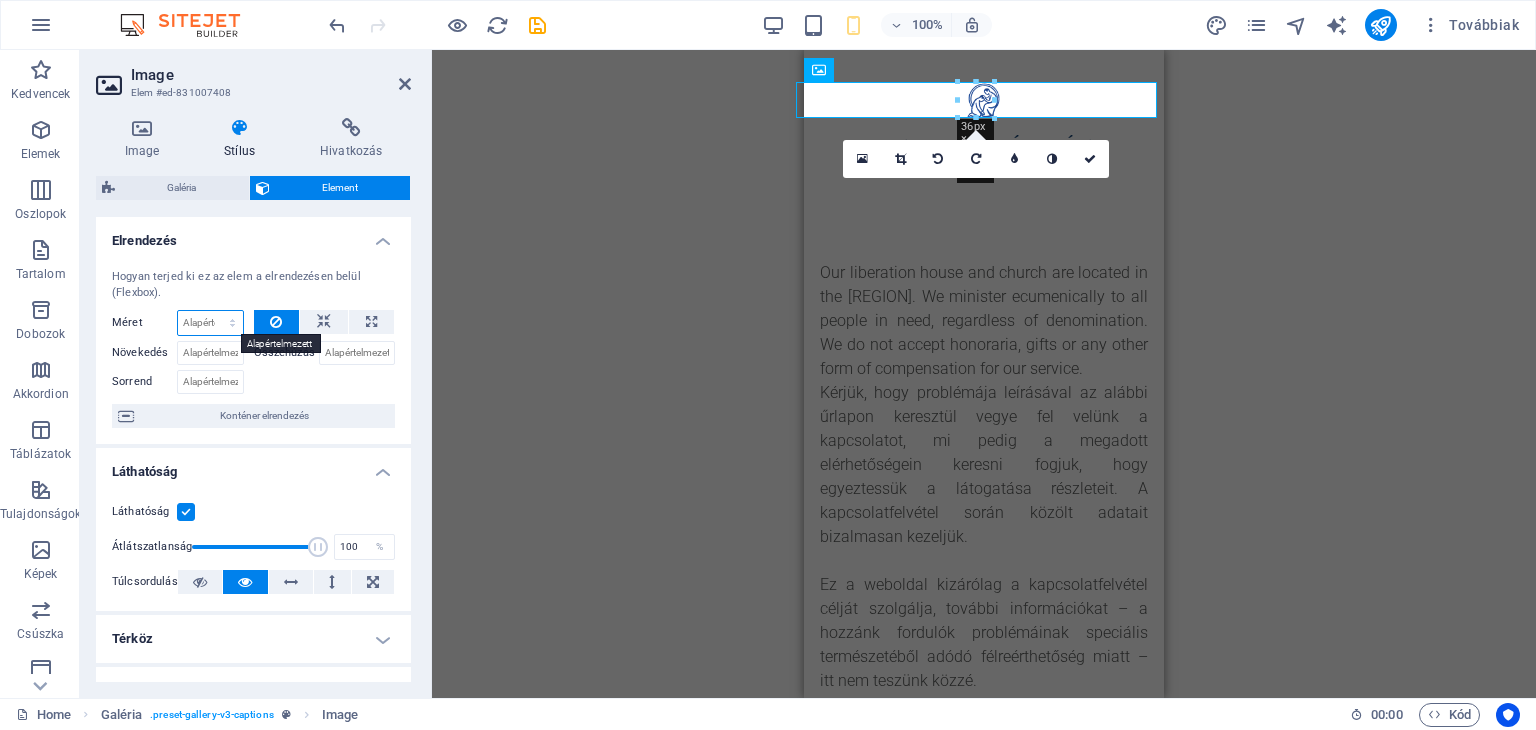click on "Alapértelmezett automatikus px % 1/1 1/2 1/3 1/4 1/5 1/6 1/7 1/8 1/9 1/10" at bounding box center (210, 323) 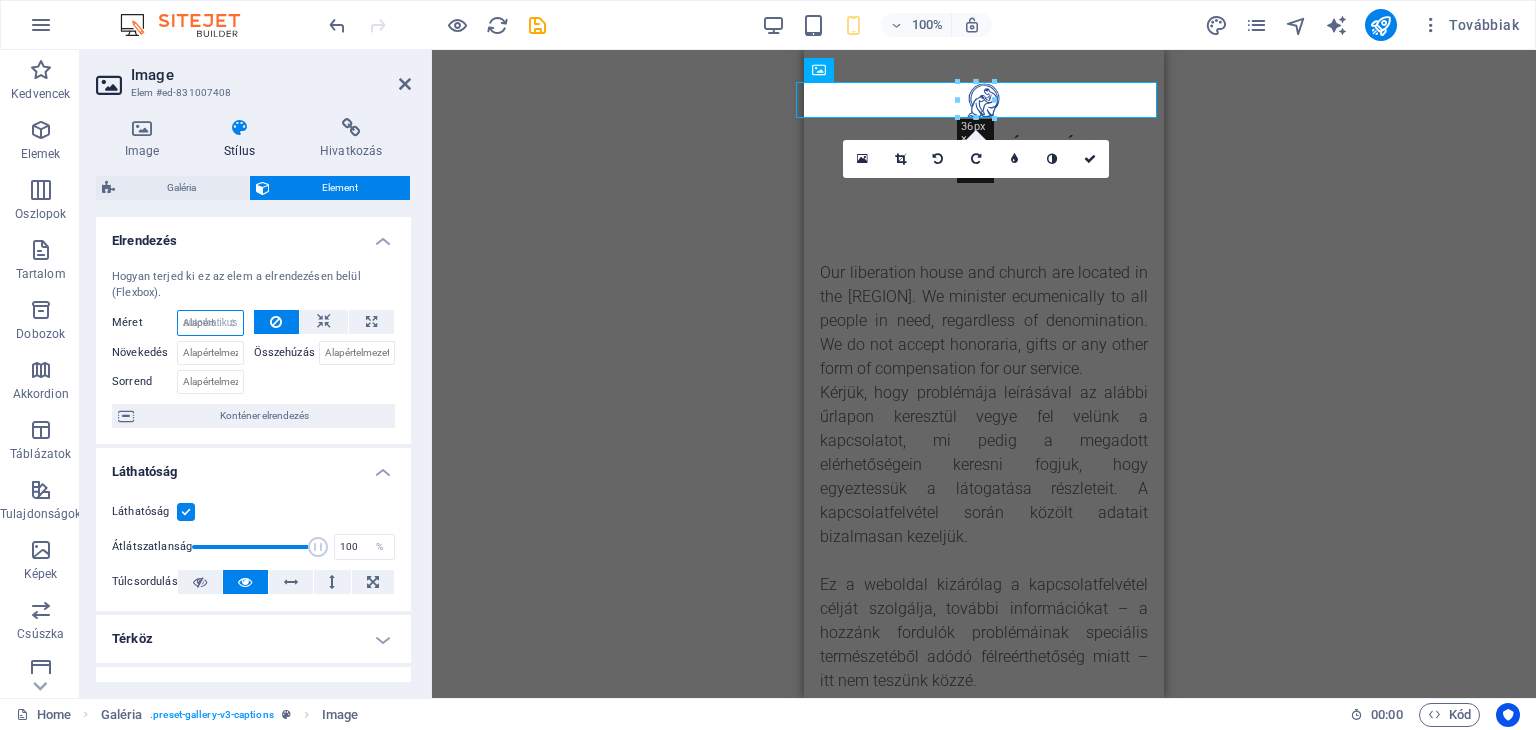 click on "Alapértelmezett automatikus px % 1/1 1/2 1/3 1/4 1/5 1/6 1/7 1/8 1/9 1/10" at bounding box center [210, 323] 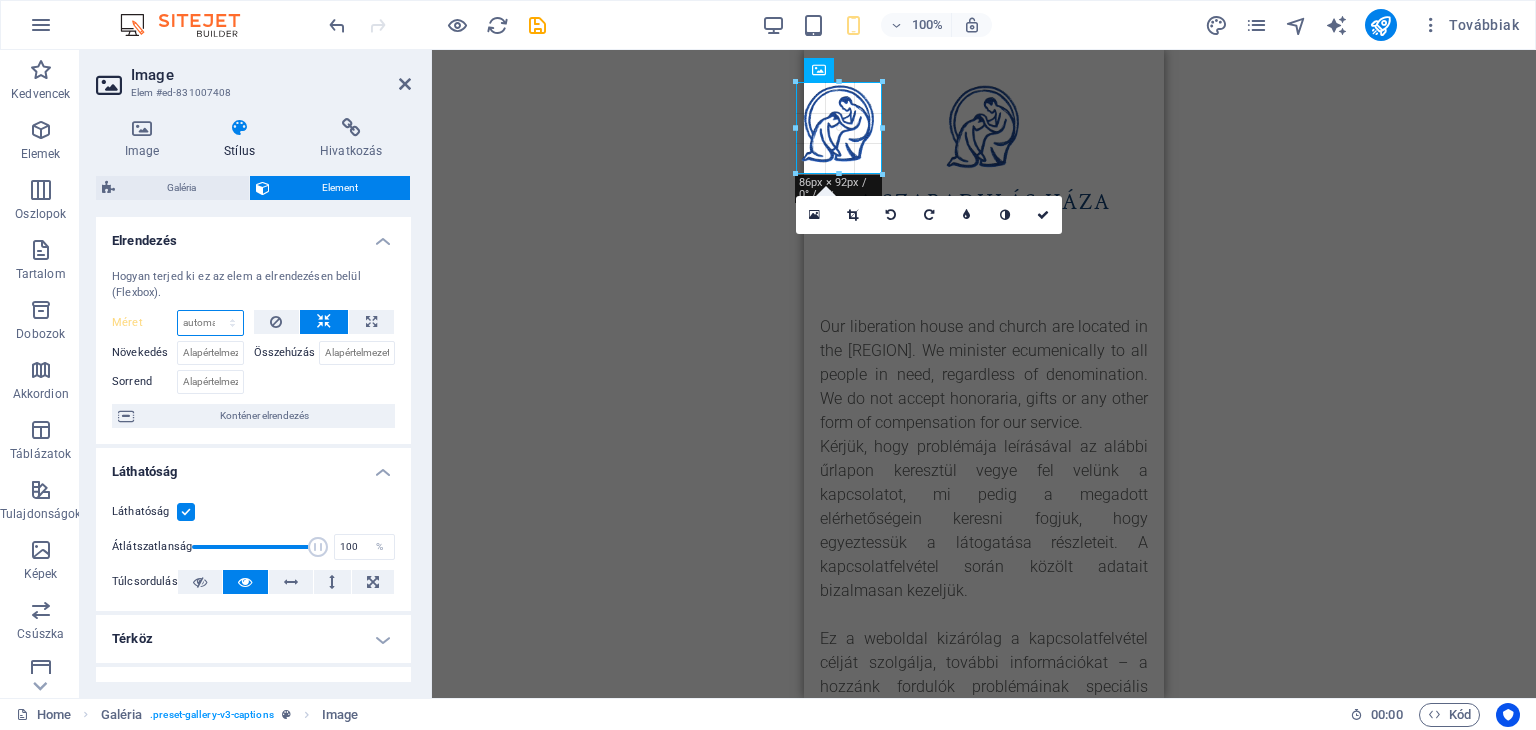 drag, startPoint x: 995, startPoint y: 117, endPoint x: 1046, endPoint y: 173, distance: 75.74299 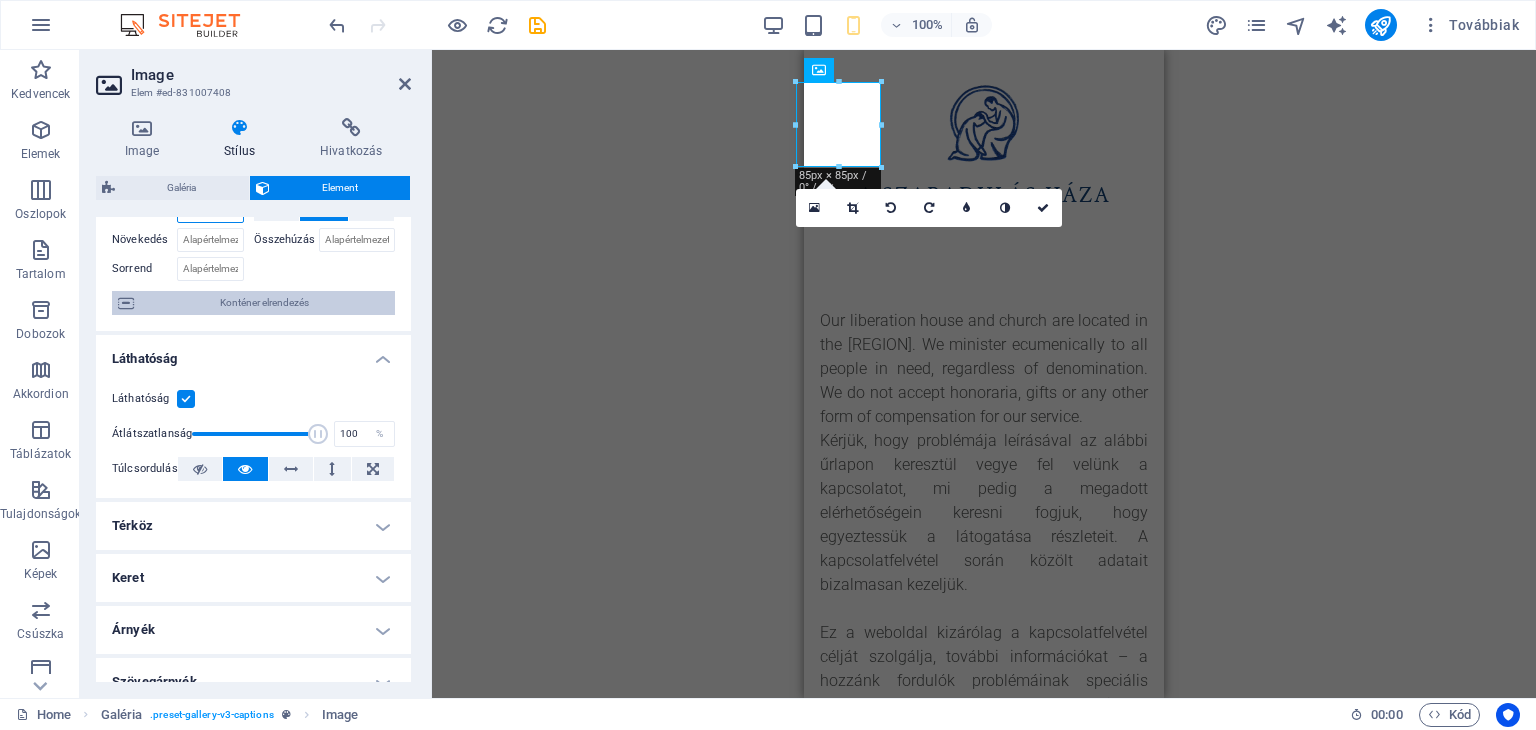 scroll, scrollTop: 0, scrollLeft: 0, axis: both 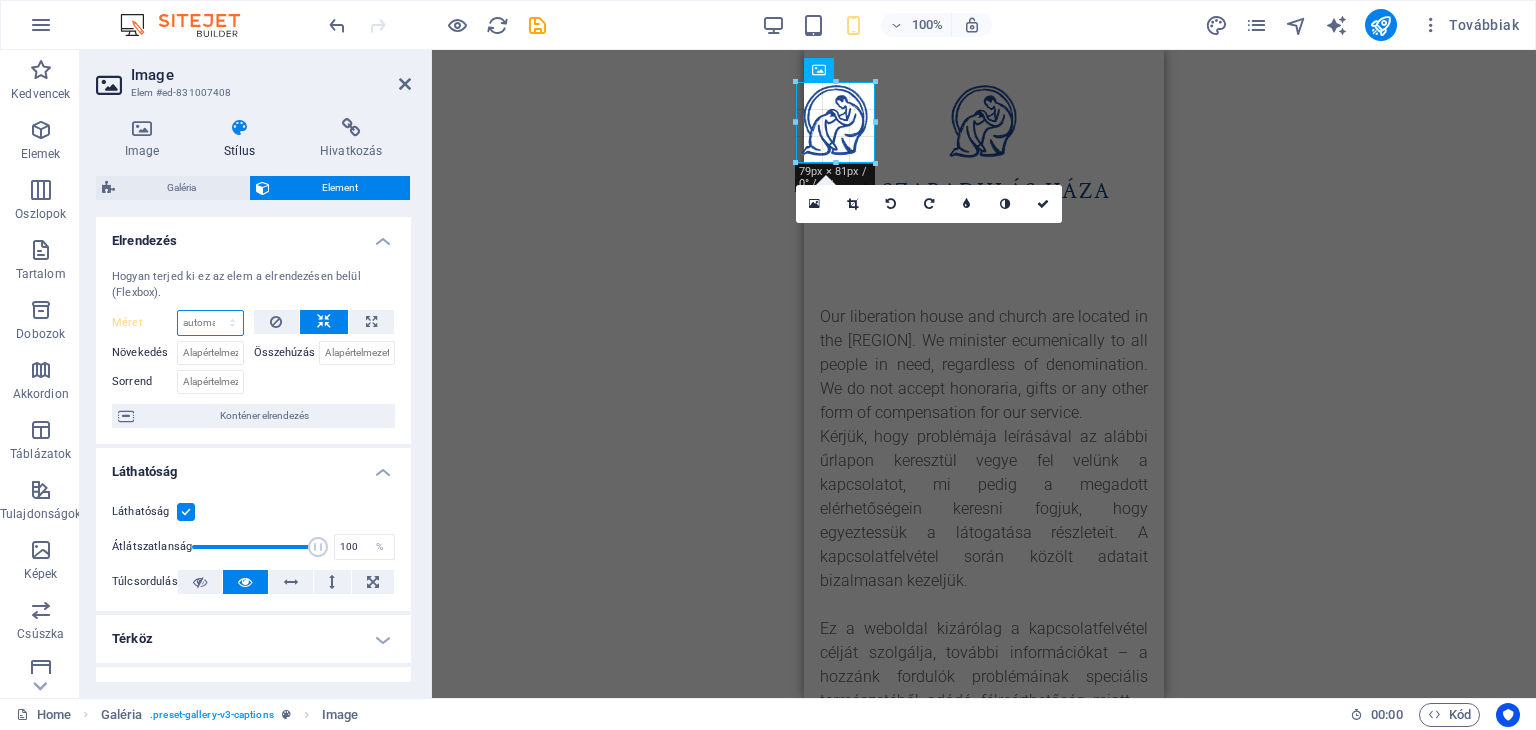 drag, startPoint x: 880, startPoint y: 164, endPoint x: 868, endPoint y: 155, distance: 15 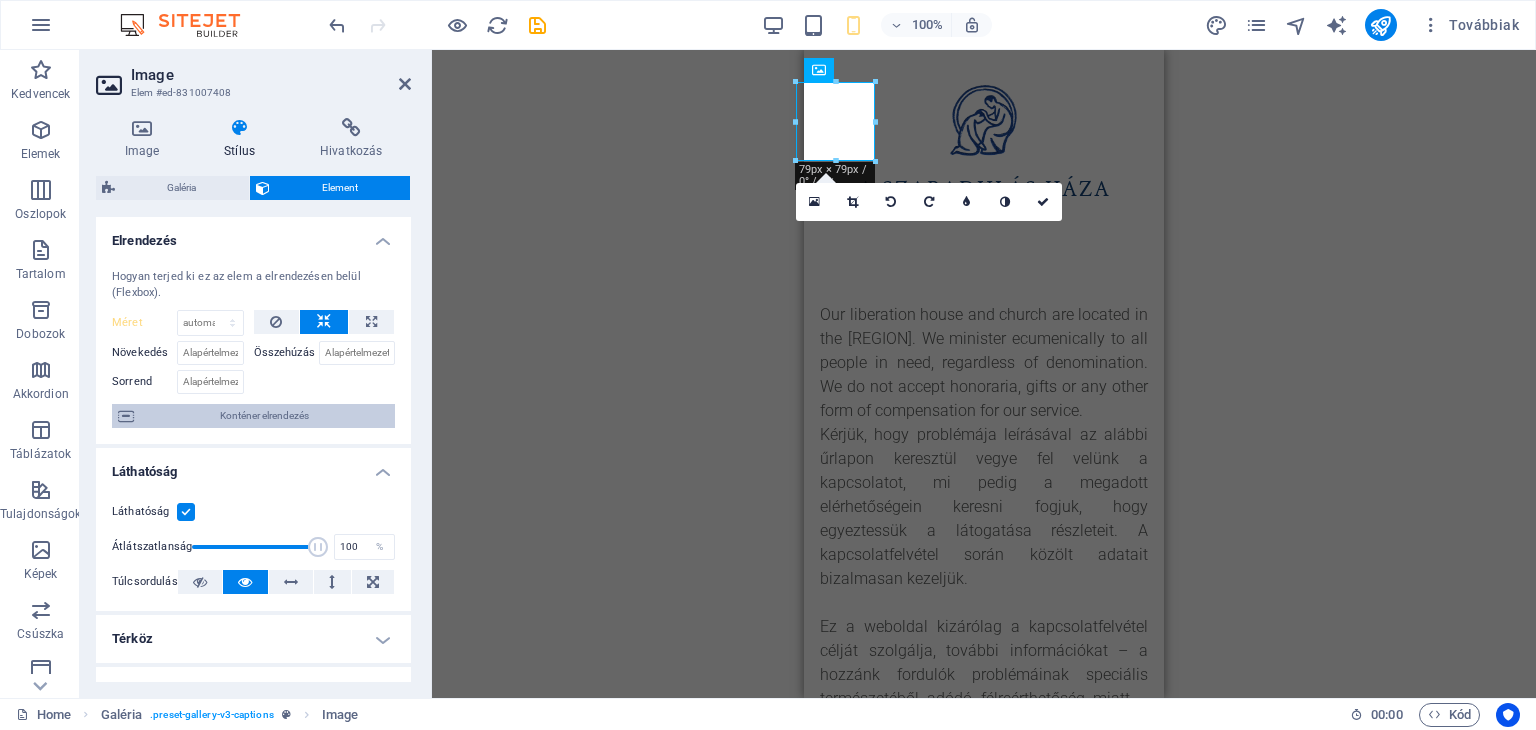 click on "Konténer elrendezés" at bounding box center [264, 416] 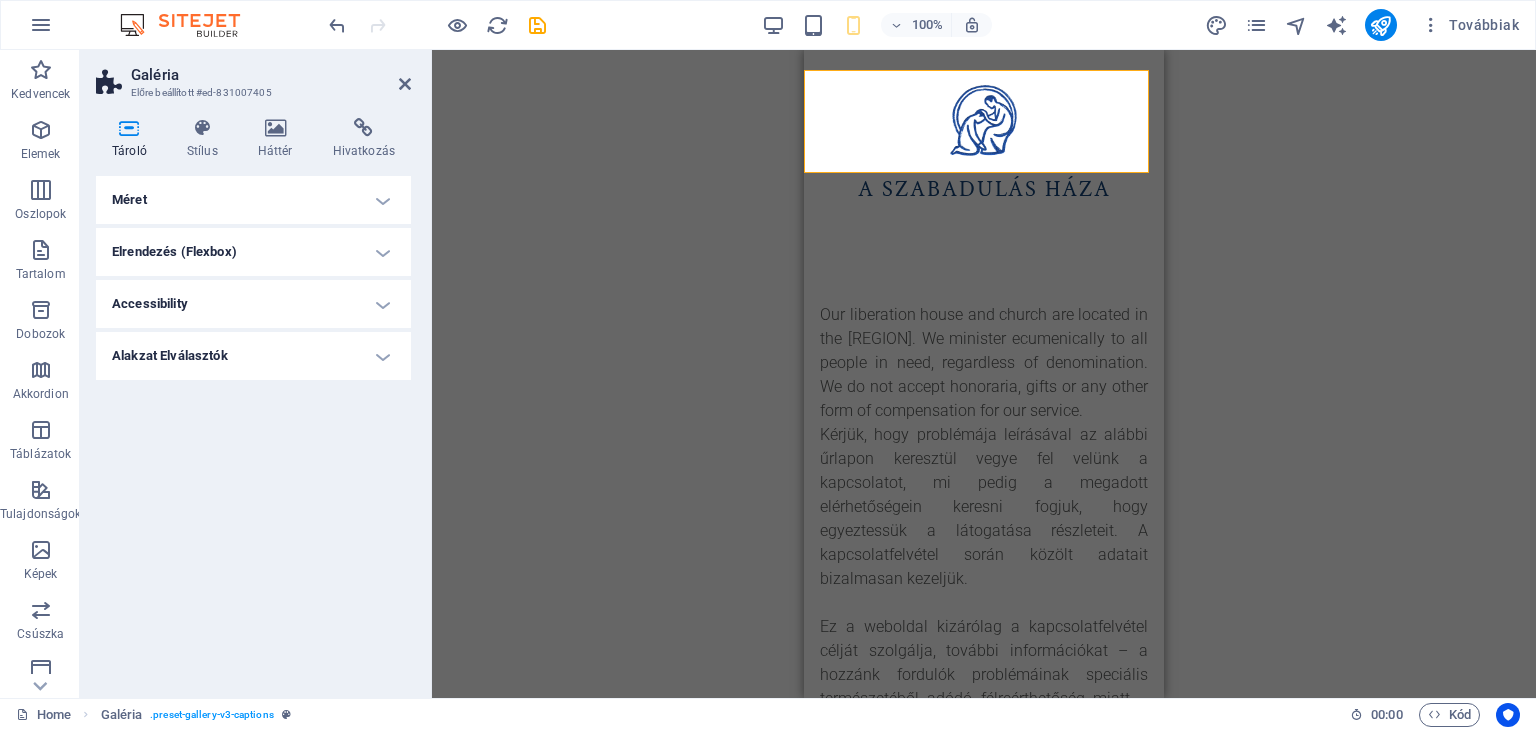 click on "Elrendezés (Flexbox)" at bounding box center (253, 252) 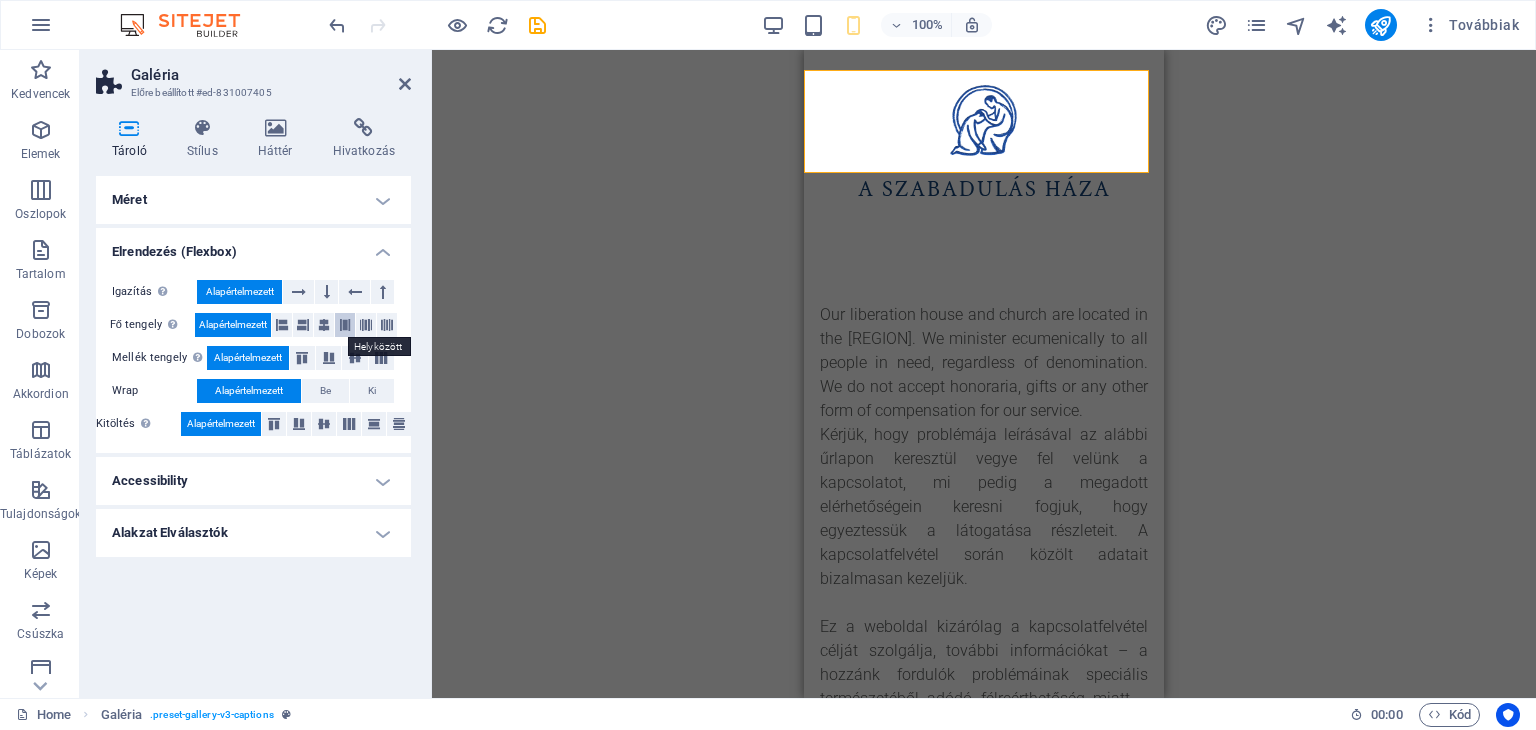 click at bounding box center (345, 325) 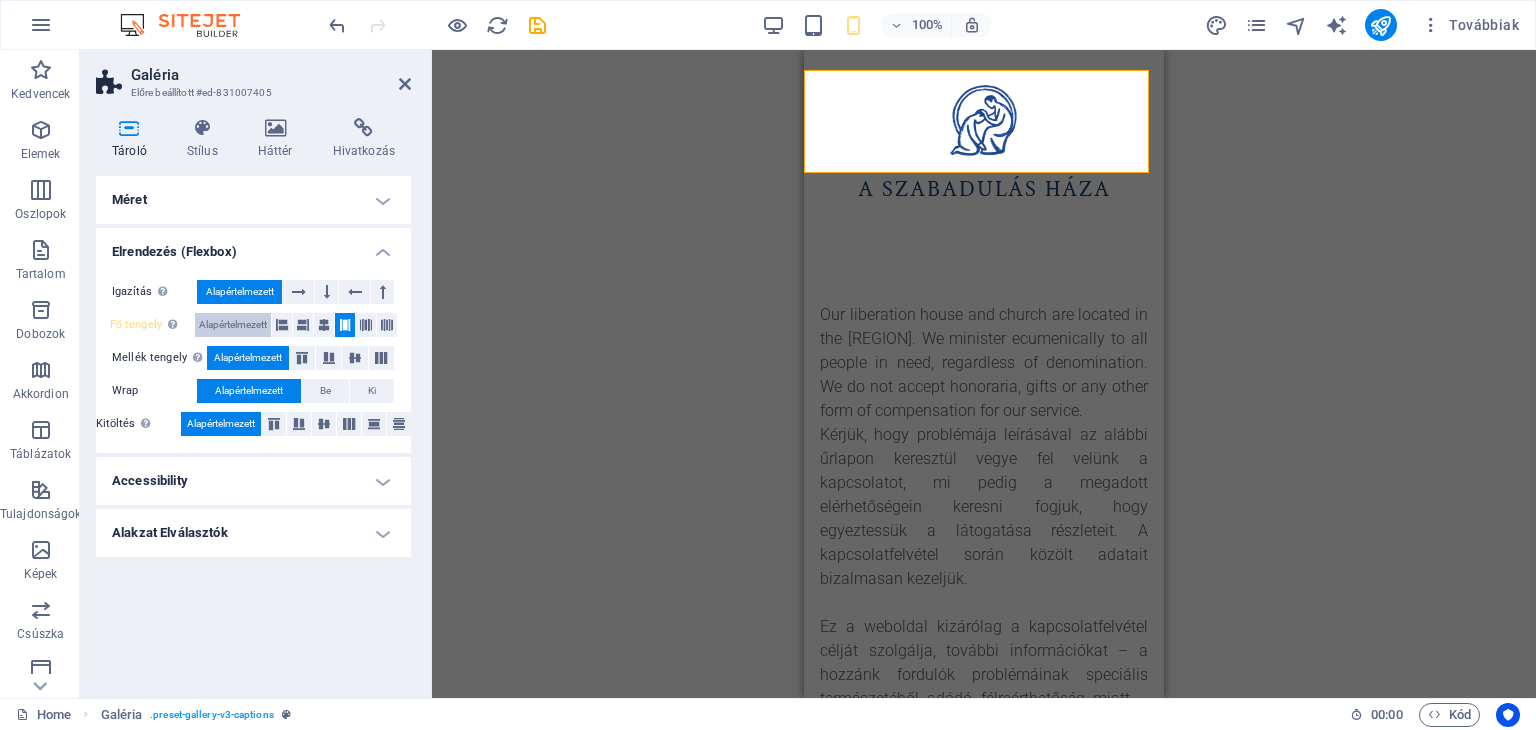 click on "Alapértelmezett" at bounding box center [233, 325] 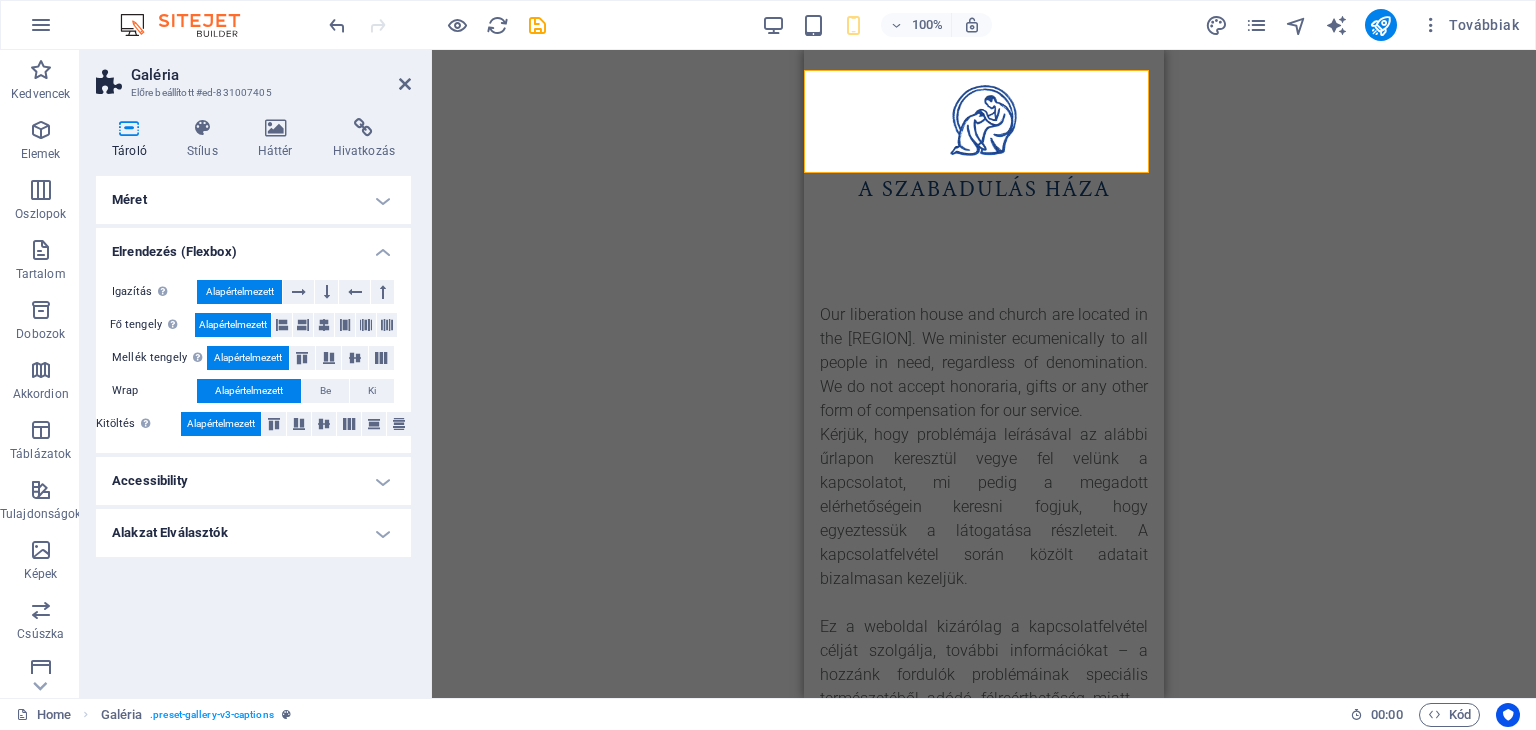click on "Méret" at bounding box center (253, 200) 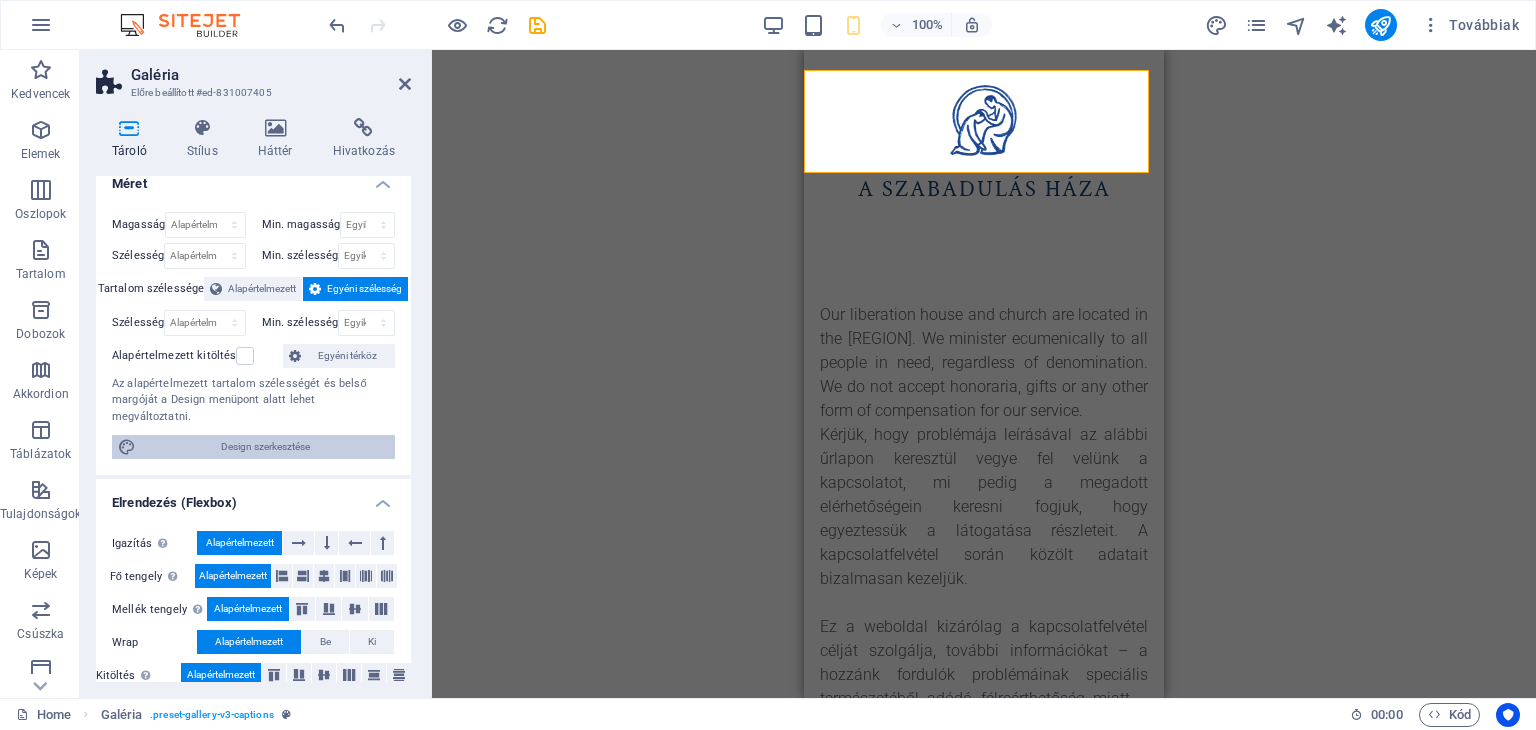 scroll, scrollTop: 0, scrollLeft: 0, axis: both 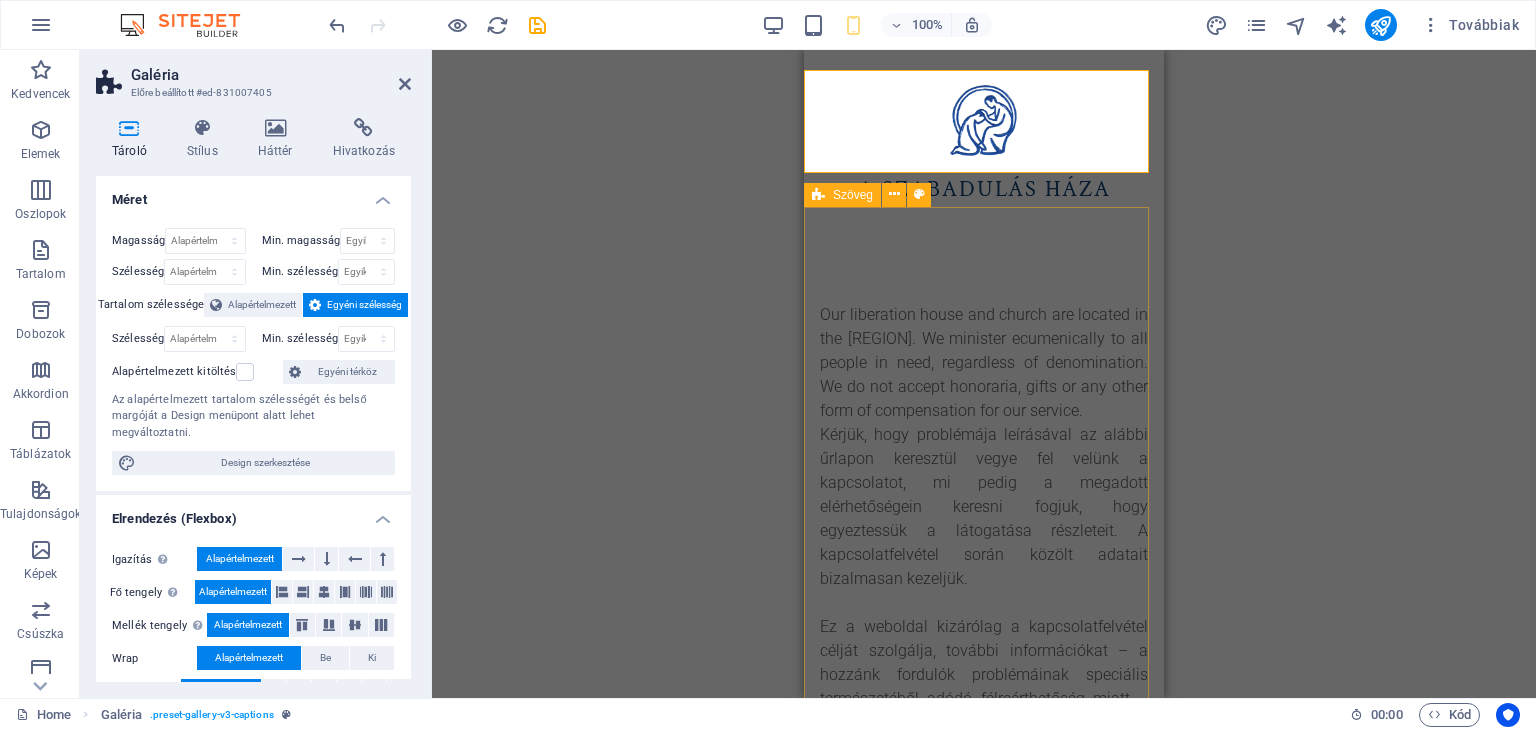 click on "Szabadító házunk és templomunk a [REGION]ban található. Ökumenikus lelkülettel, felekezettől függetlenül szolgálunk minden bajbajutott ember felé. Szolgálatunkért nem fogadunk el semmiféle ellentételezést. Kérjük, hogy problémája leírásával az alábbi űrlapon keresztül vegye fel velünk a kapcsolatot, mi pedig a megadott elérhetőségein keresni fogjuk, hogy egyeztessük a látogatása részleteit. A kapcsolatfelvétel során közölt adatait bizalmasan kezeljük. Ez a weboldal kizárólag a kapcsolatfelvétel célját szolgálja, további információkat – a hozzánk fordulók problémáinak speciális természetéből adódó félreérthetőség miatt – itt nem teszünk közzé. A gyakori megkeresések okán felhívjuk a figyelmet arra, hogy újságírói kérdésekre nem áll módunkban válaszolni, valamint nincs mód arra sem, hogy bárki érdeklődőként jelen legyen szolgálatunk során." at bounding box center (984, 635) 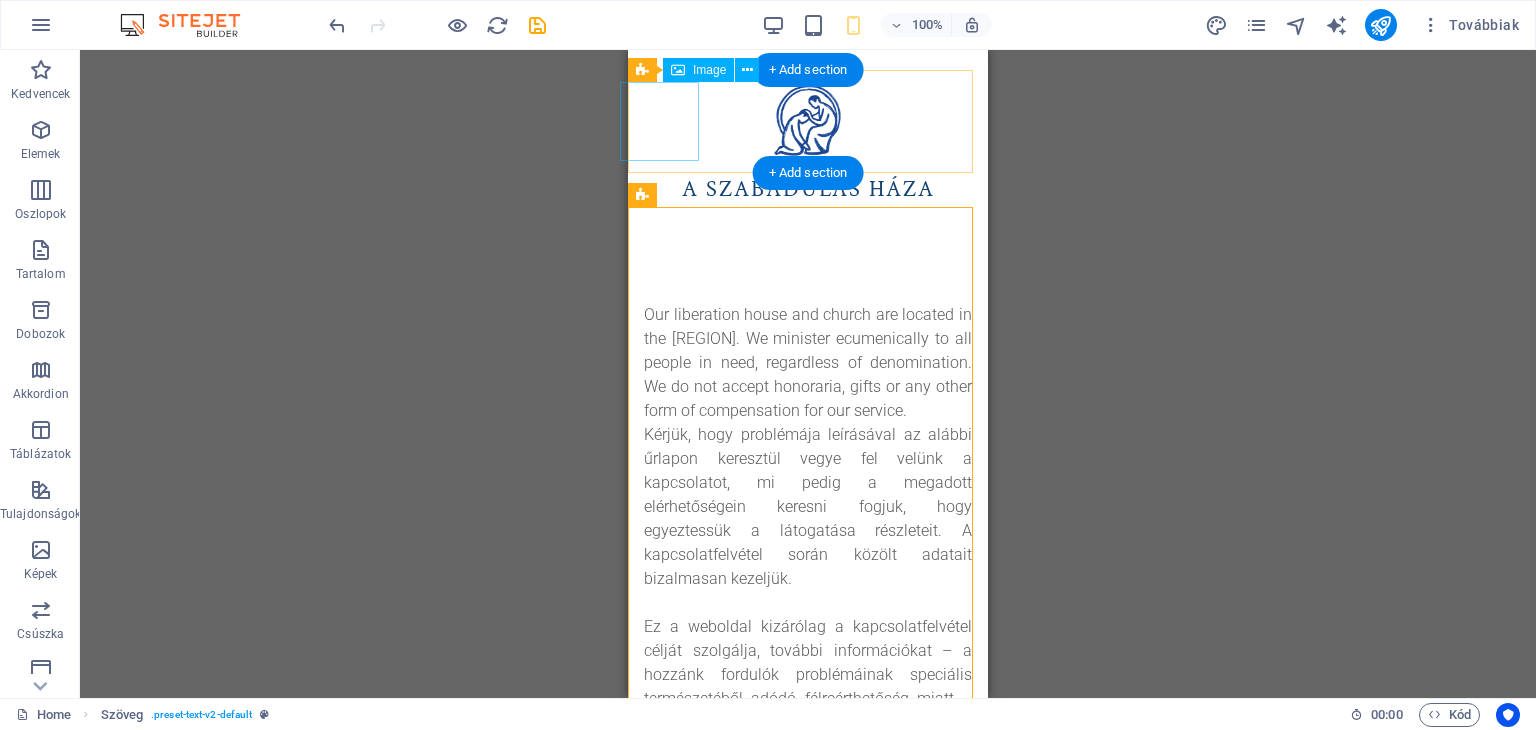 click at bounding box center (808, 121) 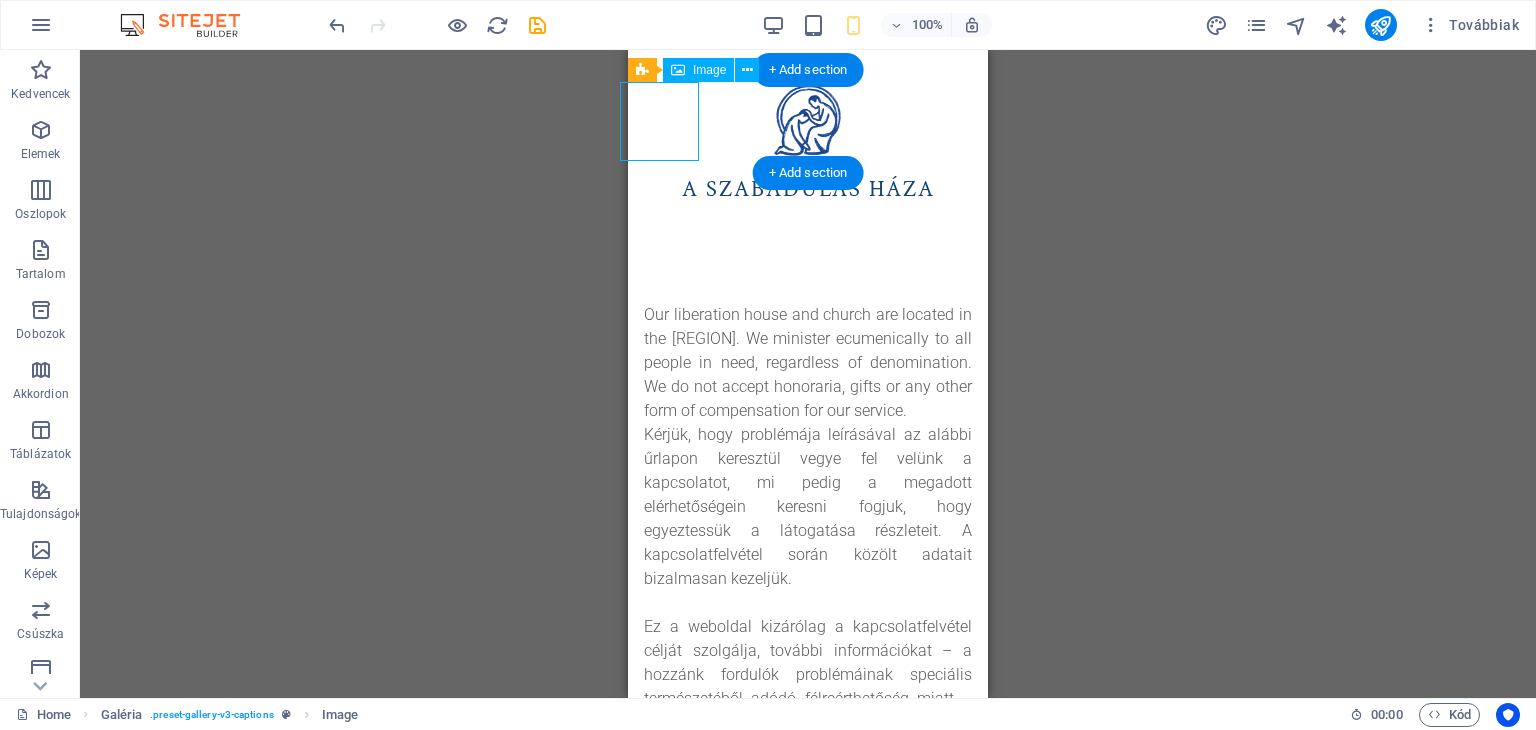 click at bounding box center (808, 121) 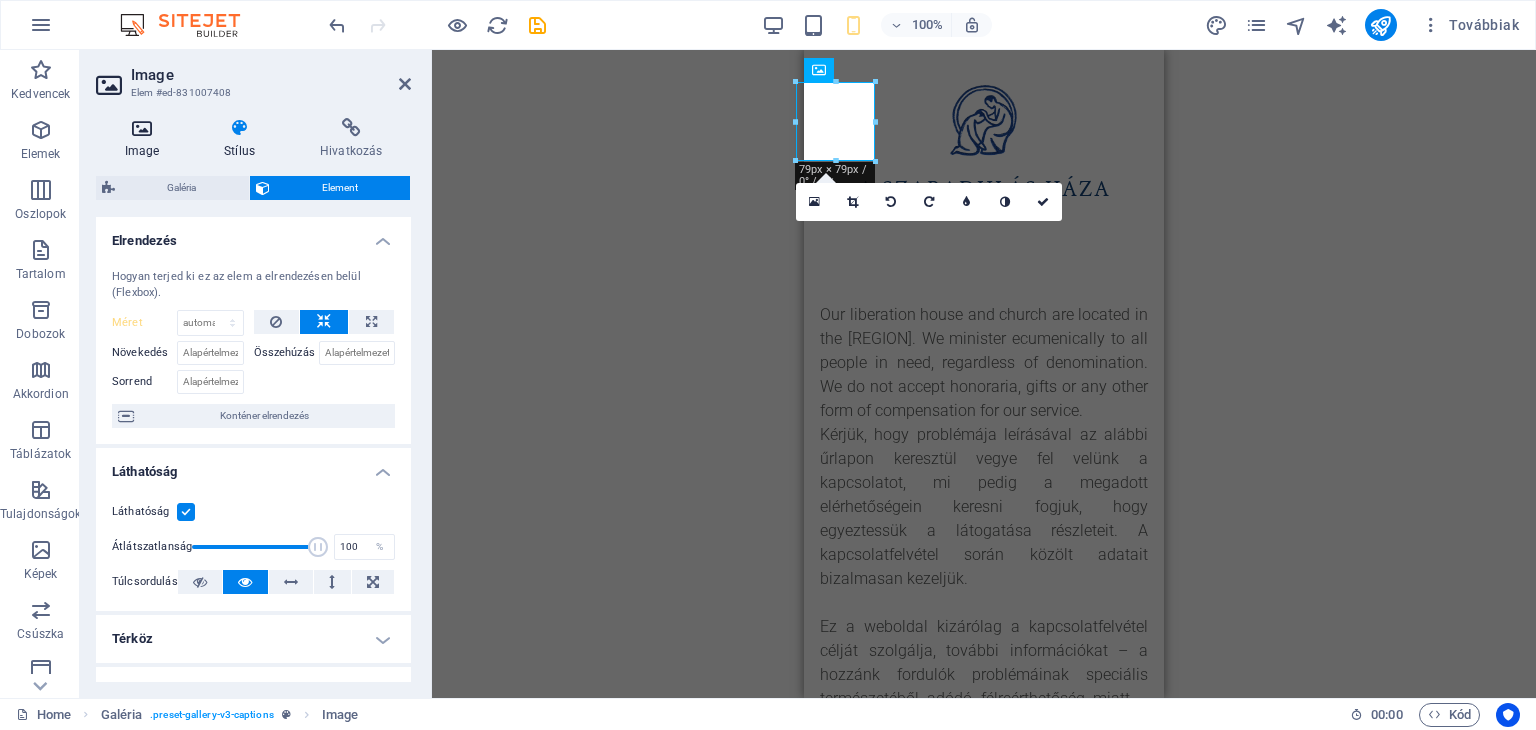 click on "Image" at bounding box center (146, 139) 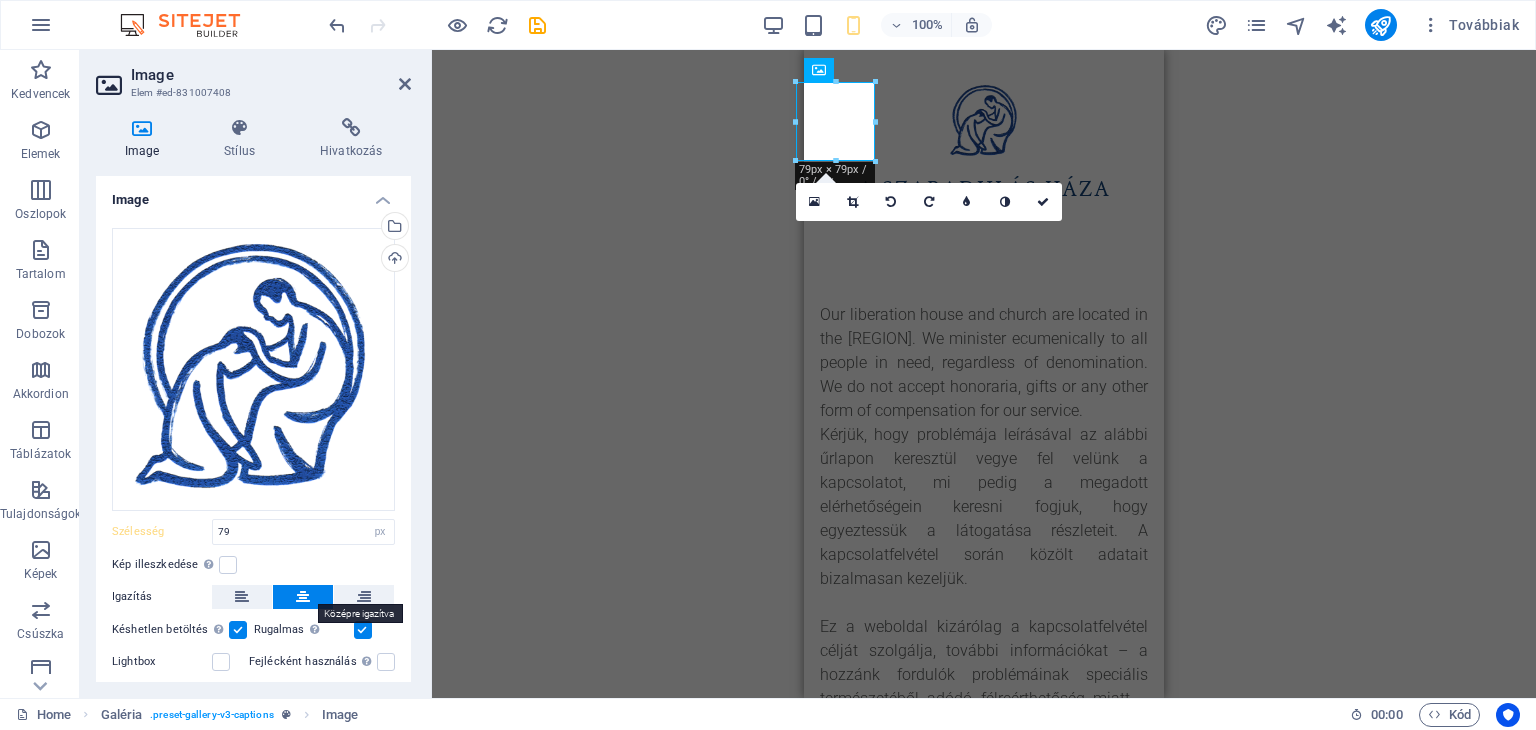 click at bounding box center (303, 597) 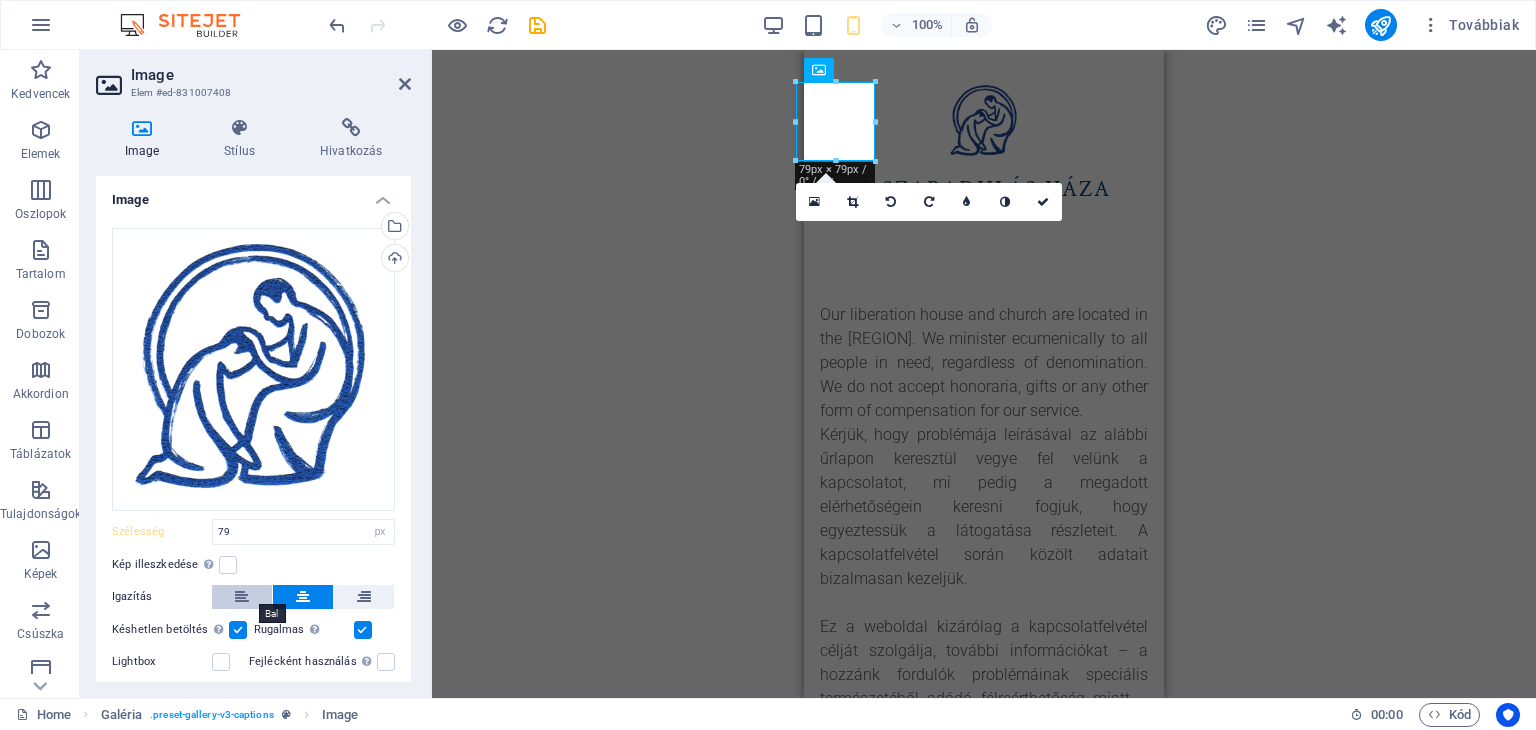 click at bounding box center [242, 597] 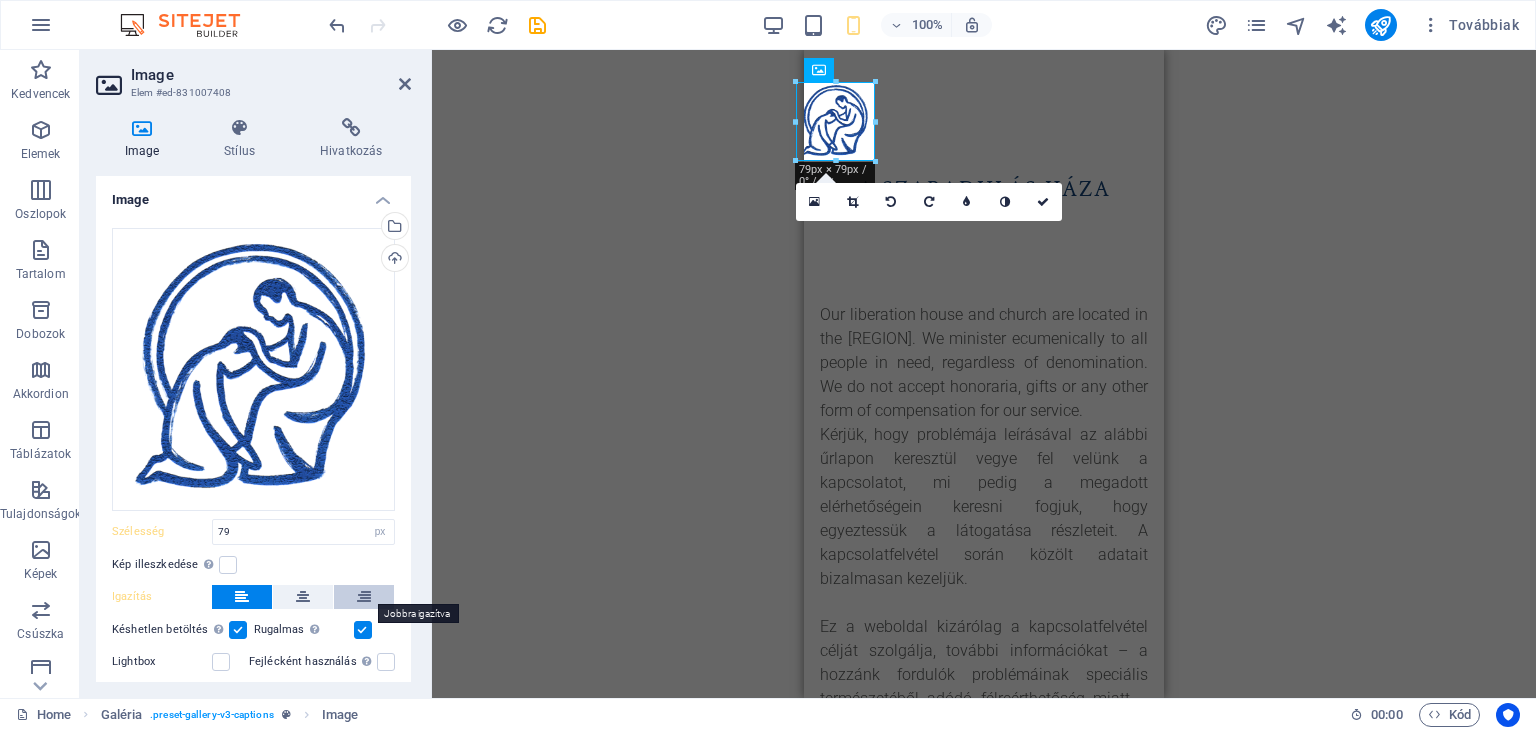 click at bounding box center [364, 597] 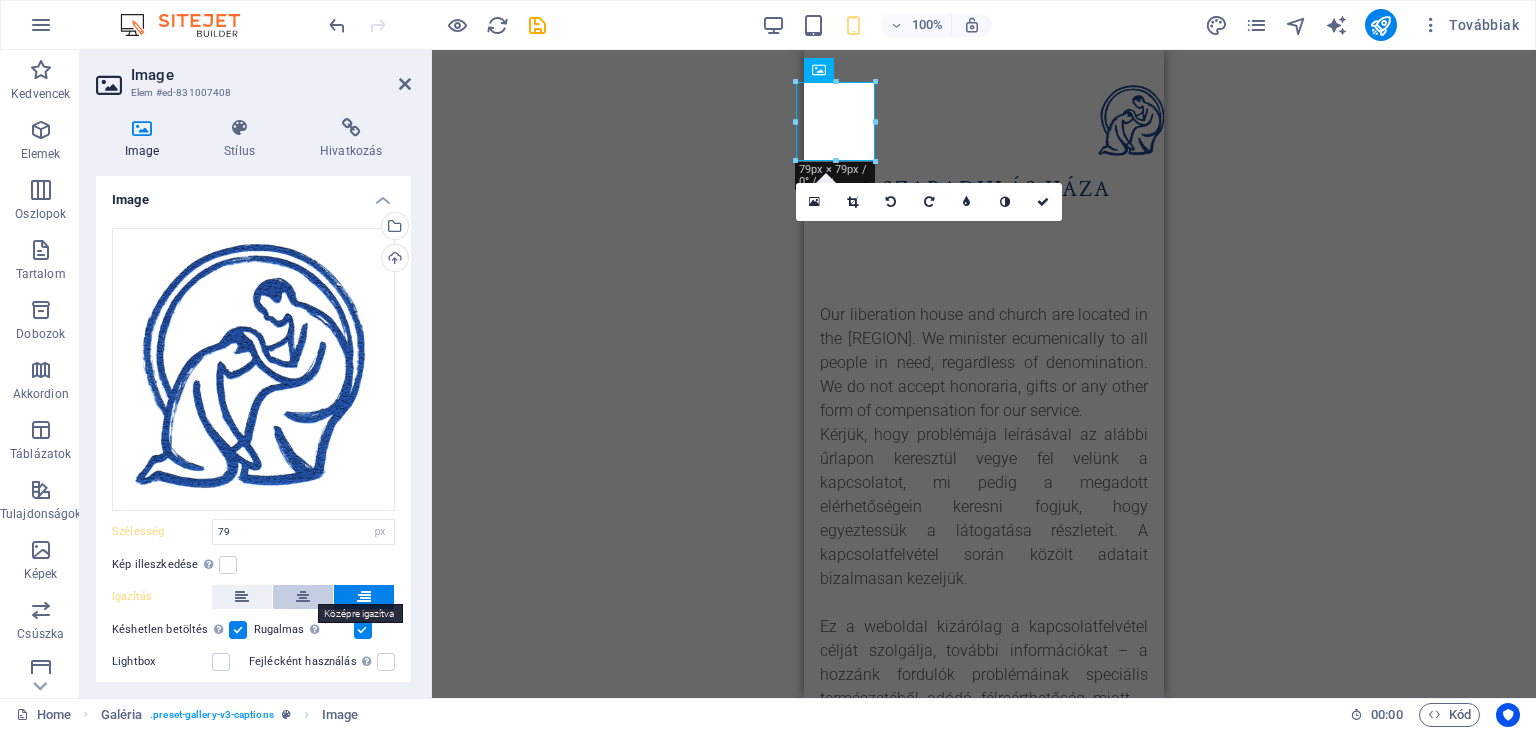 click at bounding box center (303, 597) 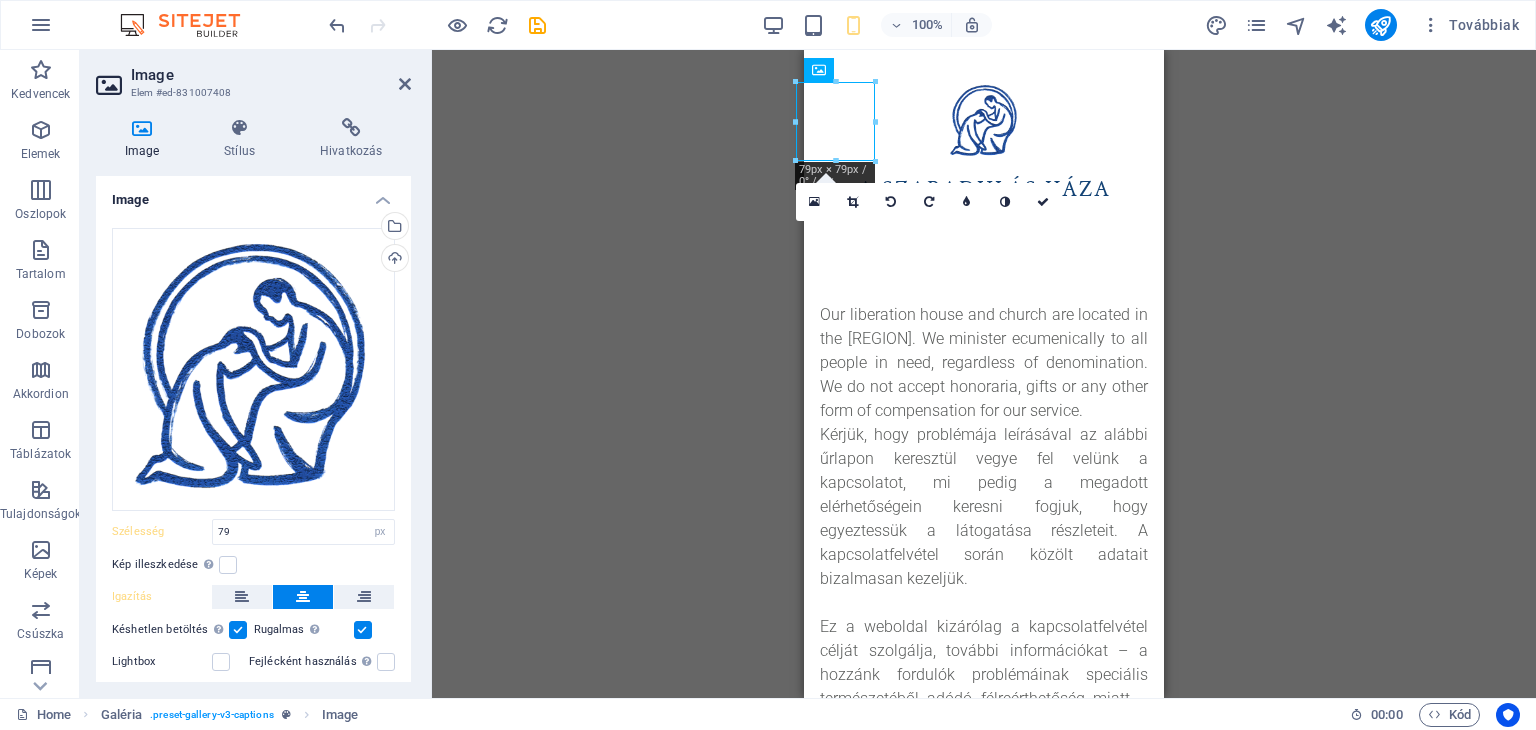 drag, startPoint x: 851, startPoint y: 119, endPoint x: 988, endPoint y: 119, distance: 137 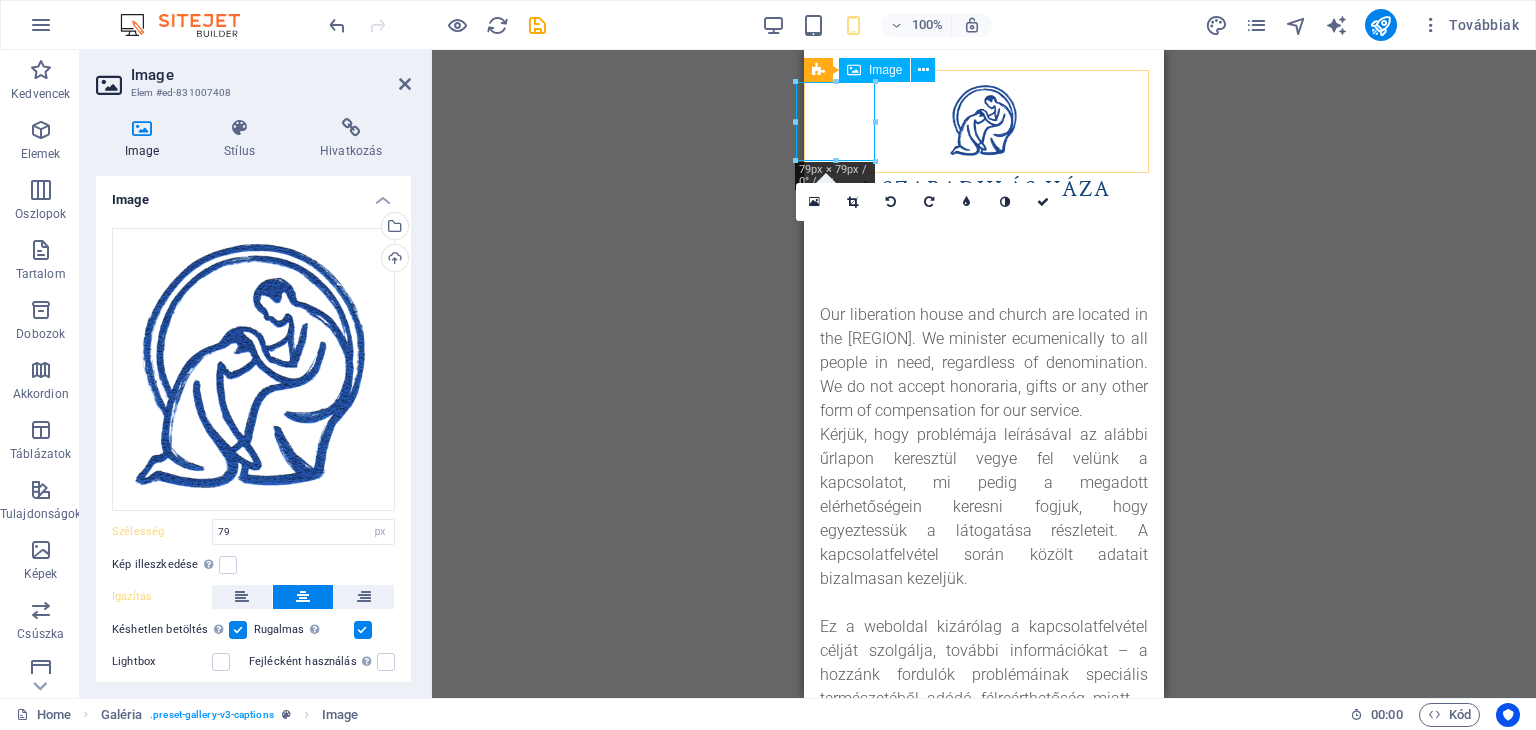 click at bounding box center (984, 121) 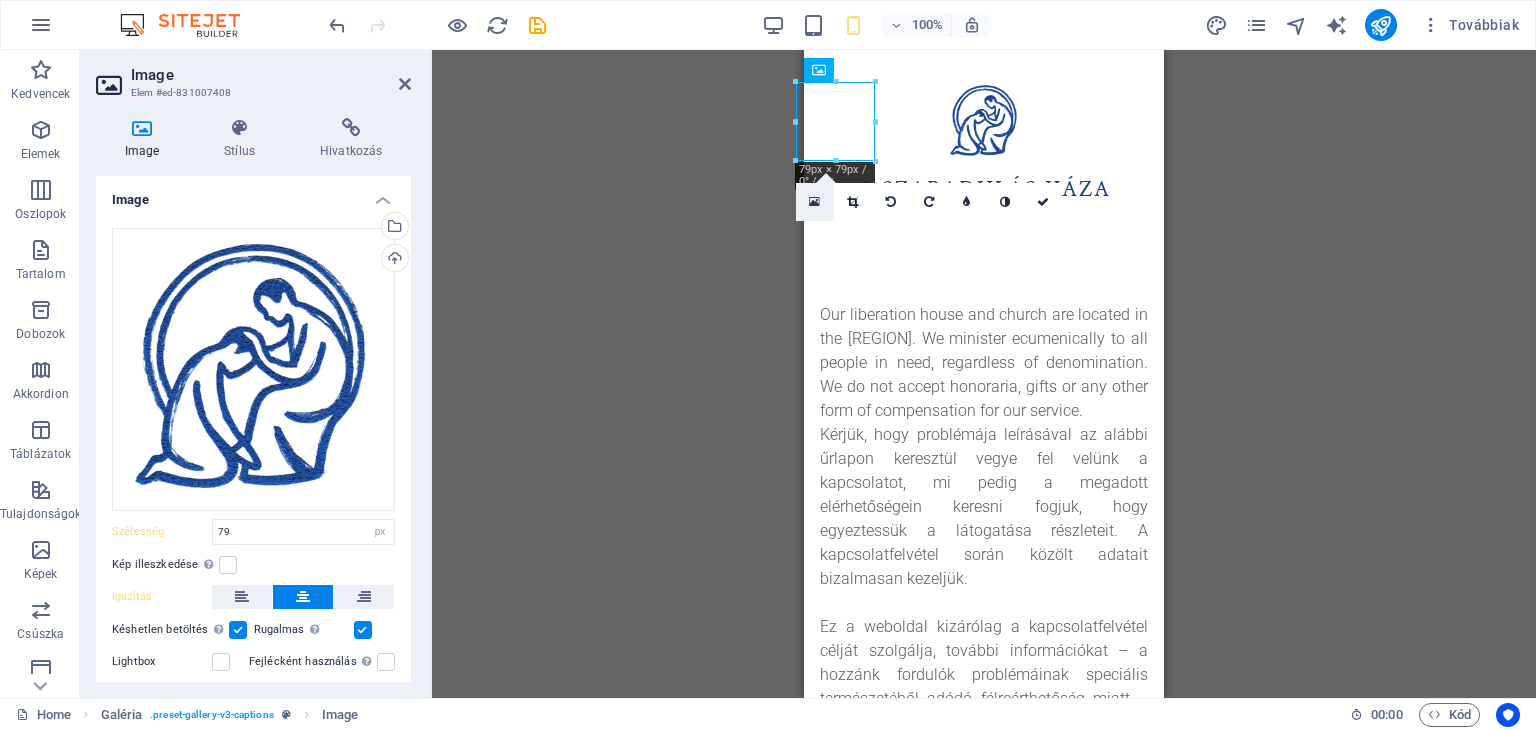 click at bounding box center [815, 202] 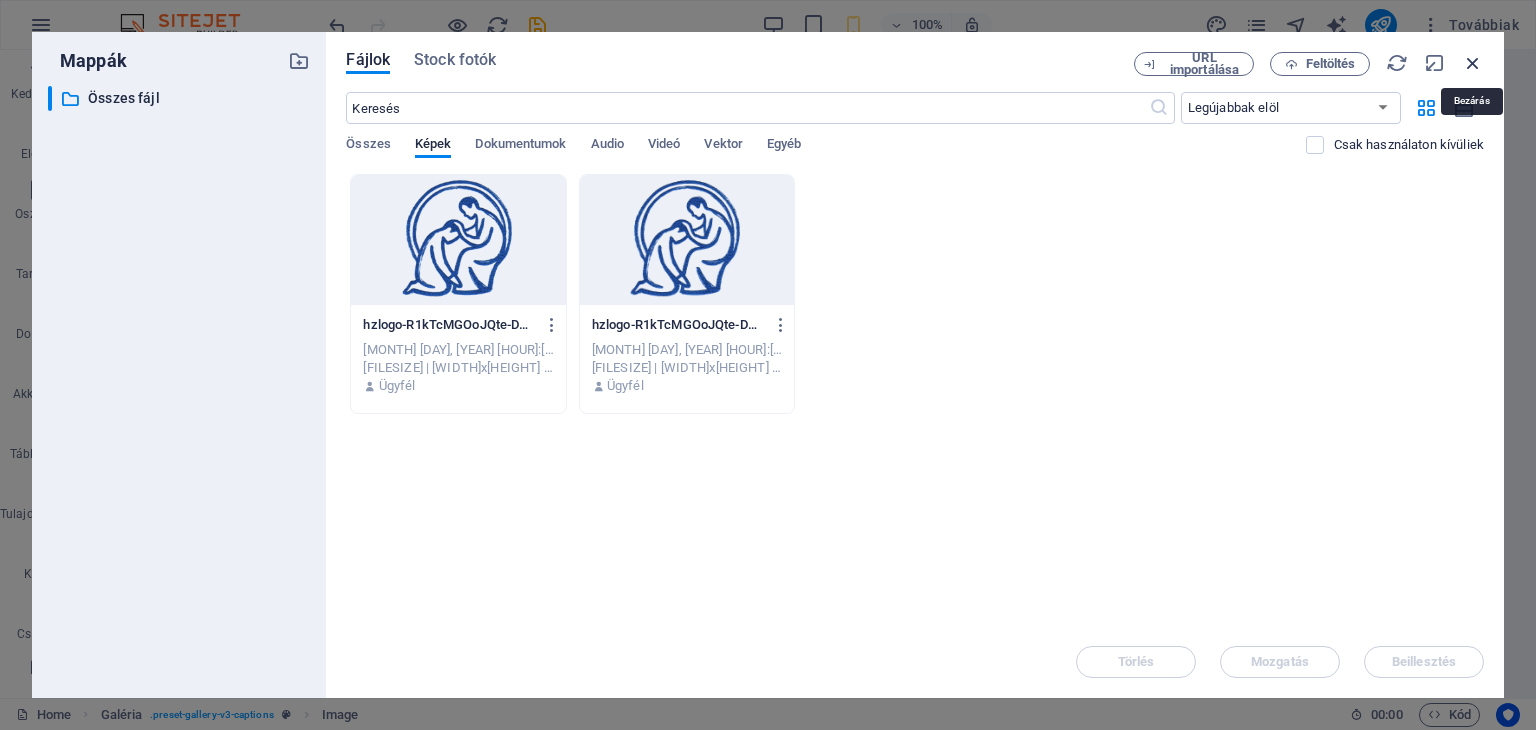 click at bounding box center (1473, 63) 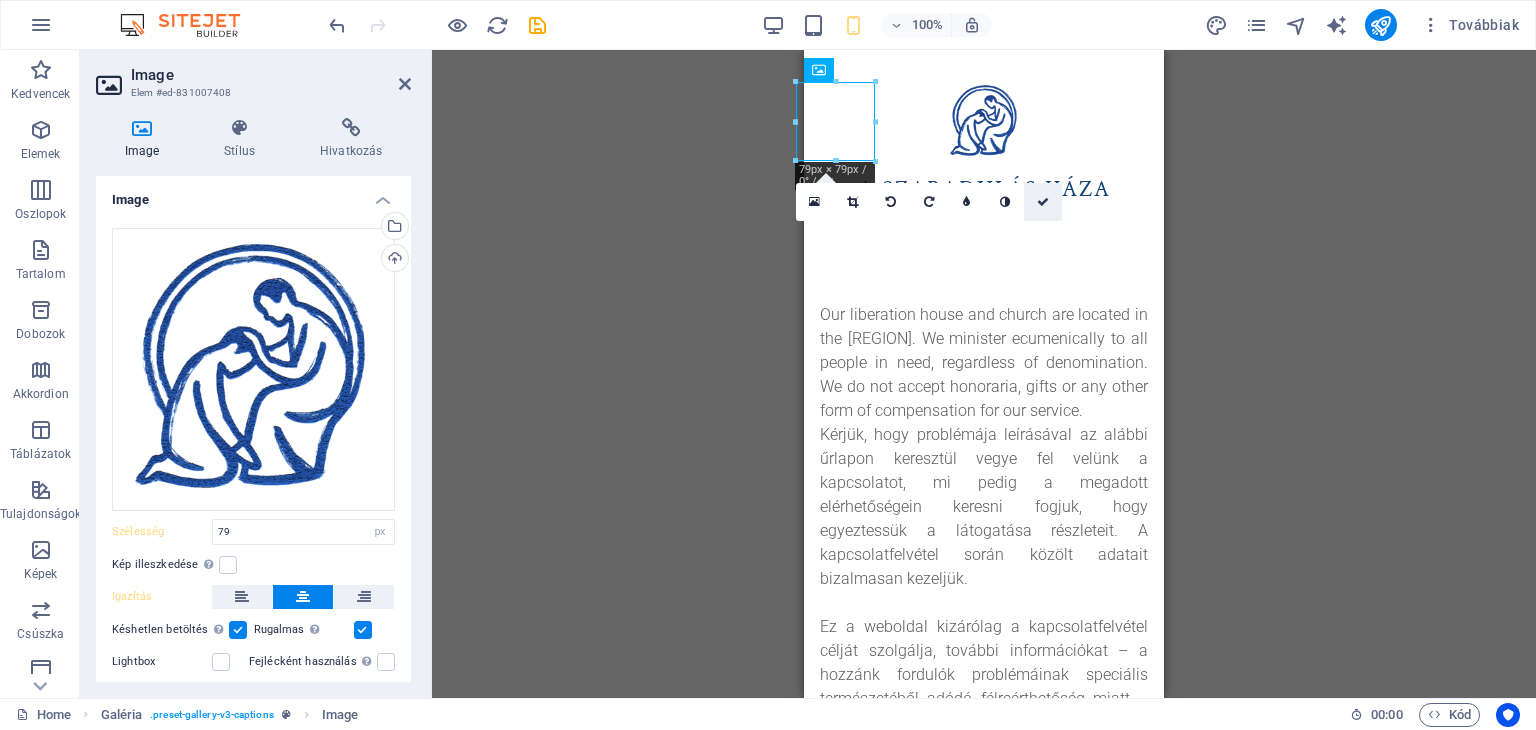 click at bounding box center [1043, 202] 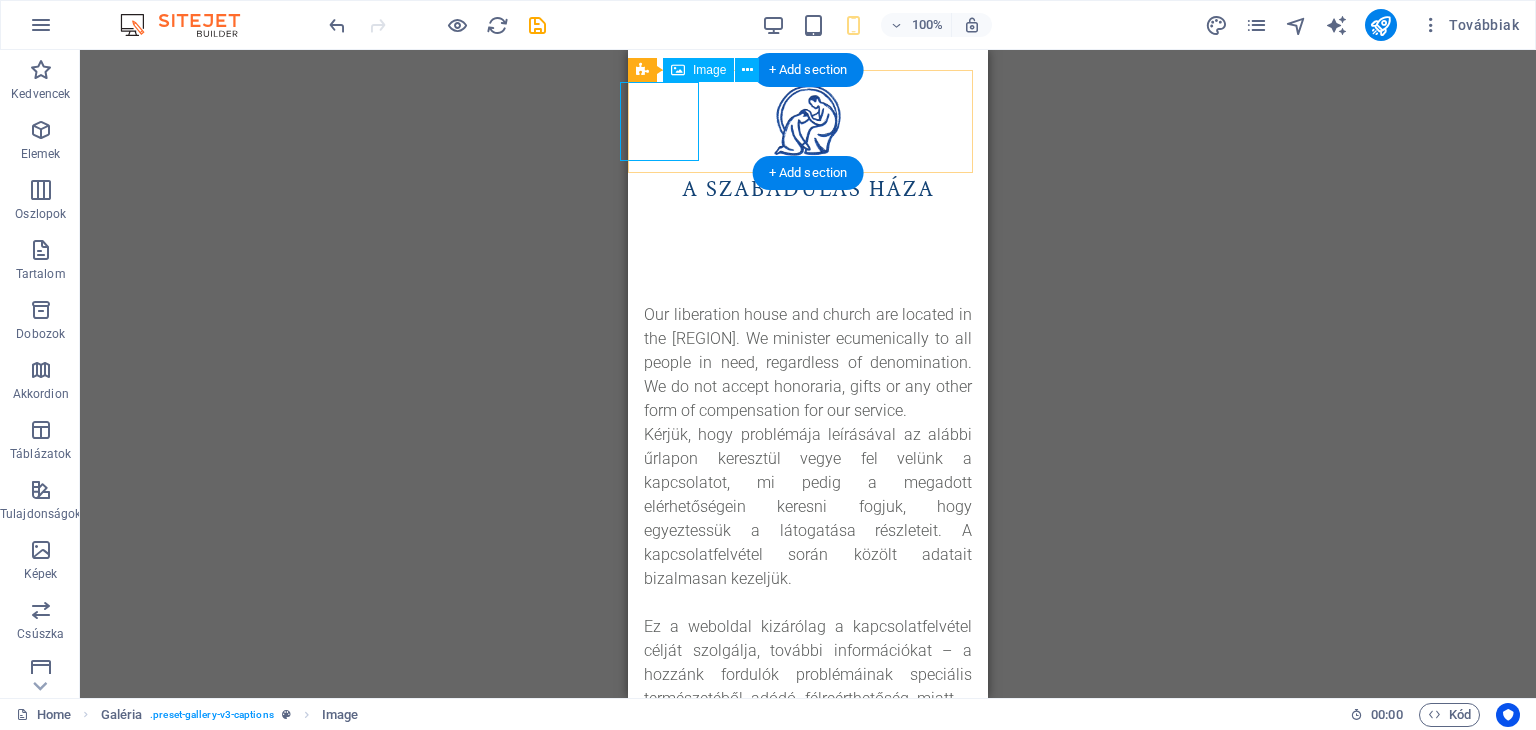 click at bounding box center [808, 121] 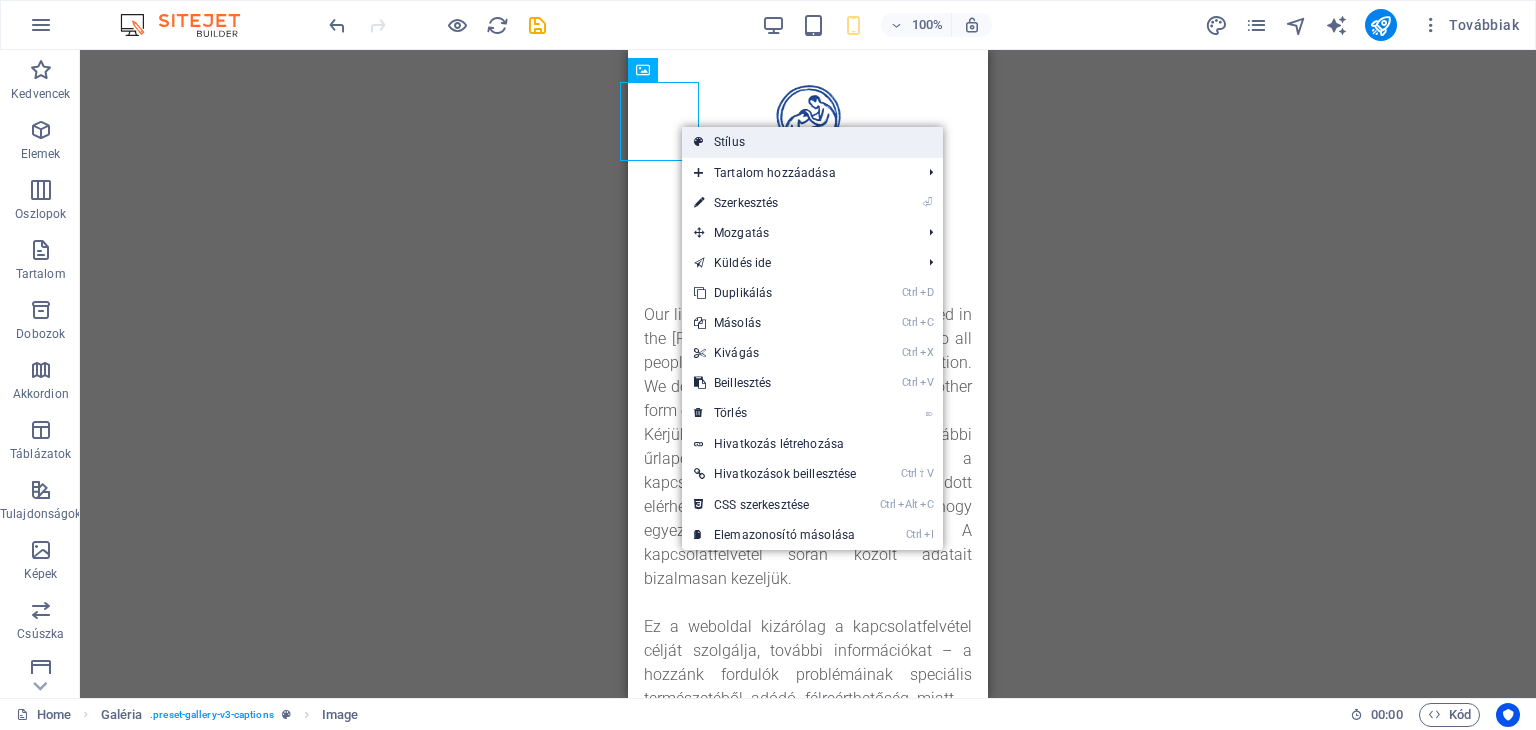 click on "Stílus" at bounding box center (812, 142) 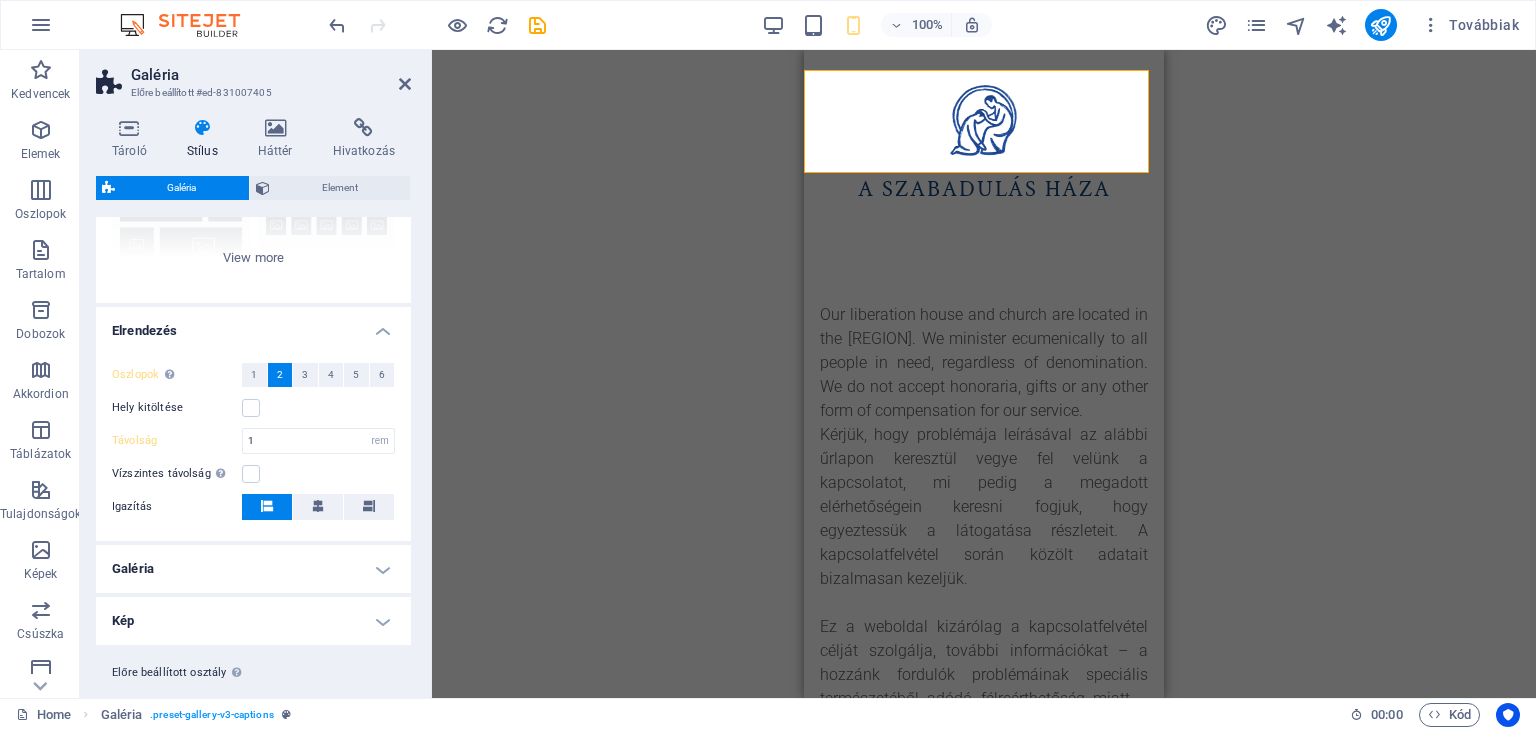 scroll, scrollTop: 292, scrollLeft: 0, axis: vertical 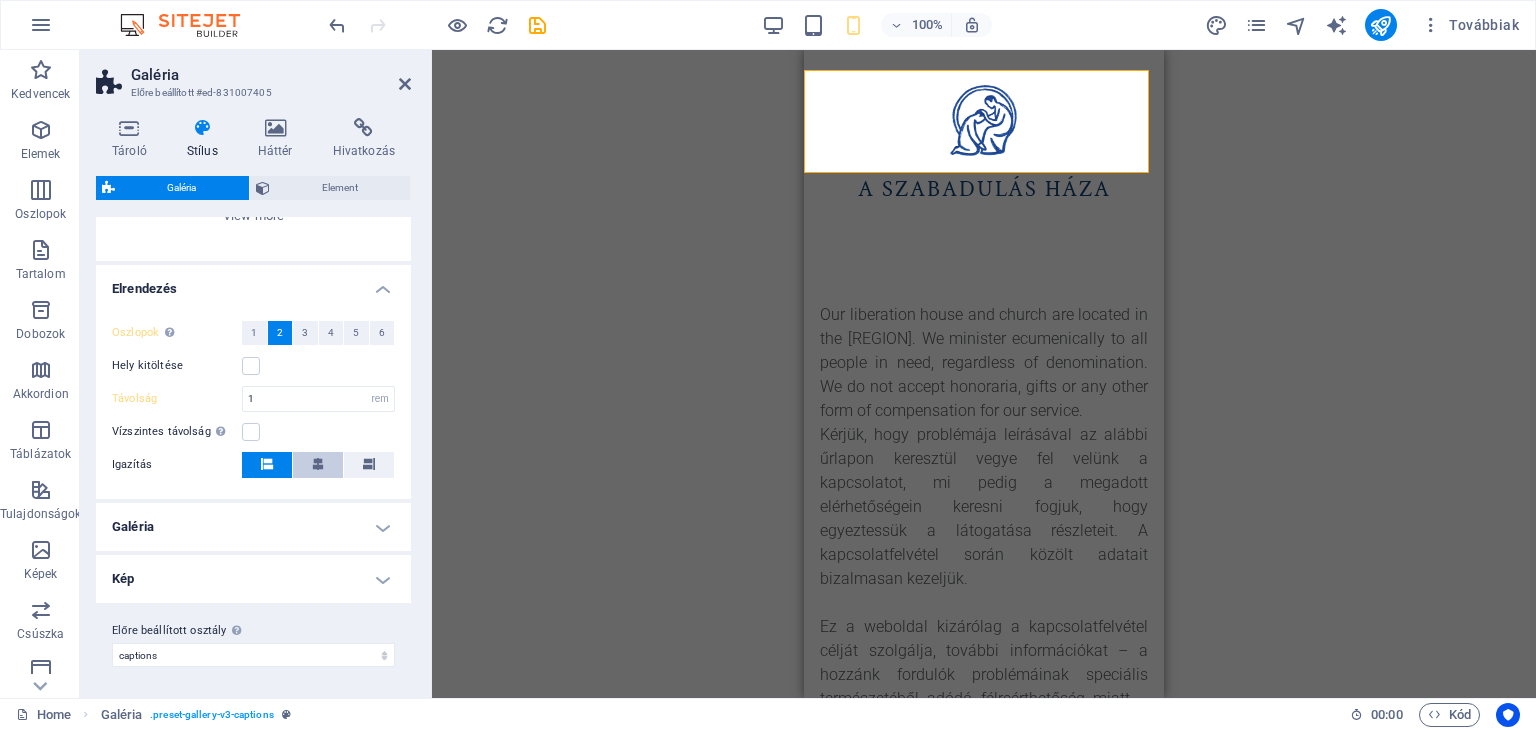 click at bounding box center (318, 465) 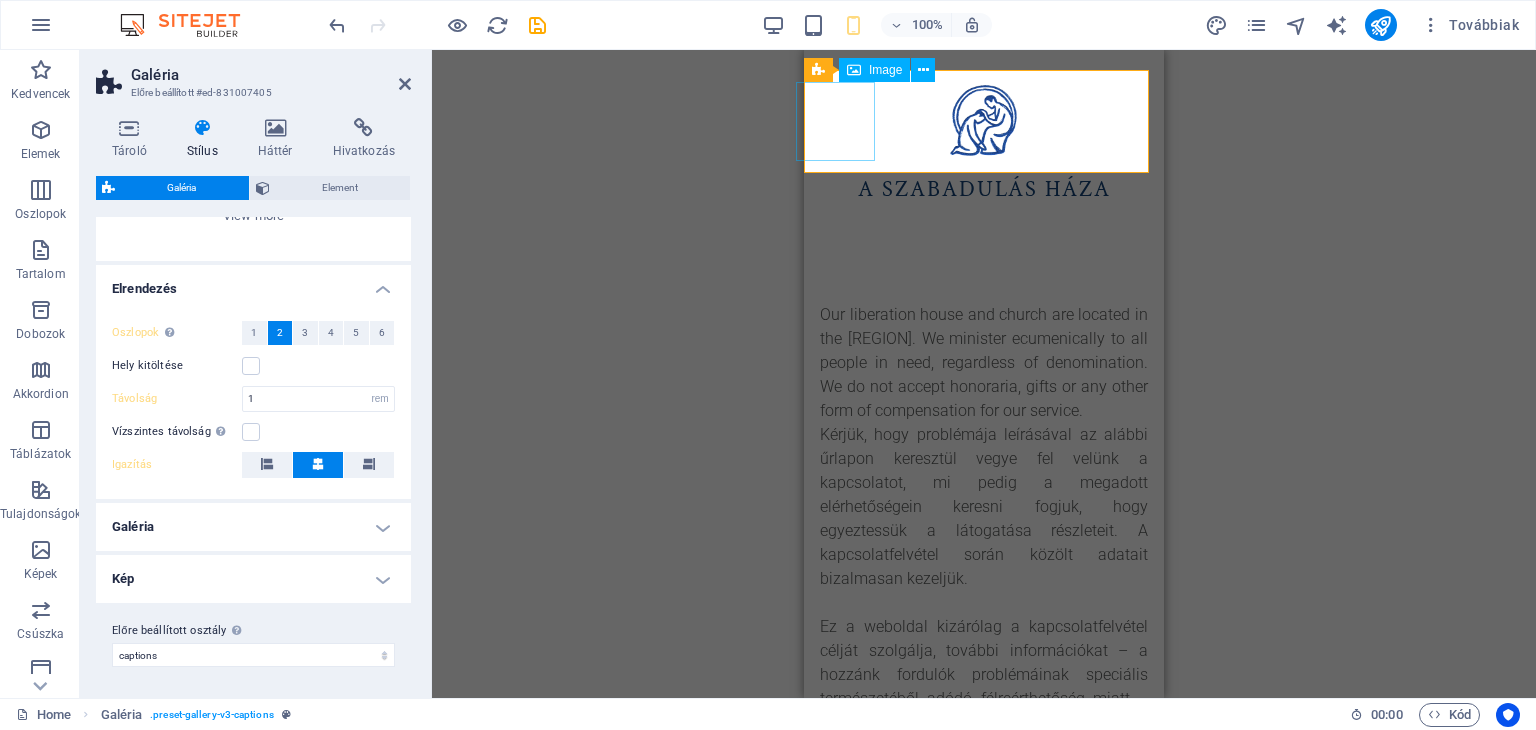 click at bounding box center [984, 121] 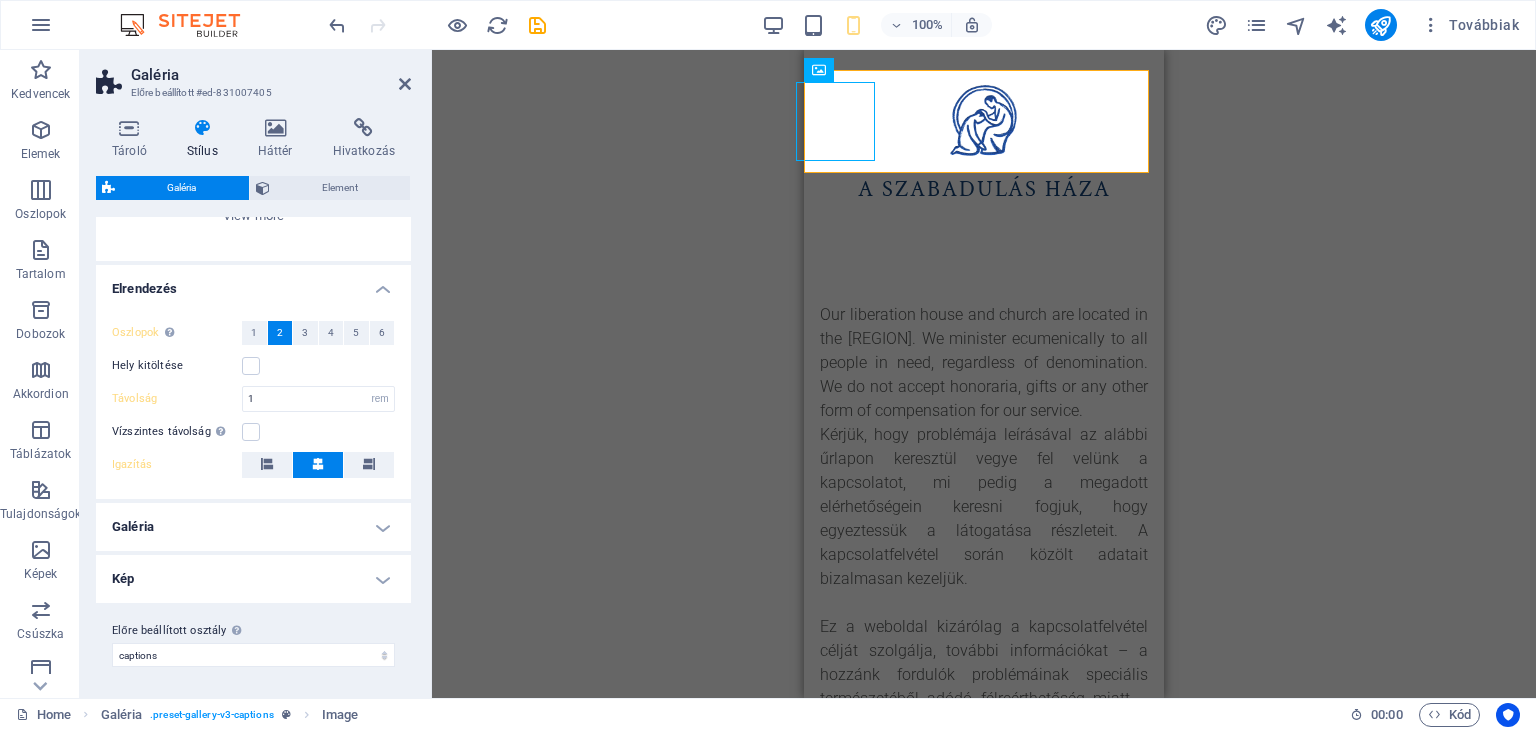 click at bounding box center [318, 464] 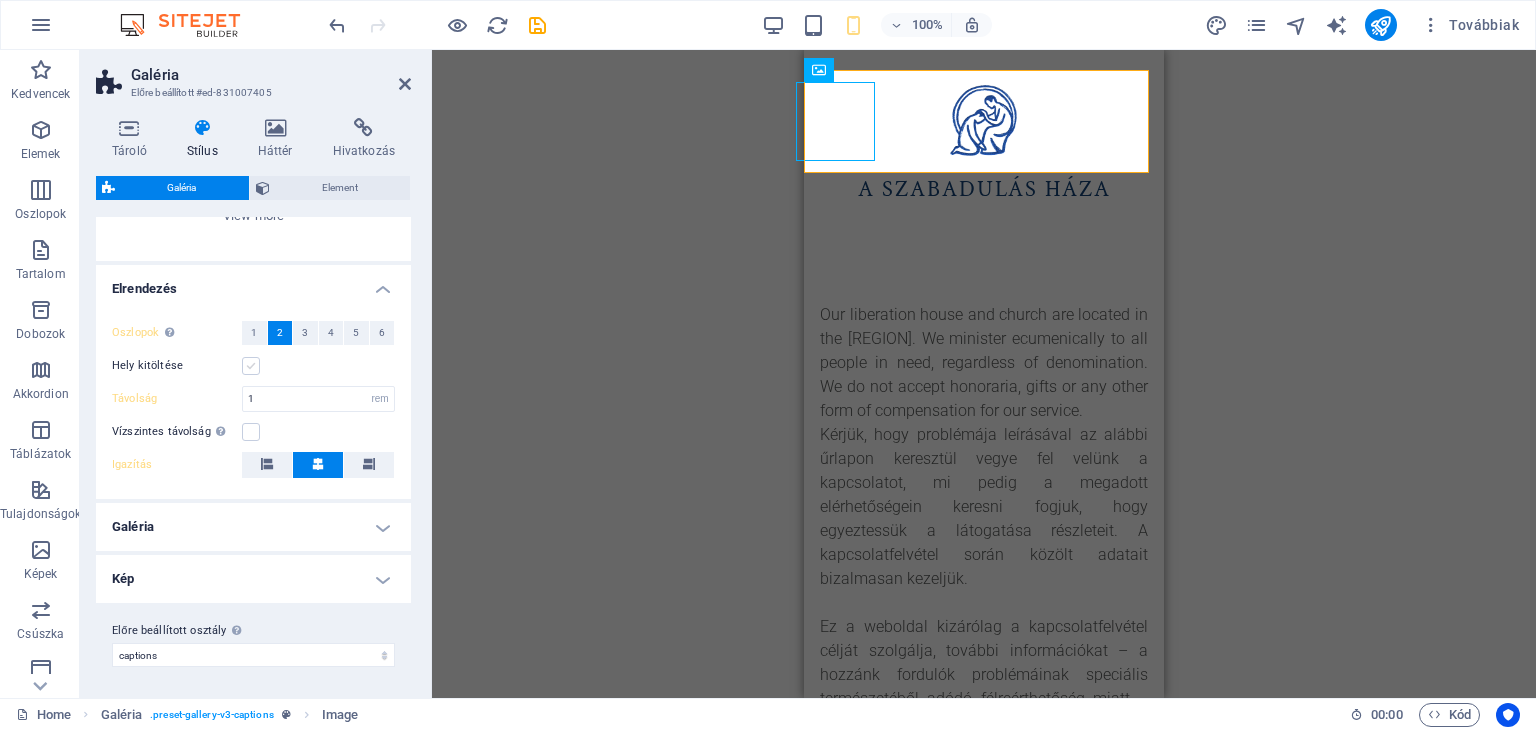click at bounding box center (251, 366) 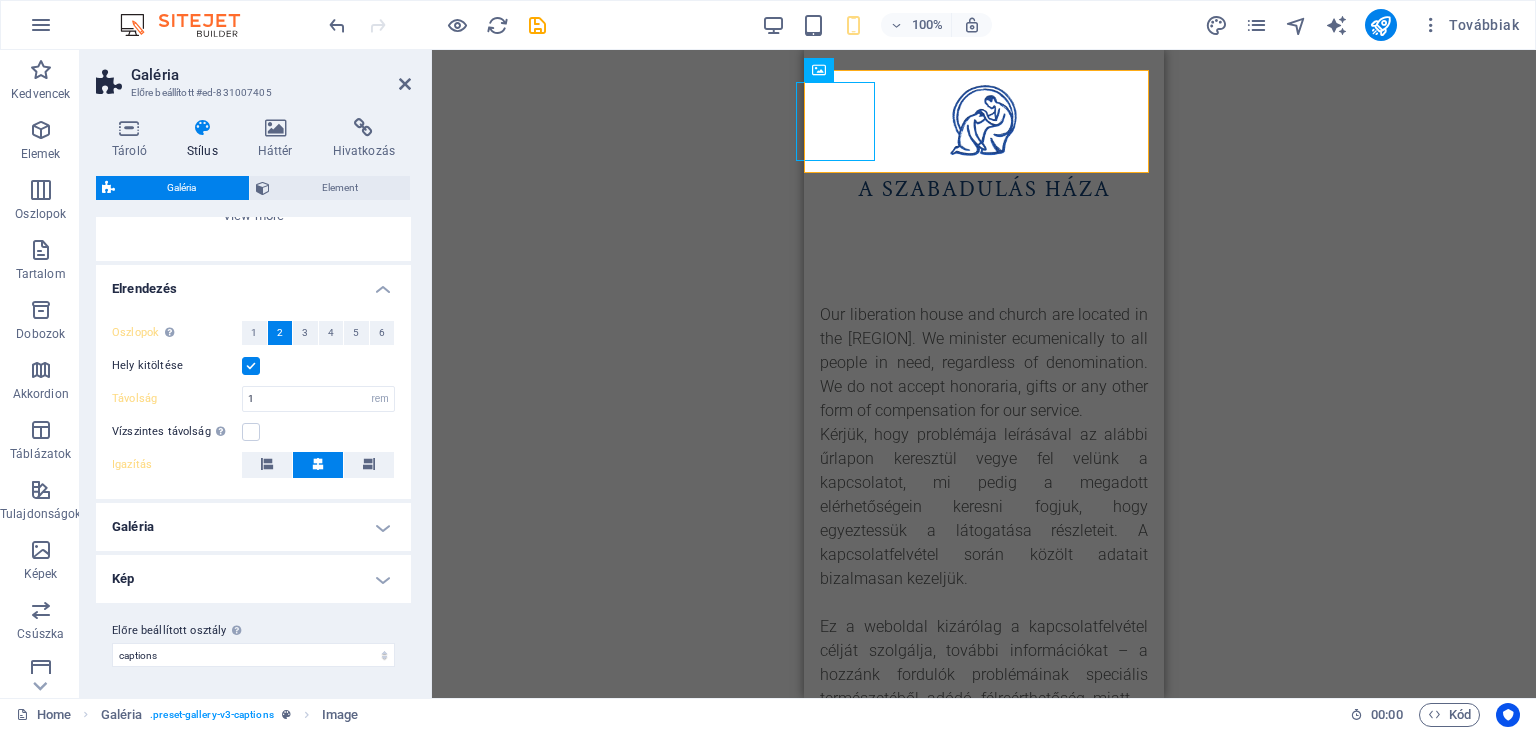 click at bounding box center (251, 366) 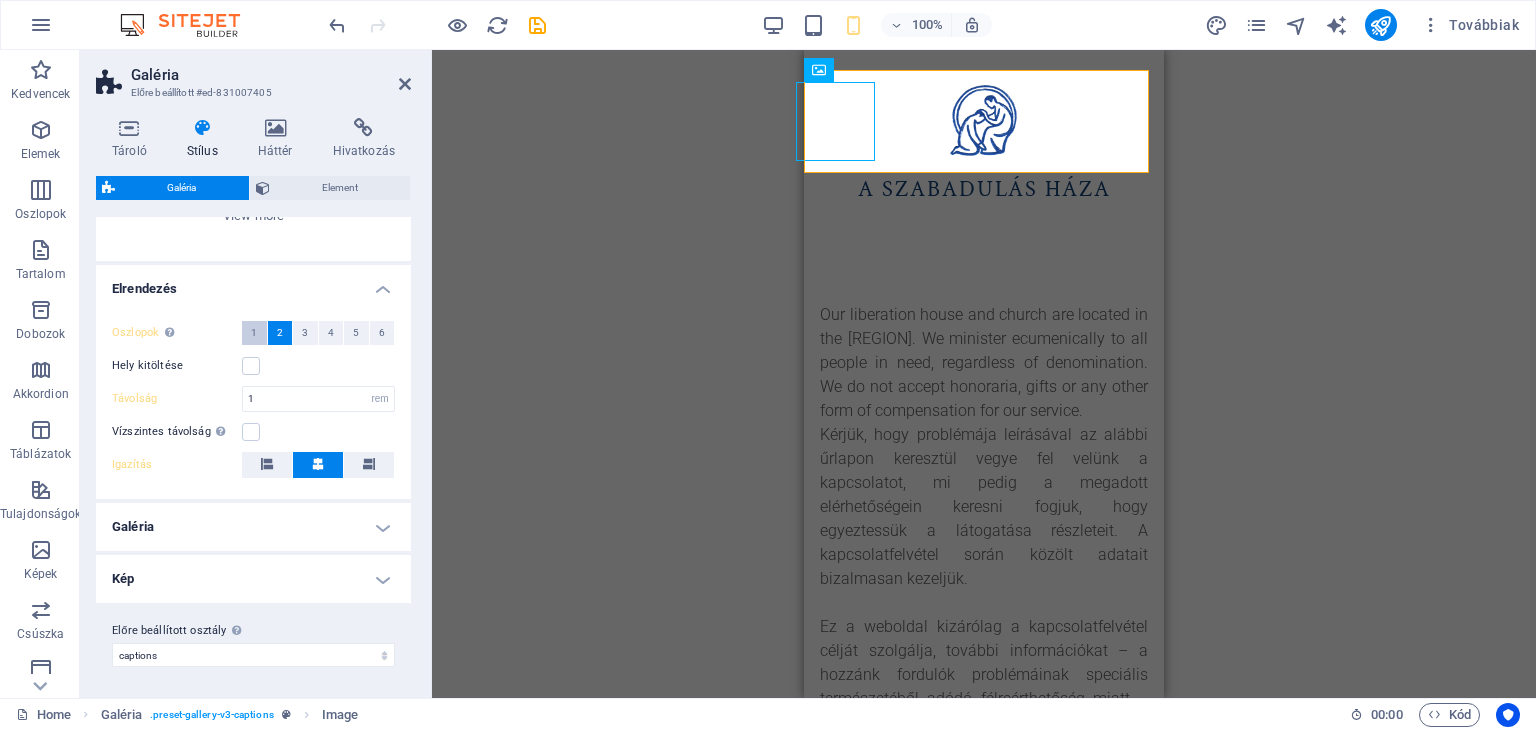 click on "1" at bounding box center [254, 333] 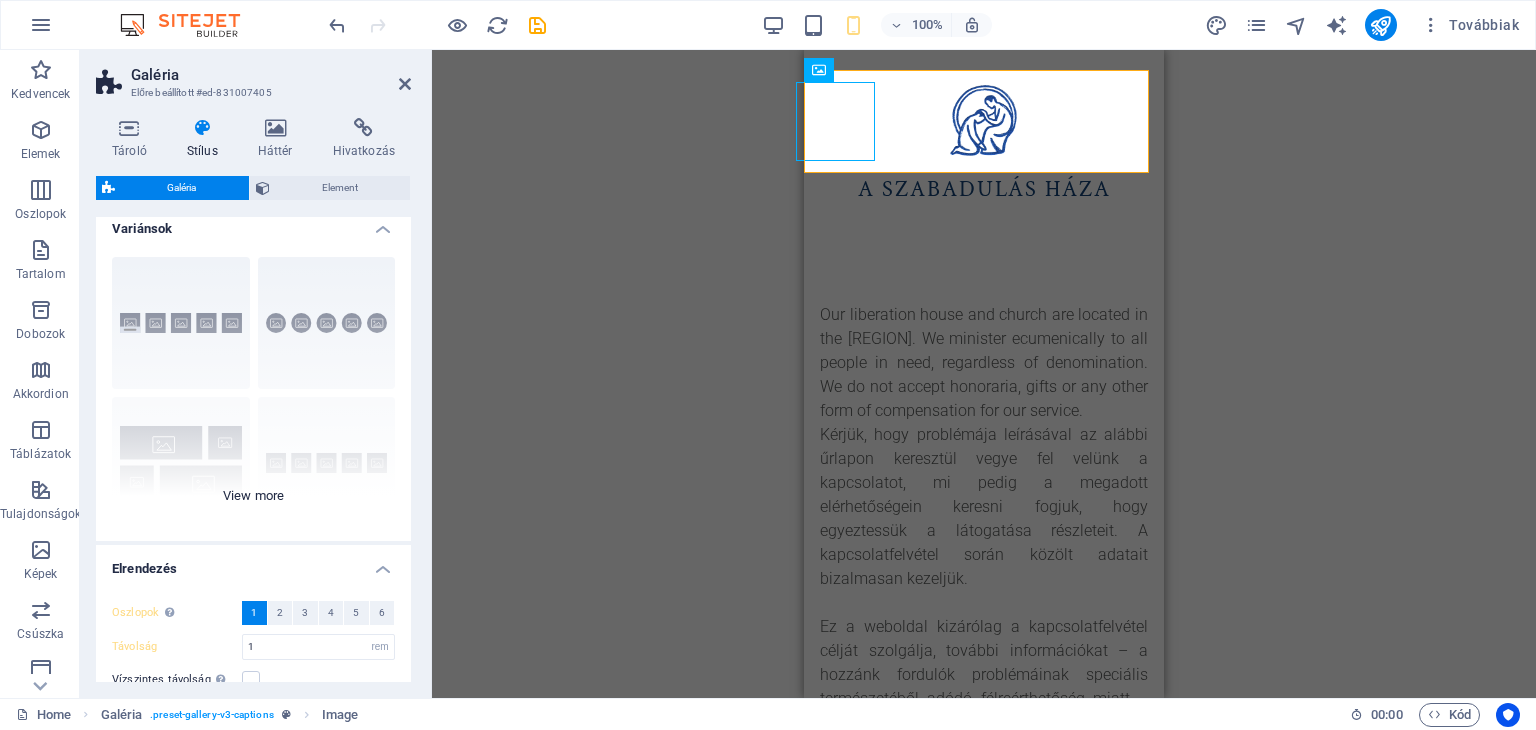 scroll, scrollTop: 0, scrollLeft: 0, axis: both 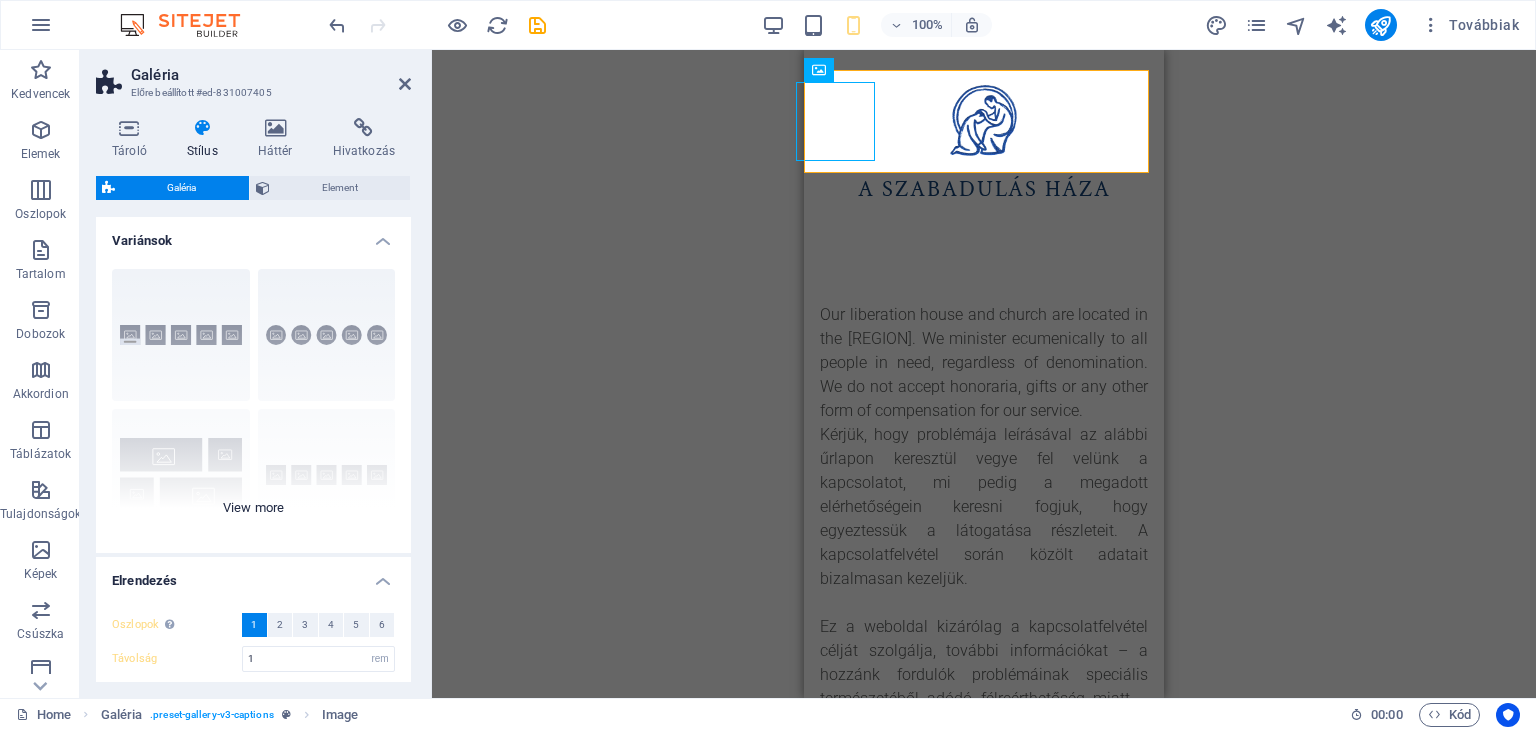 type 